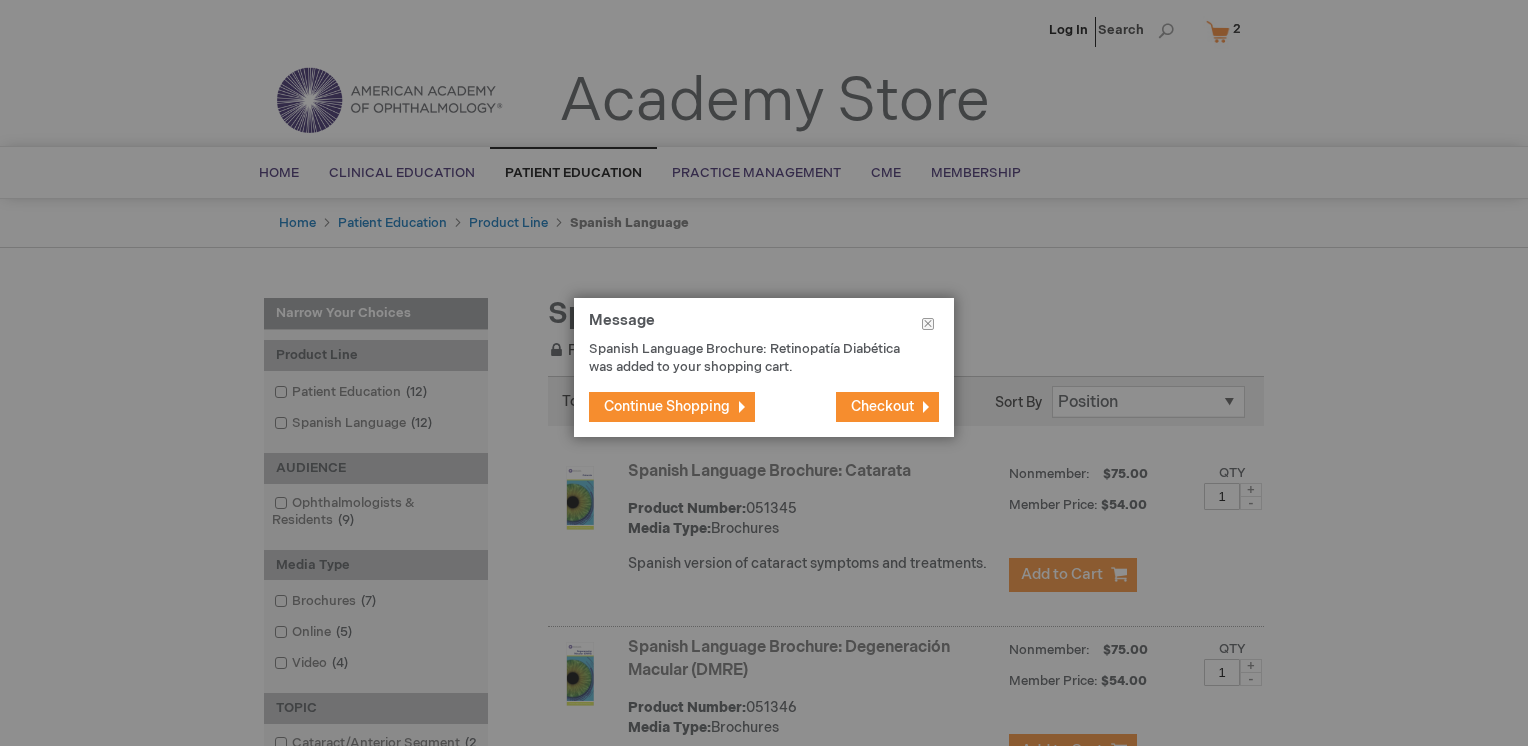 scroll, scrollTop: 2248, scrollLeft: 0, axis: vertical 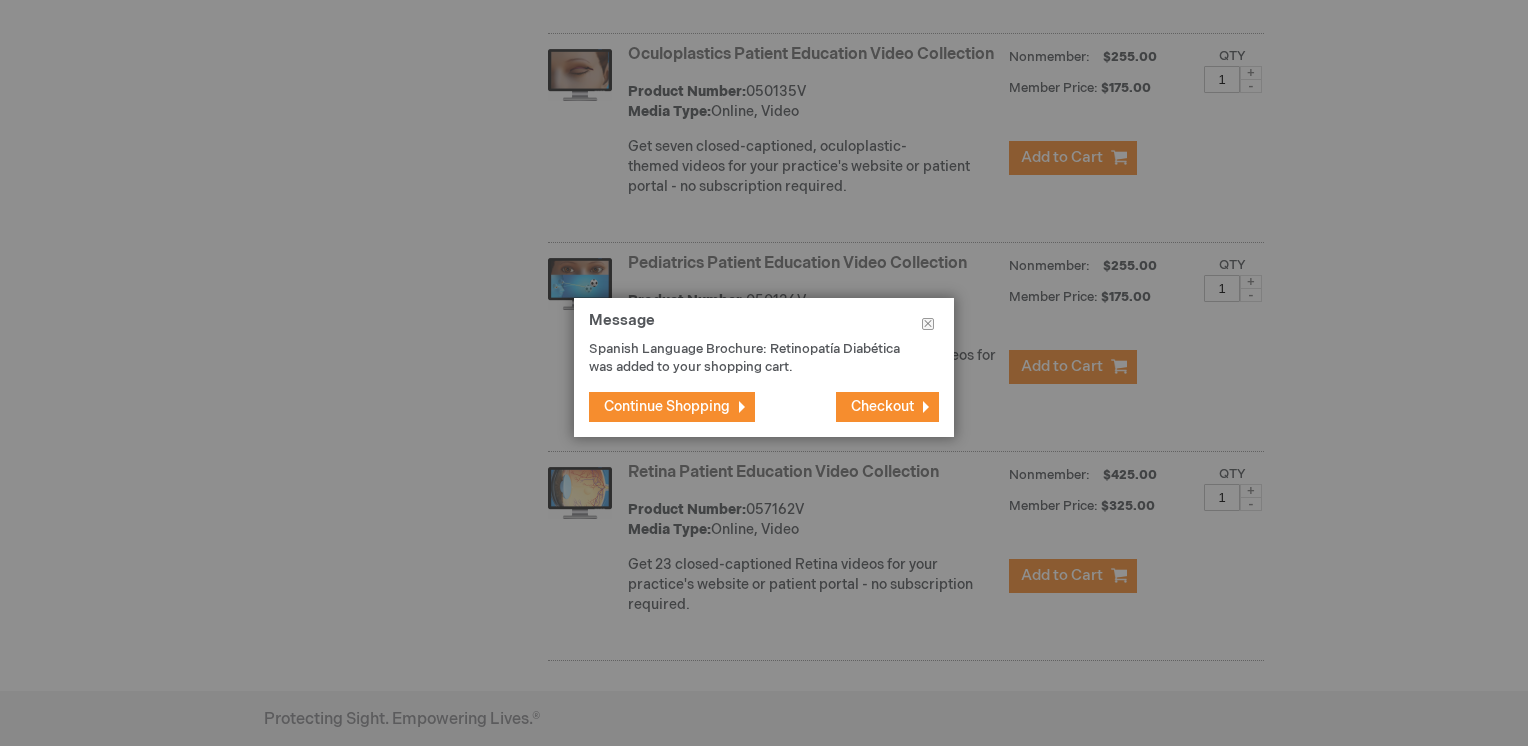 click on "Checkout" at bounding box center (882, 406) 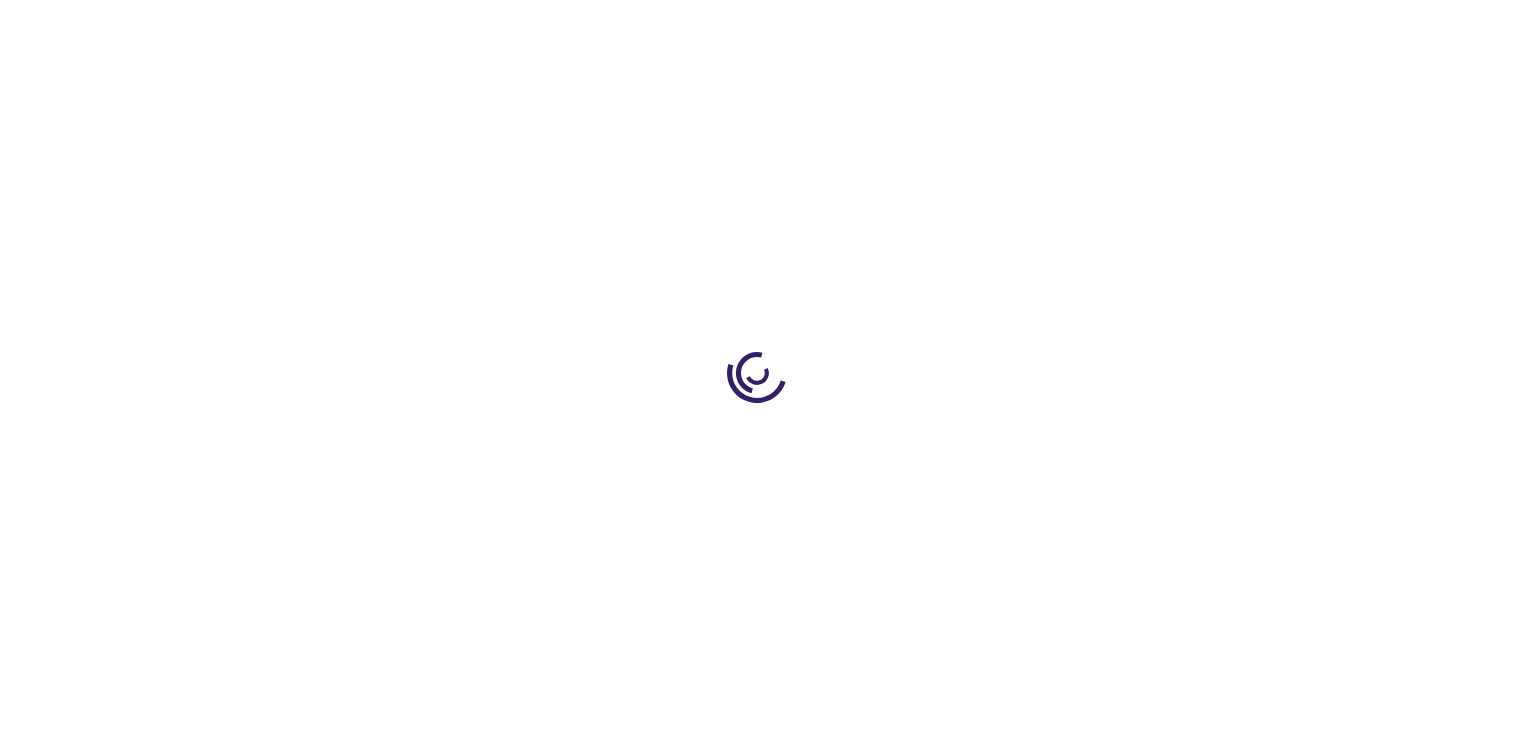 scroll, scrollTop: 0, scrollLeft: 0, axis: both 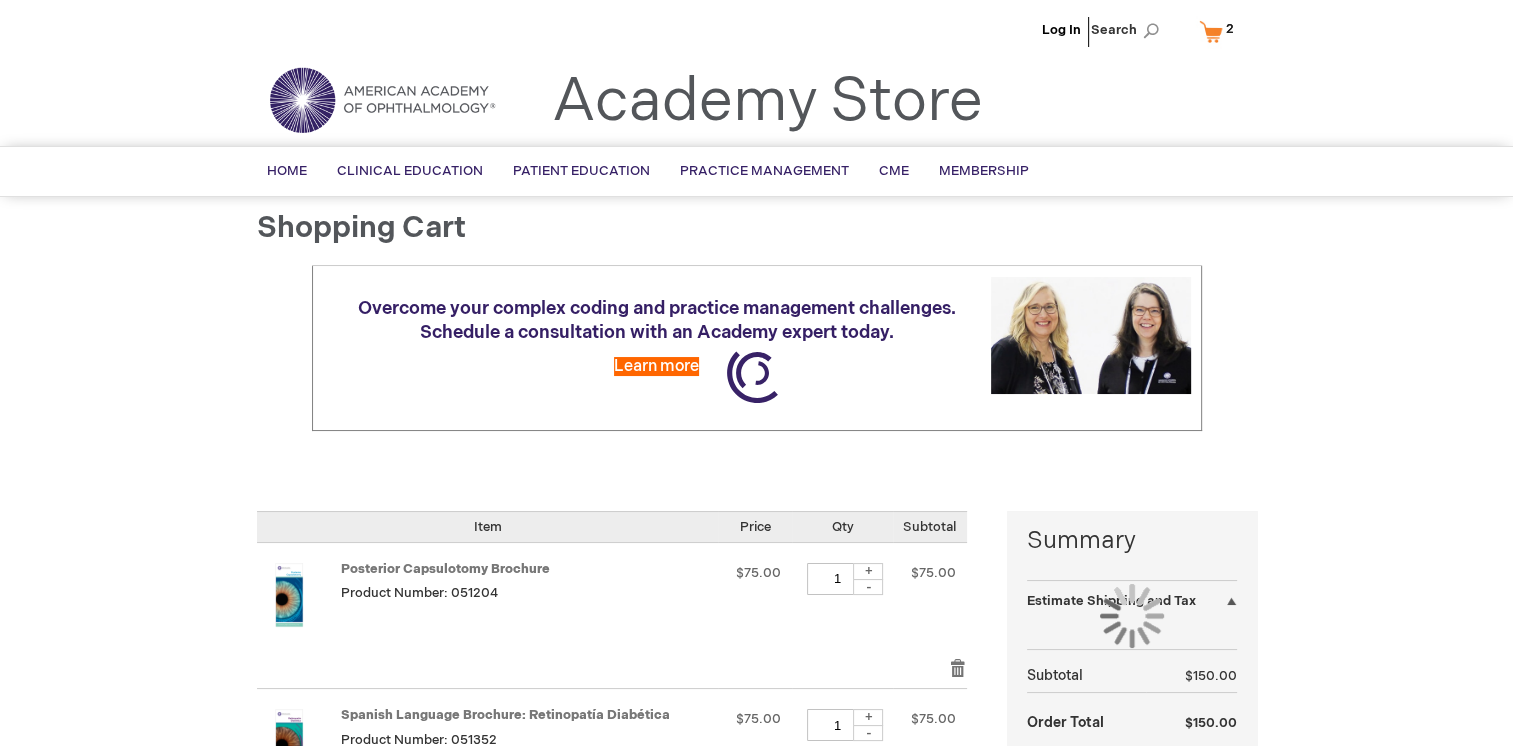 select on "US" 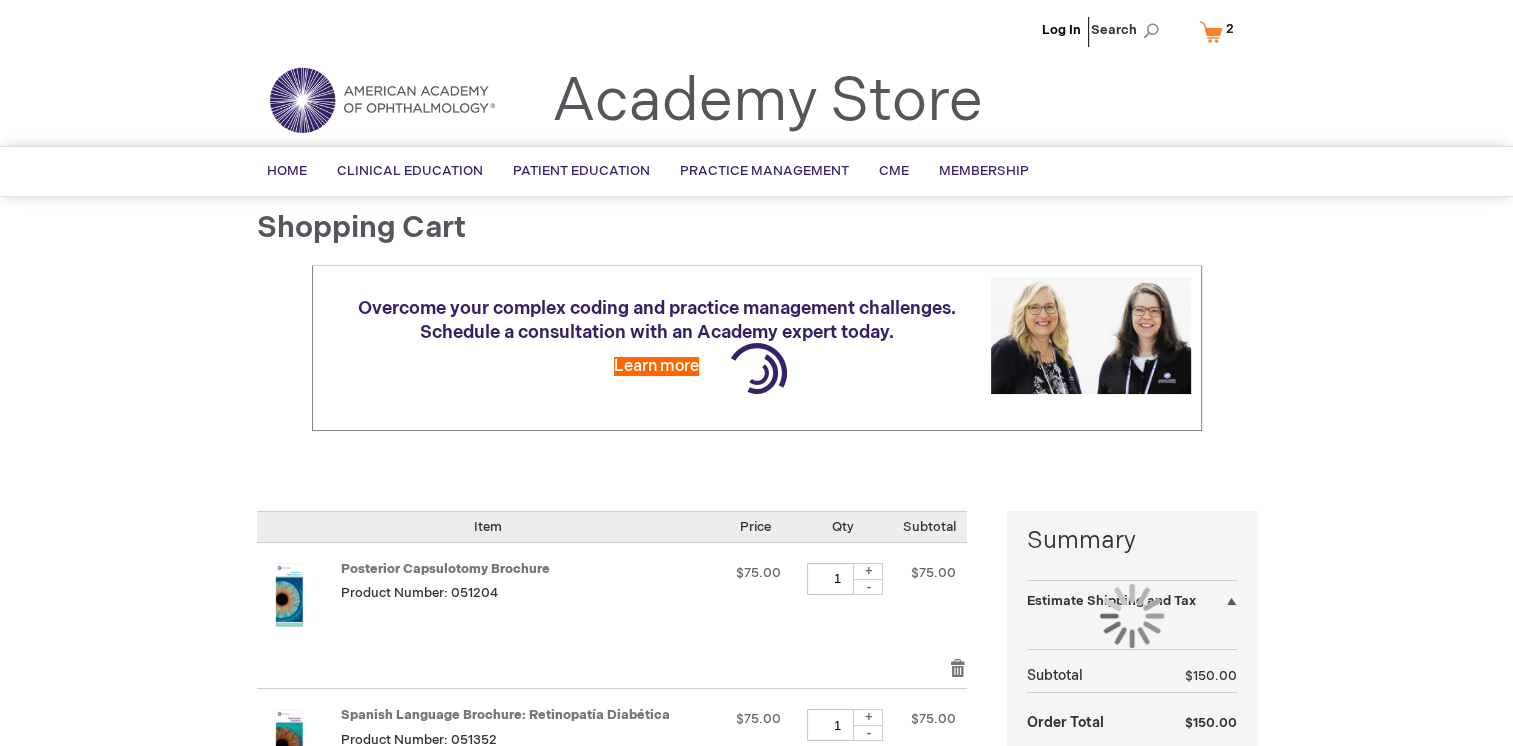 select on "12" 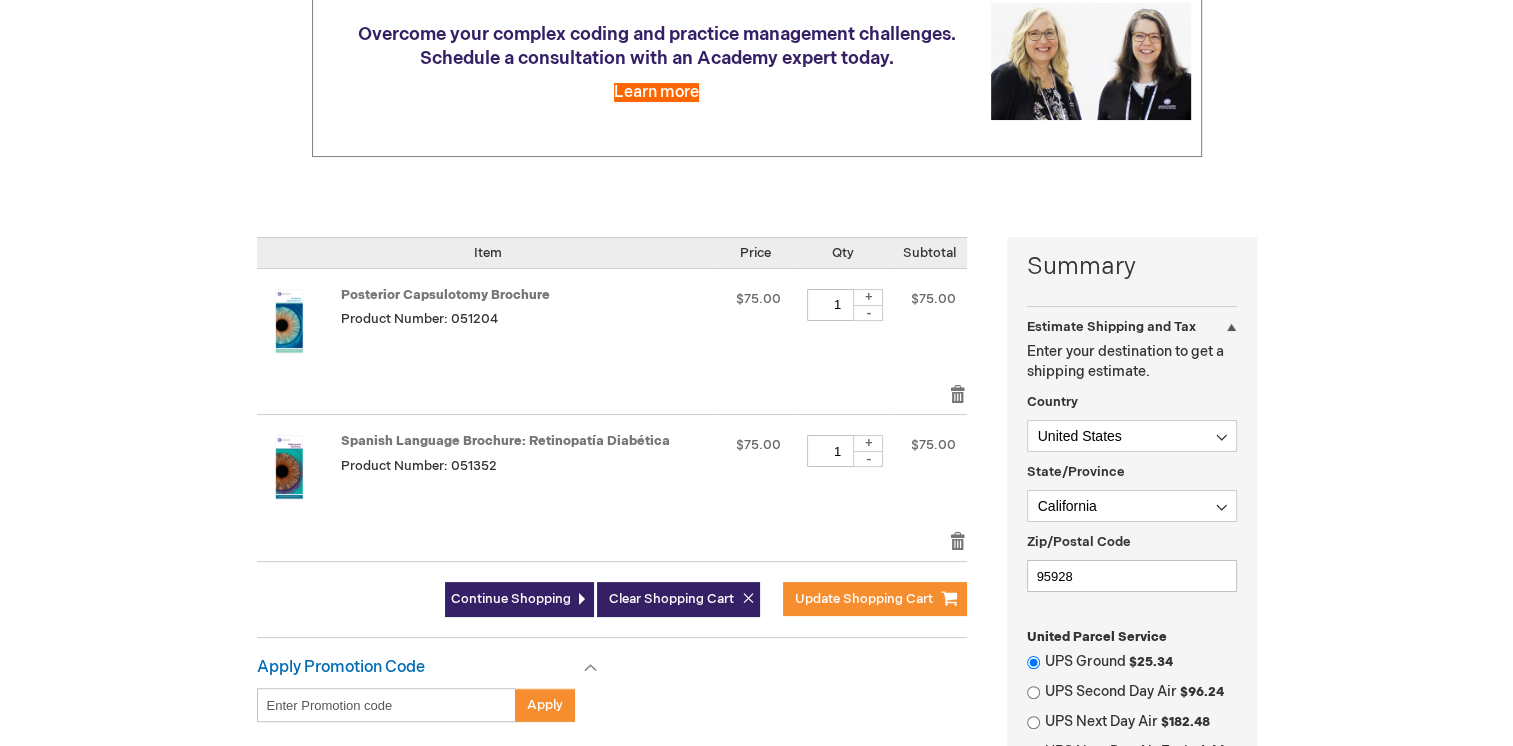 scroll, scrollTop: 272, scrollLeft: 0, axis: vertical 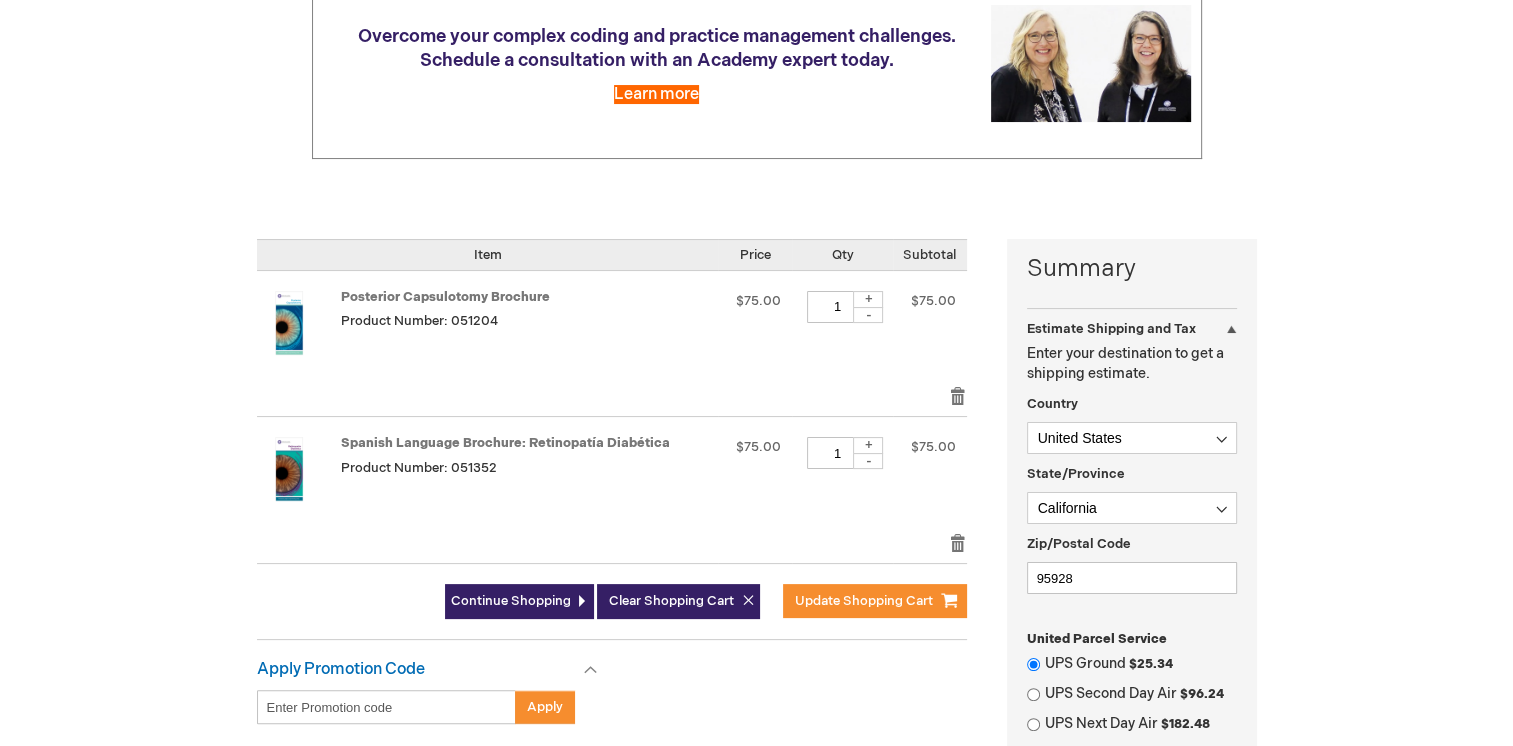 click at bounding box center [289, 323] 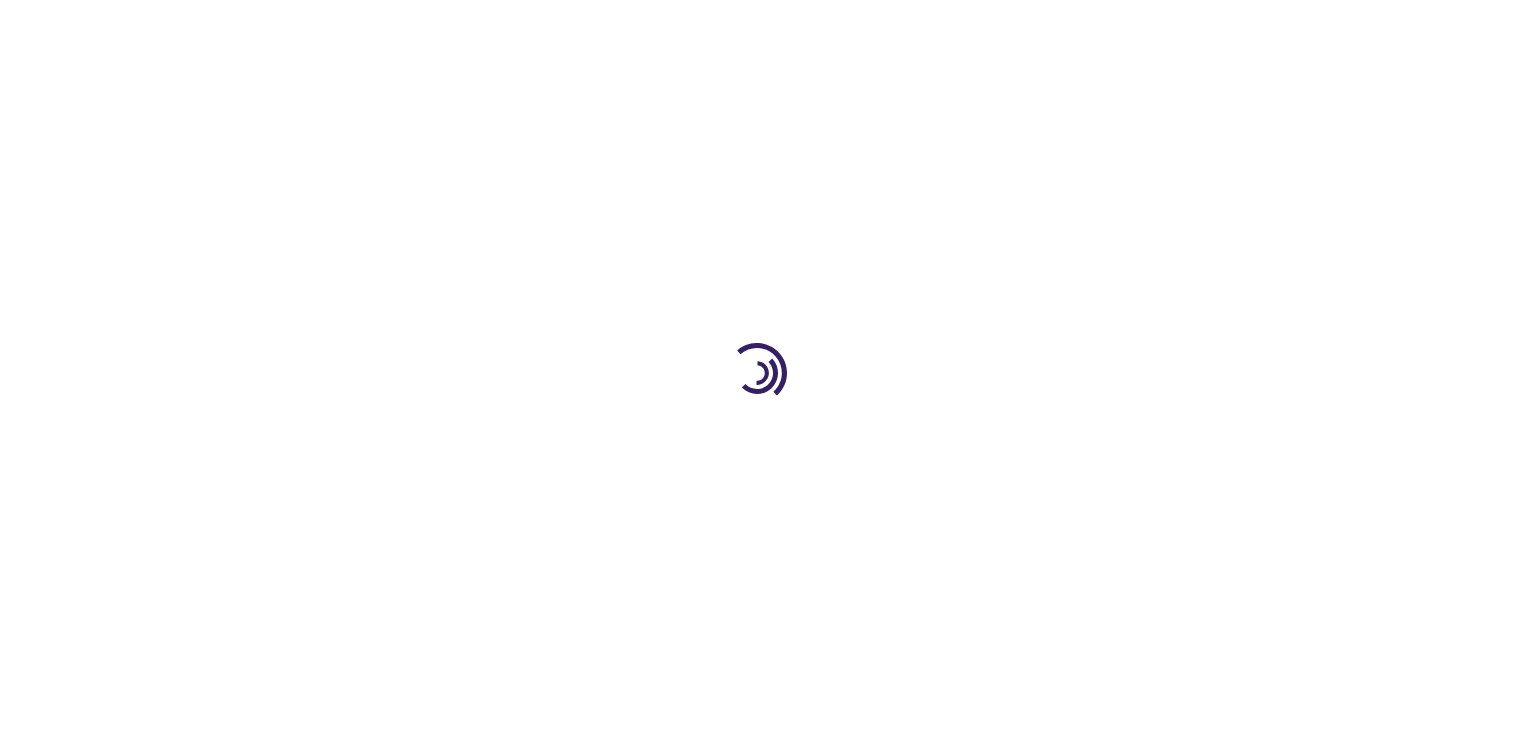 scroll, scrollTop: 0, scrollLeft: 0, axis: both 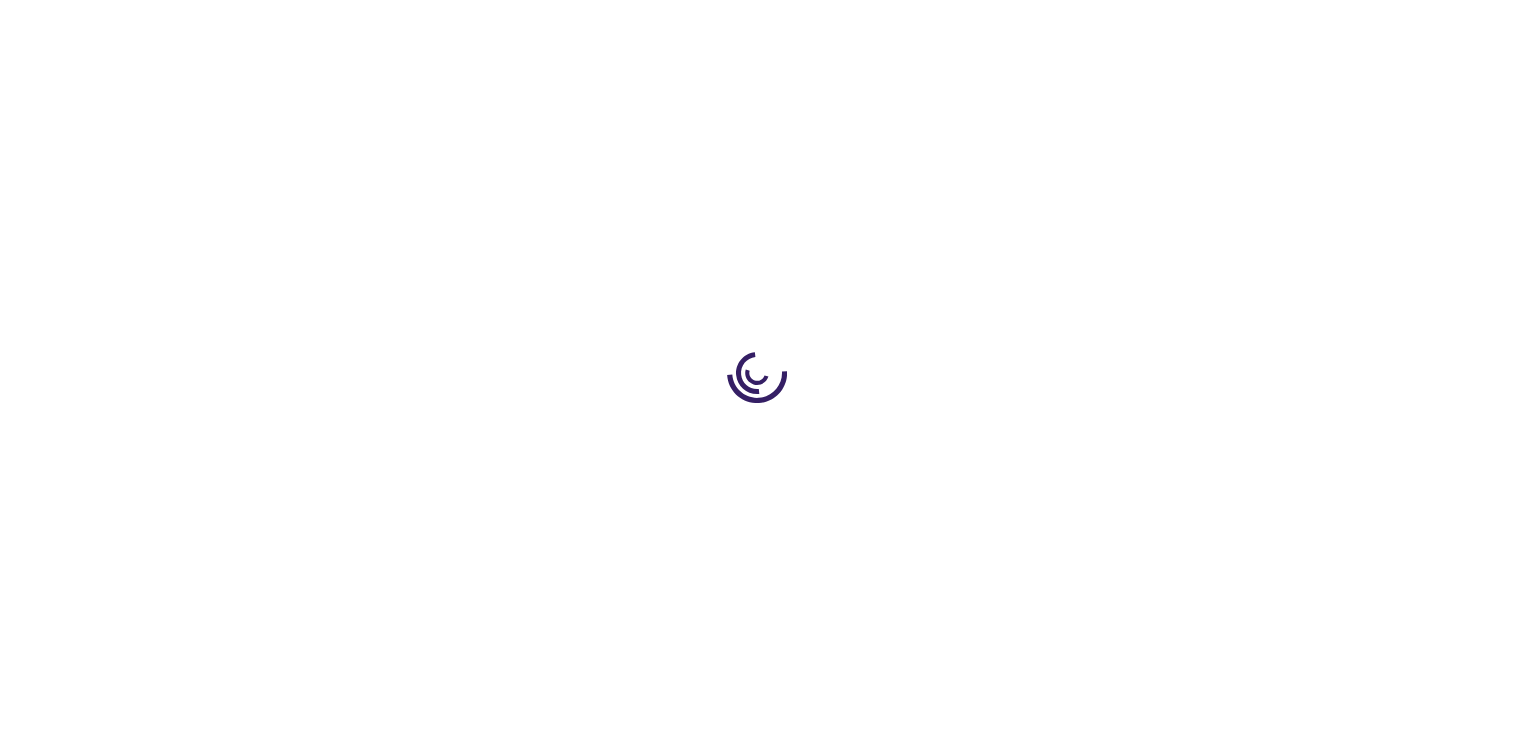 type on "1" 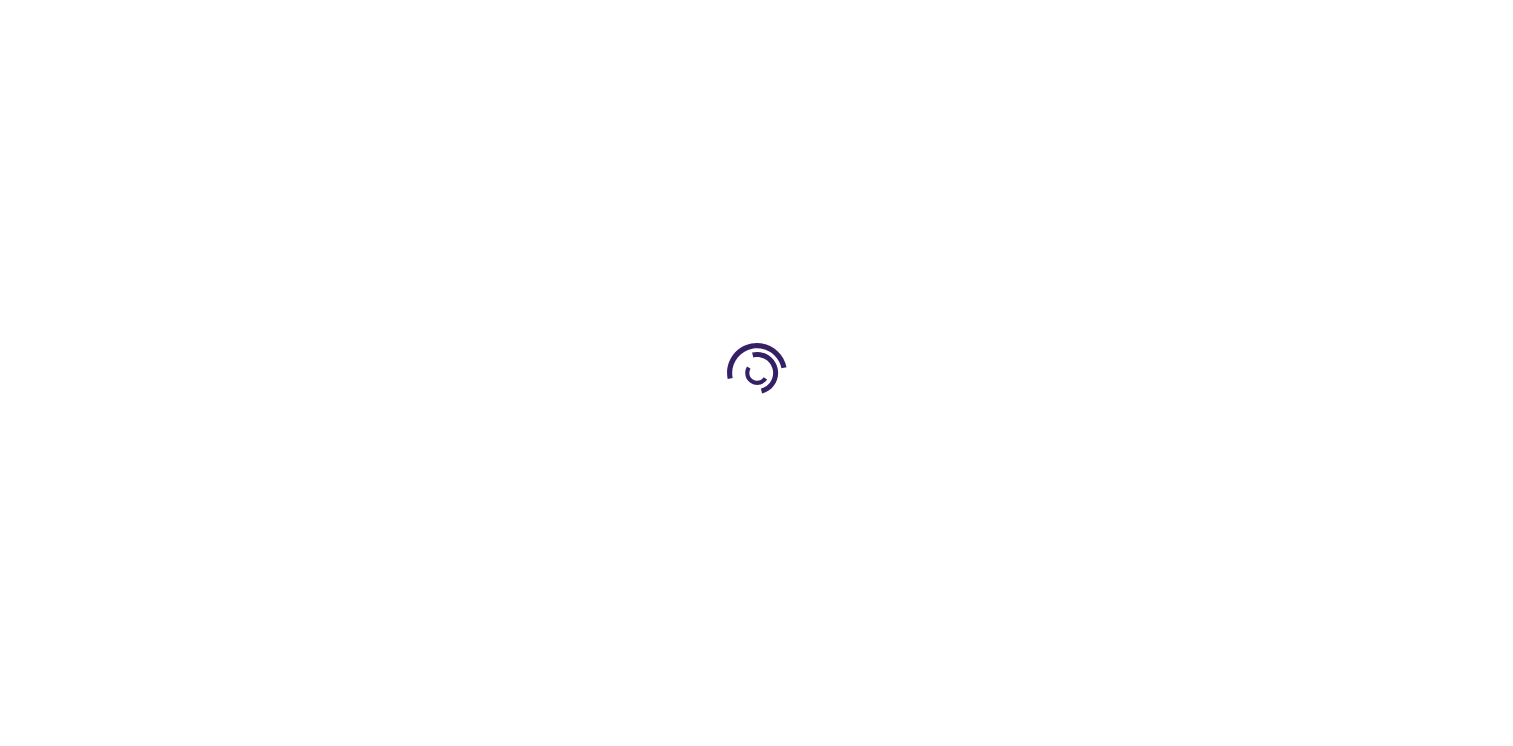 scroll, scrollTop: 0, scrollLeft: 0, axis: both 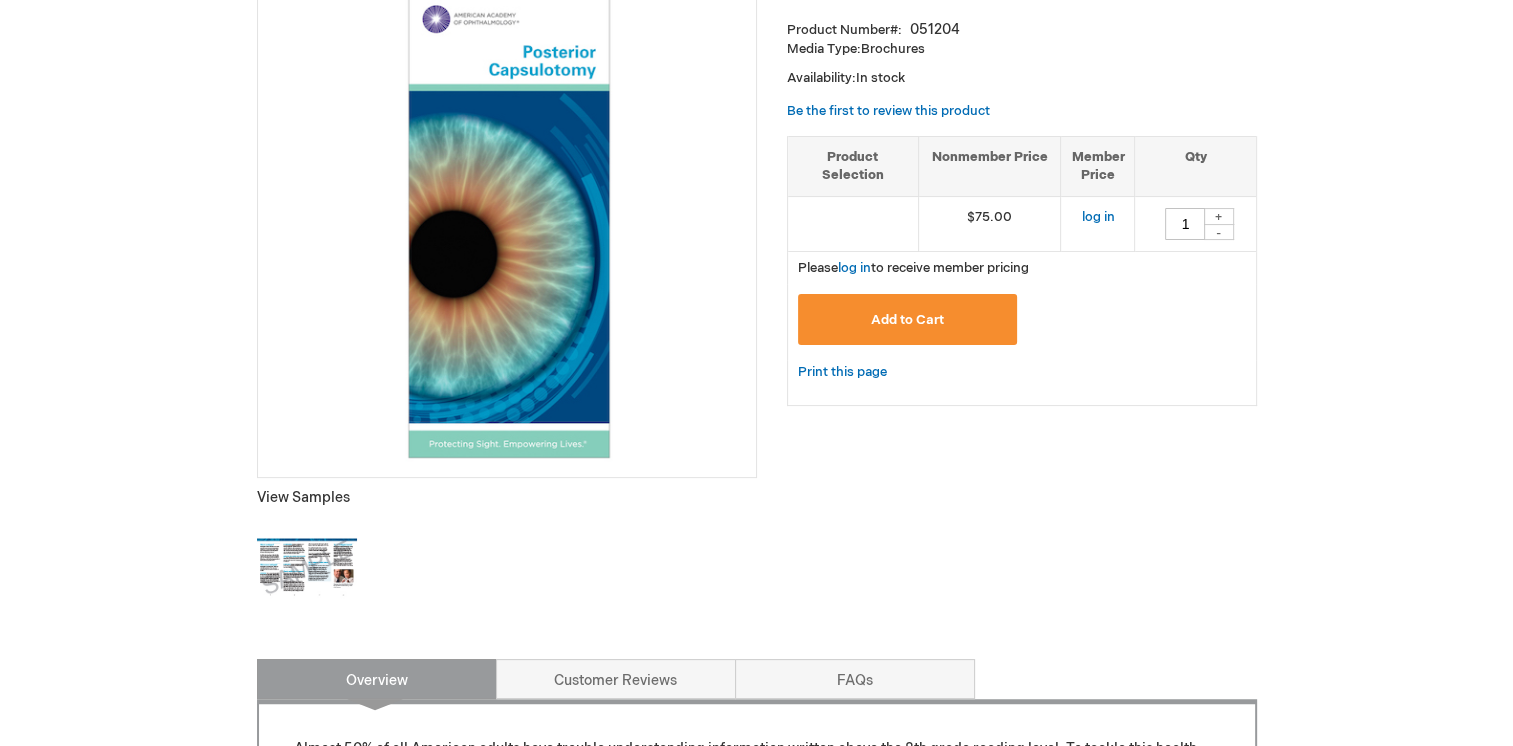 click at bounding box center [307, 568] 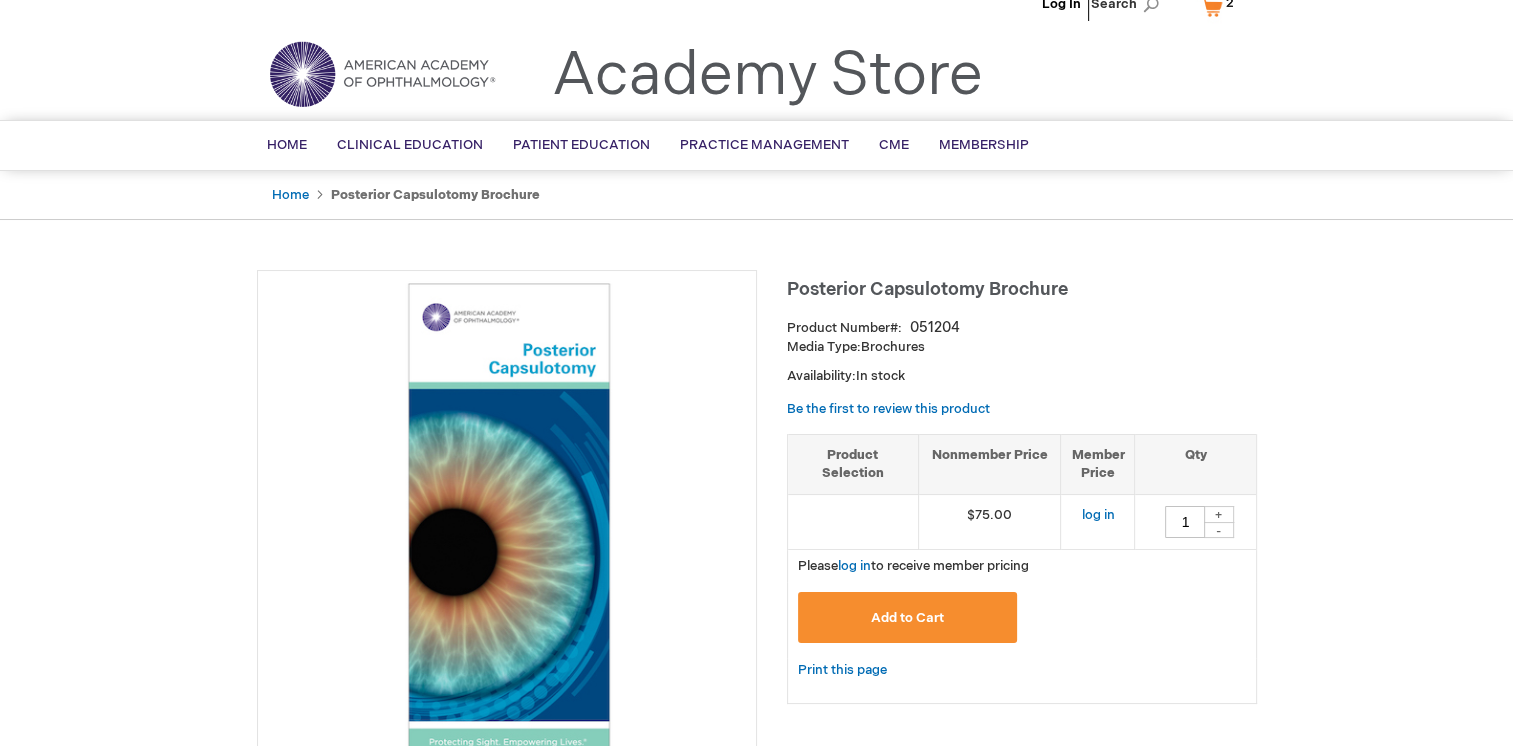scroll, scrollTop: 0, scrollLeft: 0, axis: both 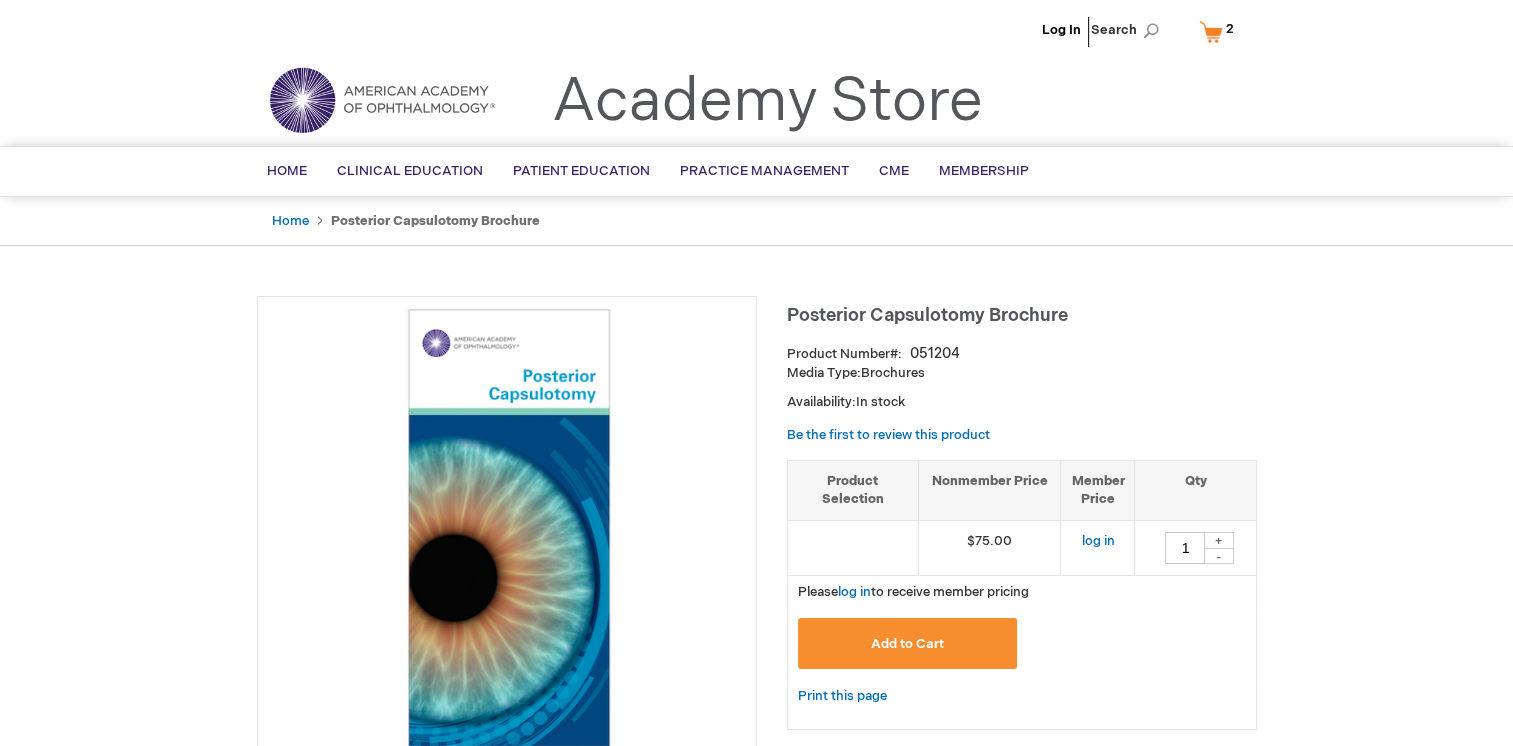 click on "My Cart
2
2
items" at bounding box center (1221, 31) 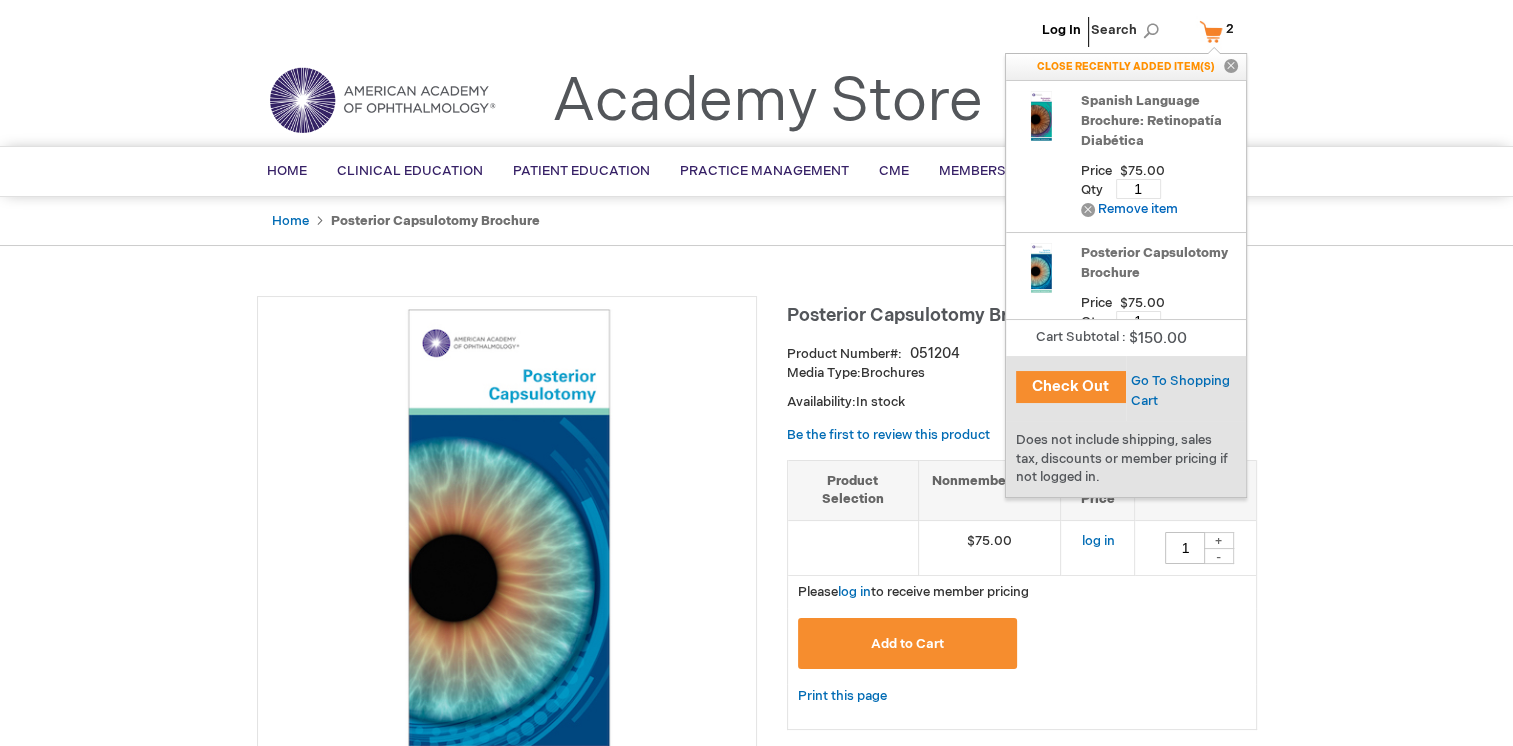 click on "Check Out" at bounding box center (1071, 387) 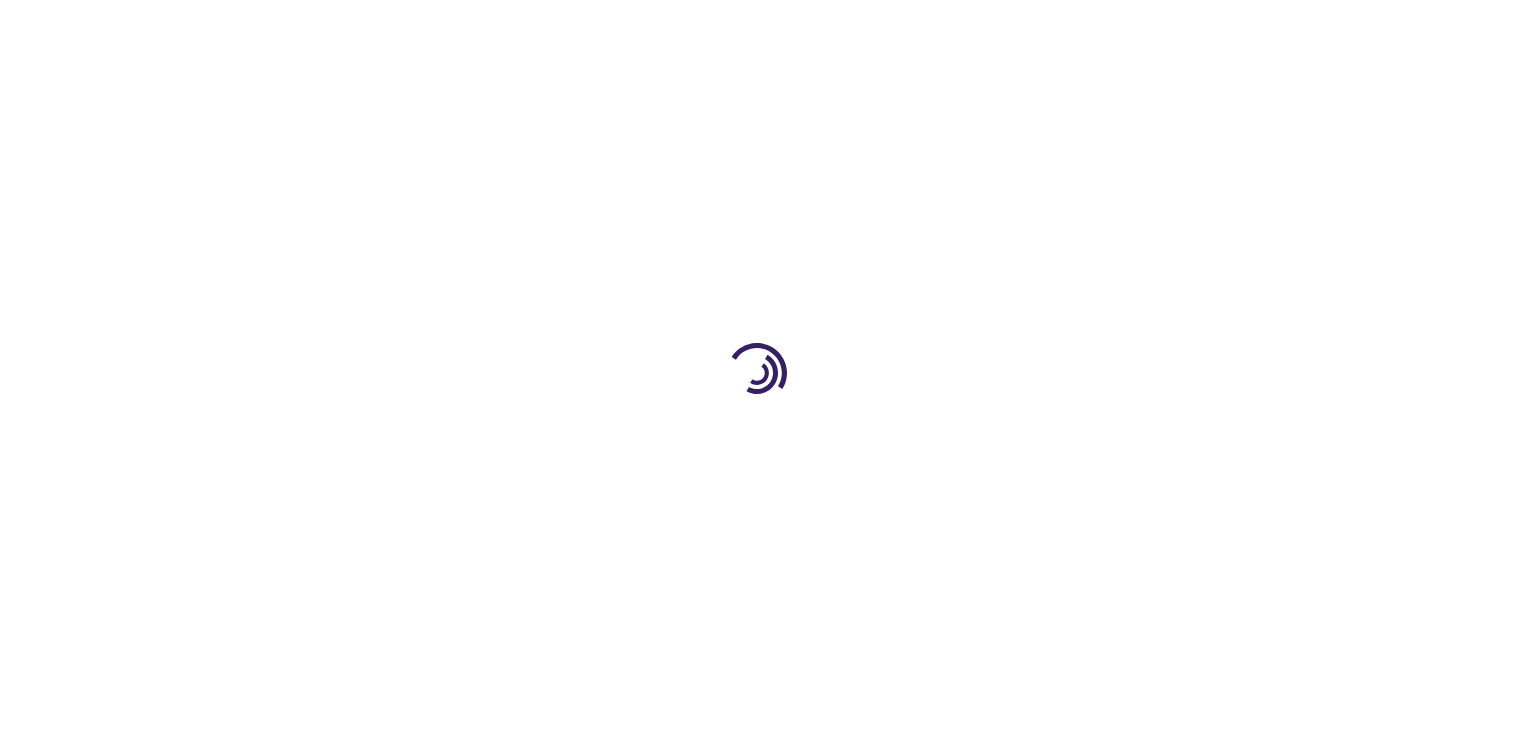 scroll, scrollTop: 0, scrollLeft: 0, axis: both 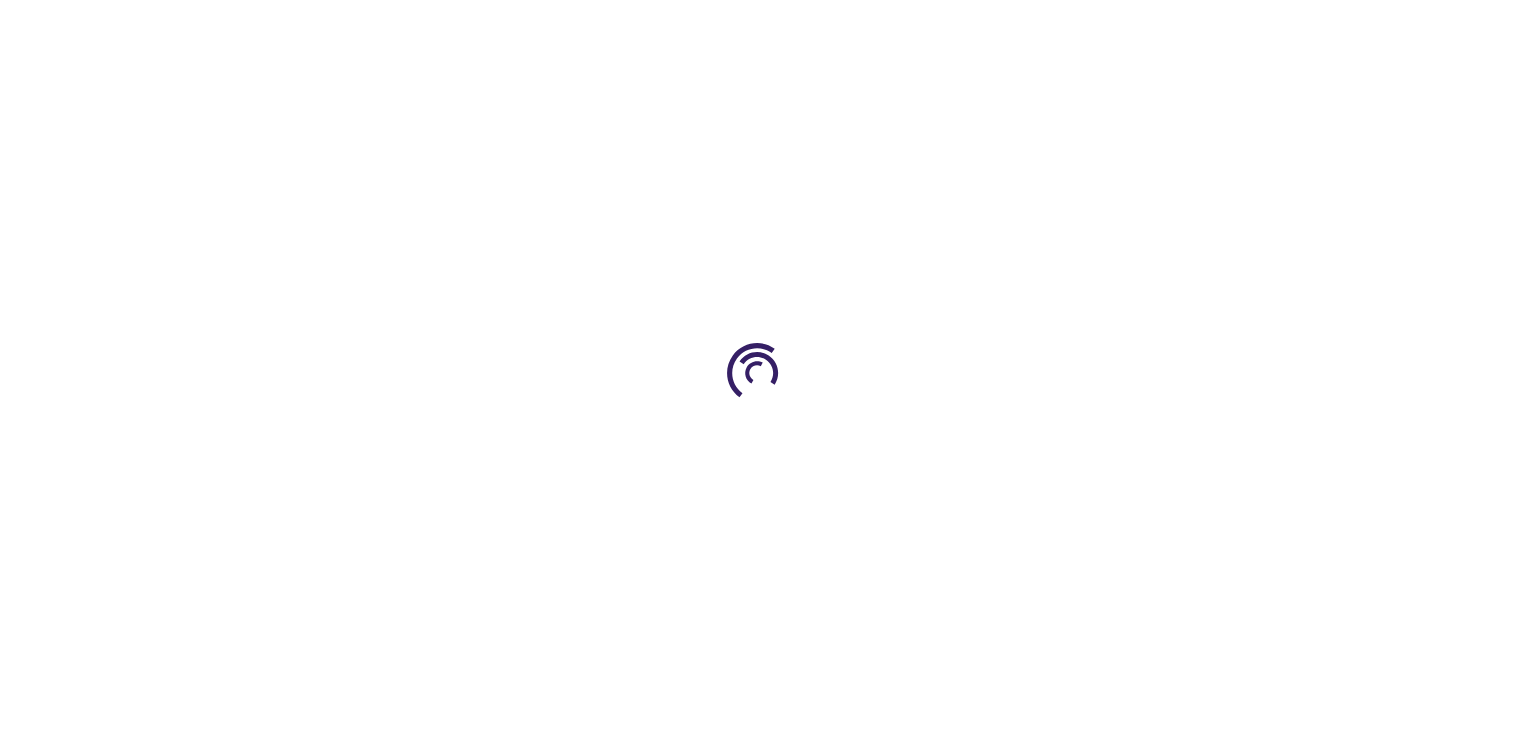 select on "US" 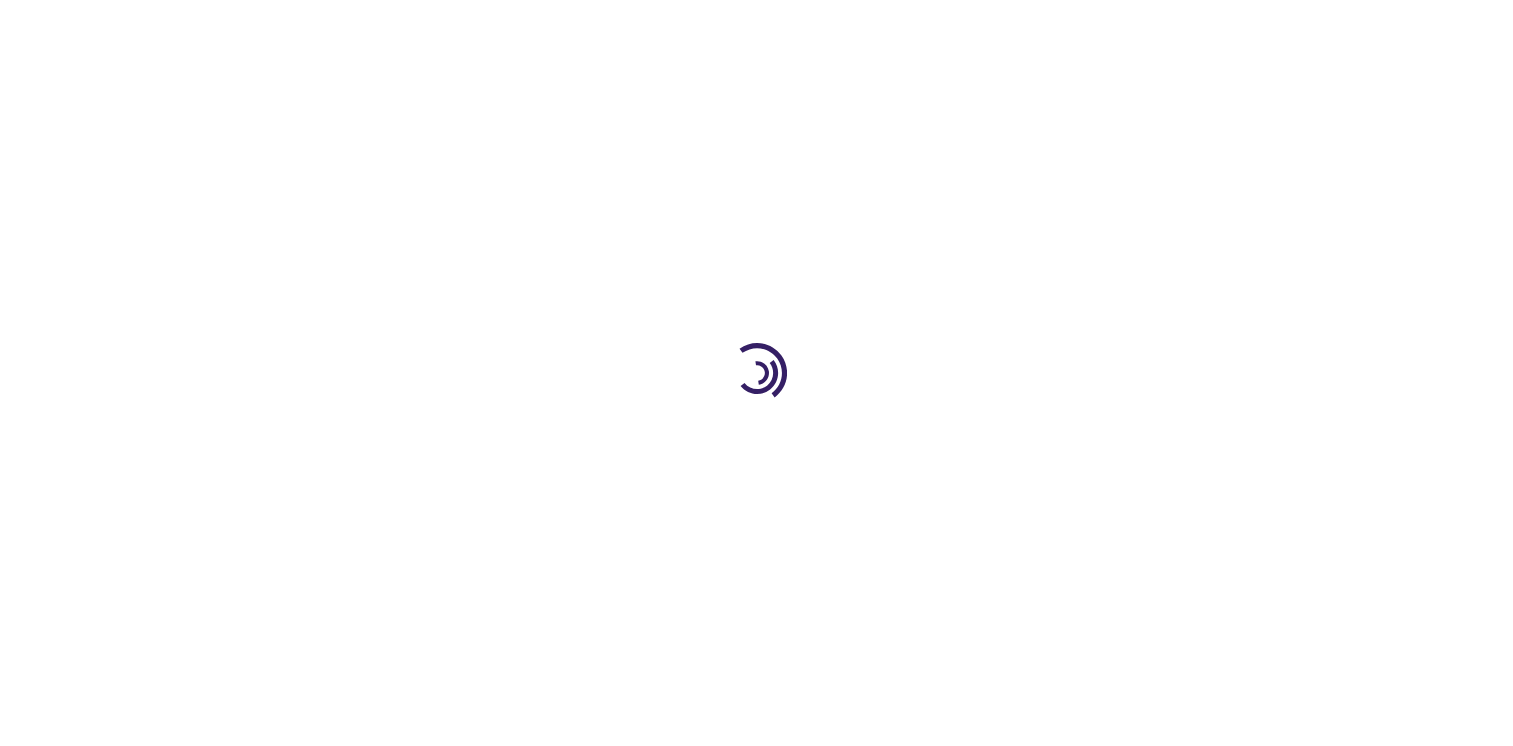 select on "12" 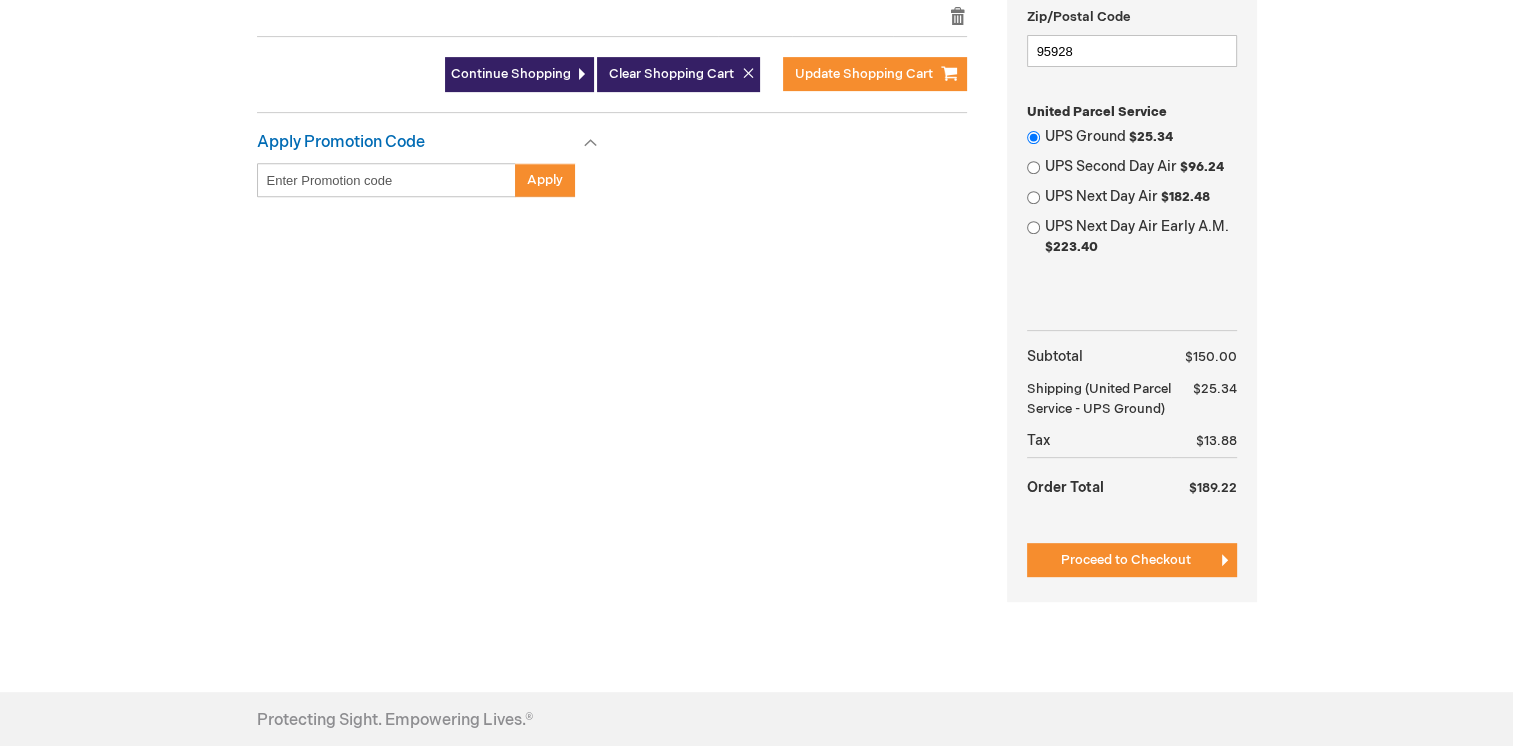 scroll, scrollTop: 800, scrollLeft: 0, axis: vertical 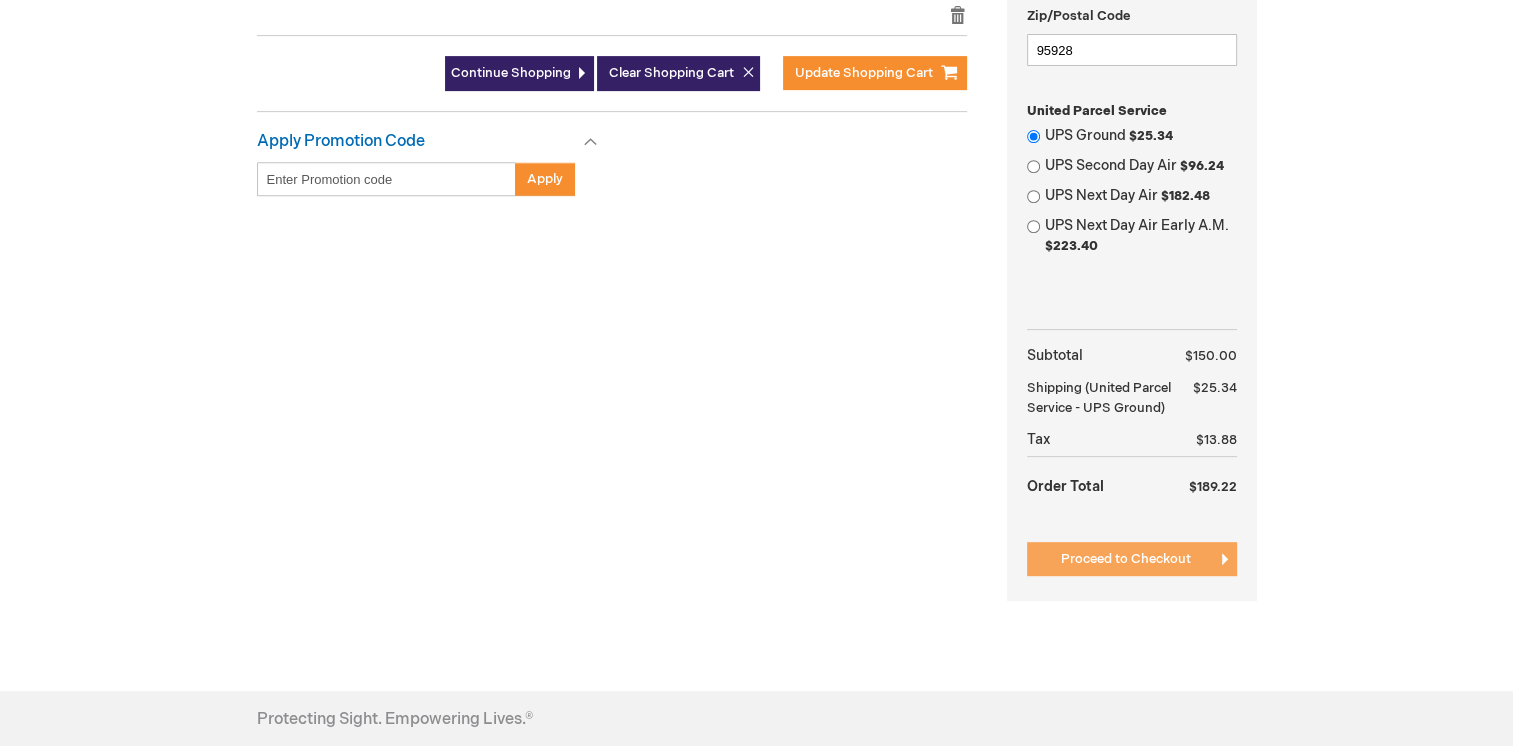 click on "Proceed to Checkout" at bounding box center (1126, 559) 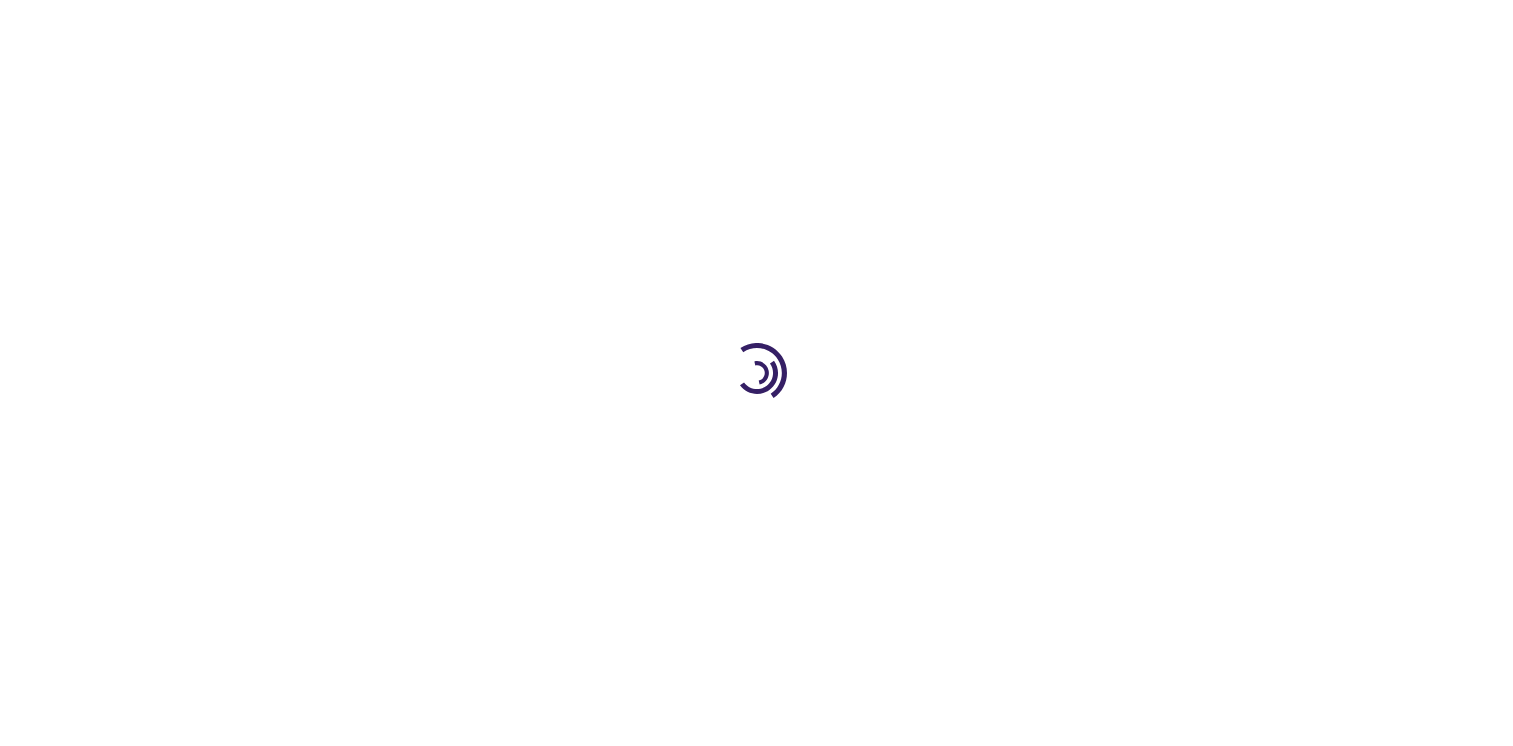 scroll, scrollTop: 0, scrollLeft: 0, axis: both 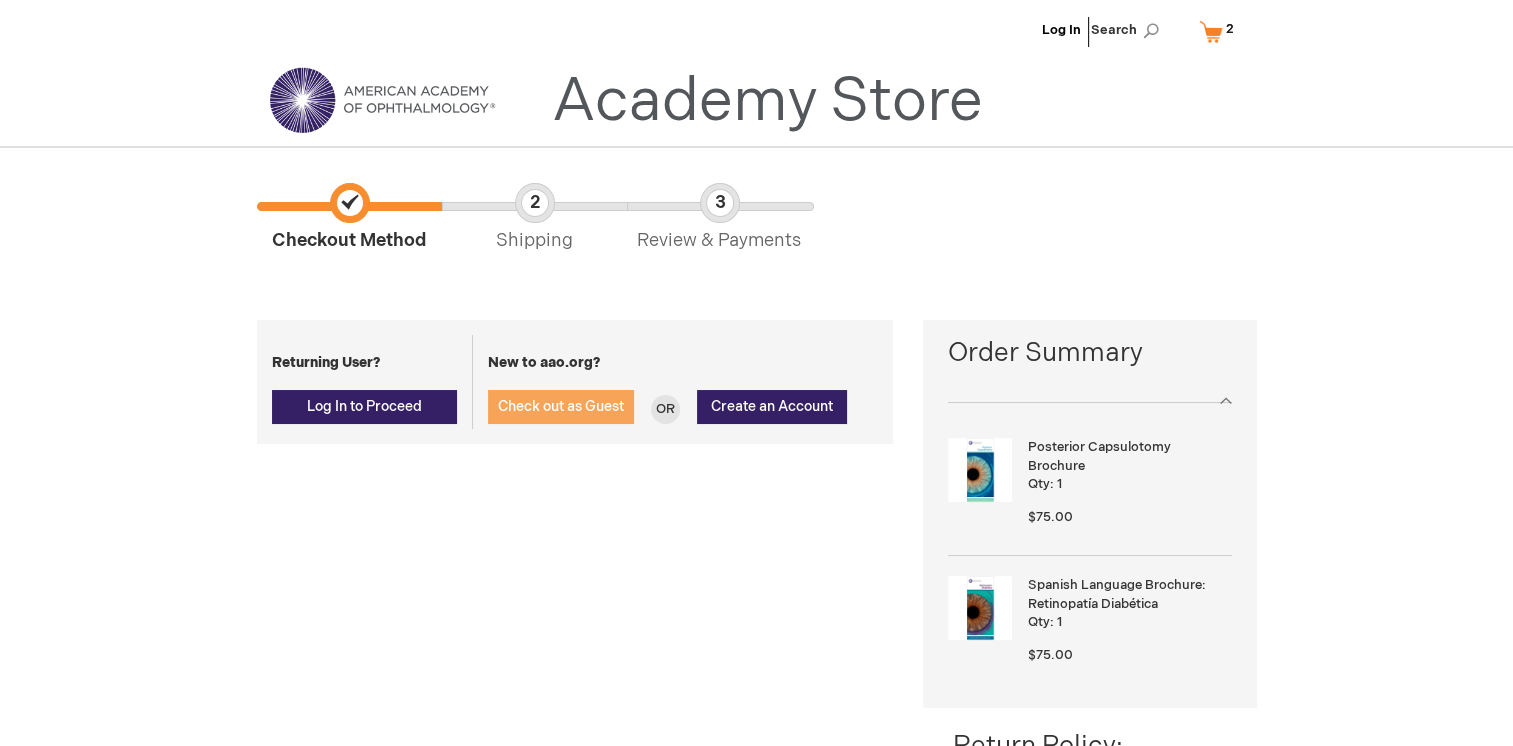 click on "Check out as Guest" at bounding box center [561, 406] 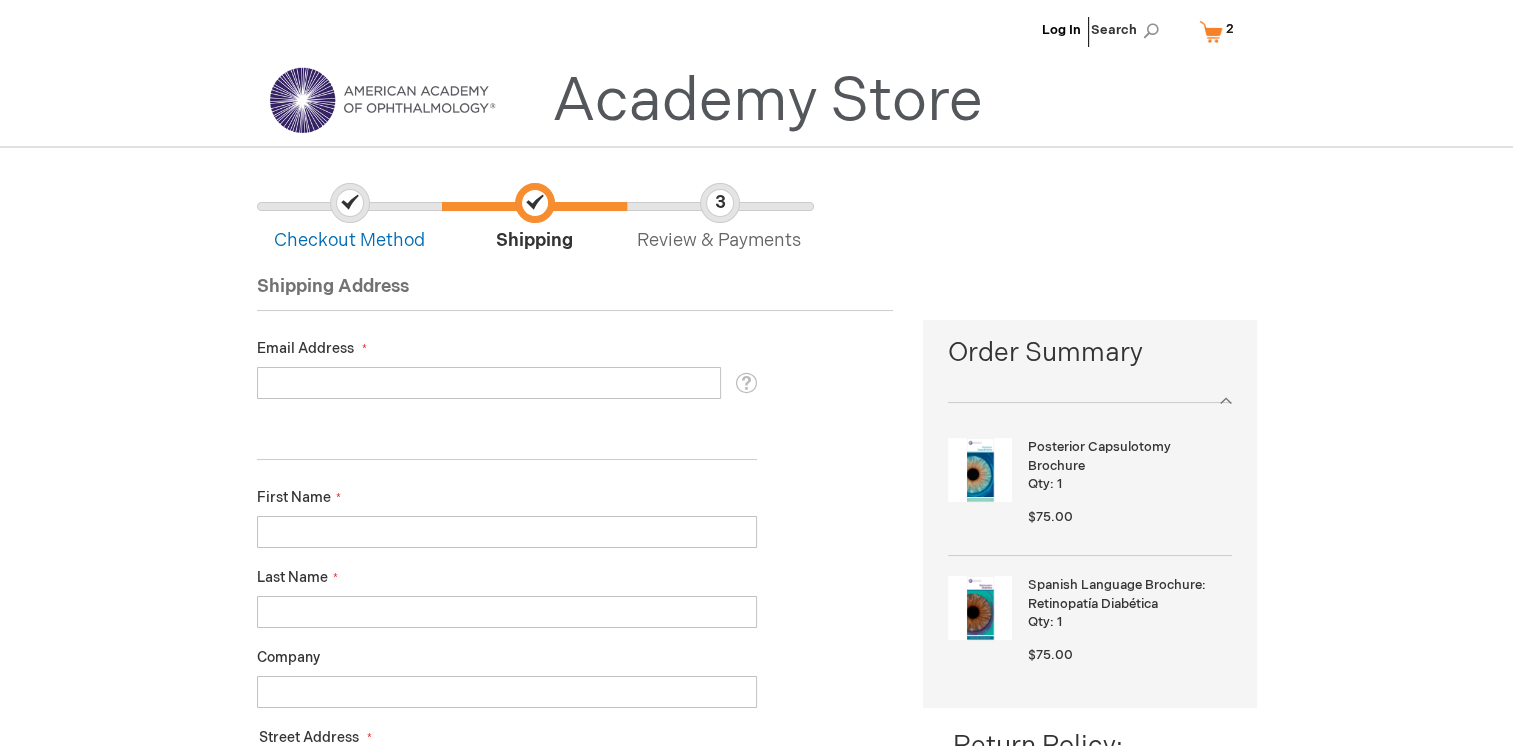 click on "Email Address" at bounding box center (489, 383) 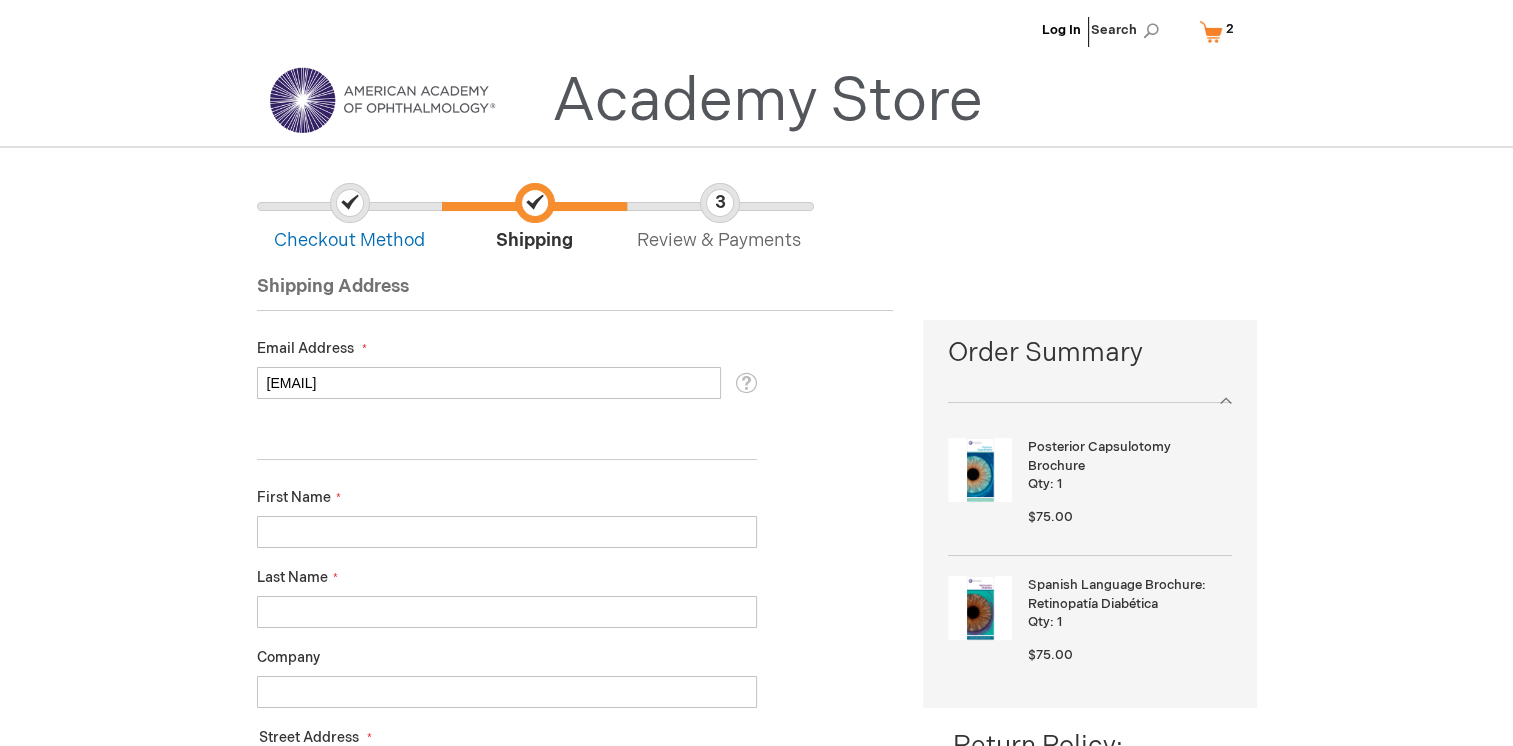 click on "First Name" at bounding box center (507, 532) 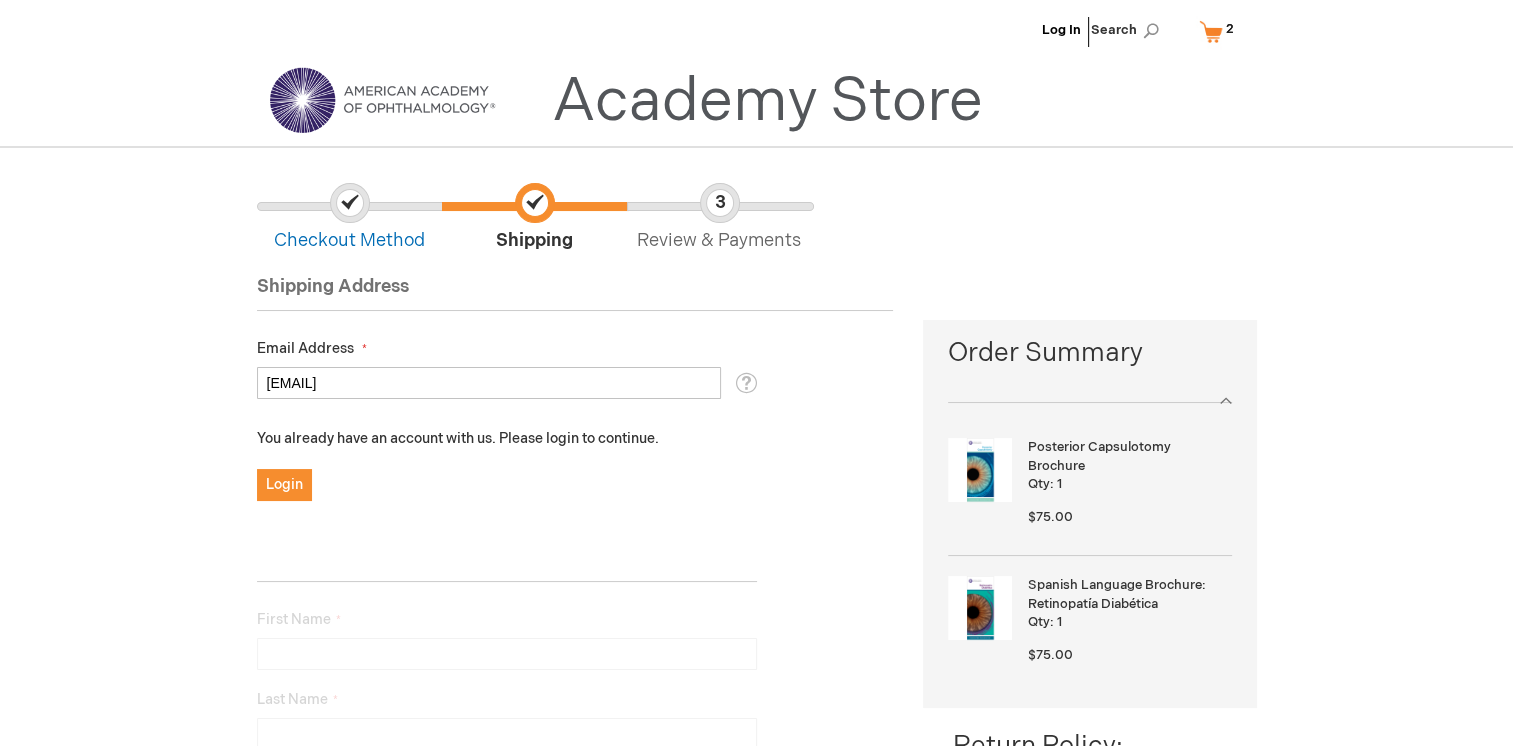type on "[FIRST]" 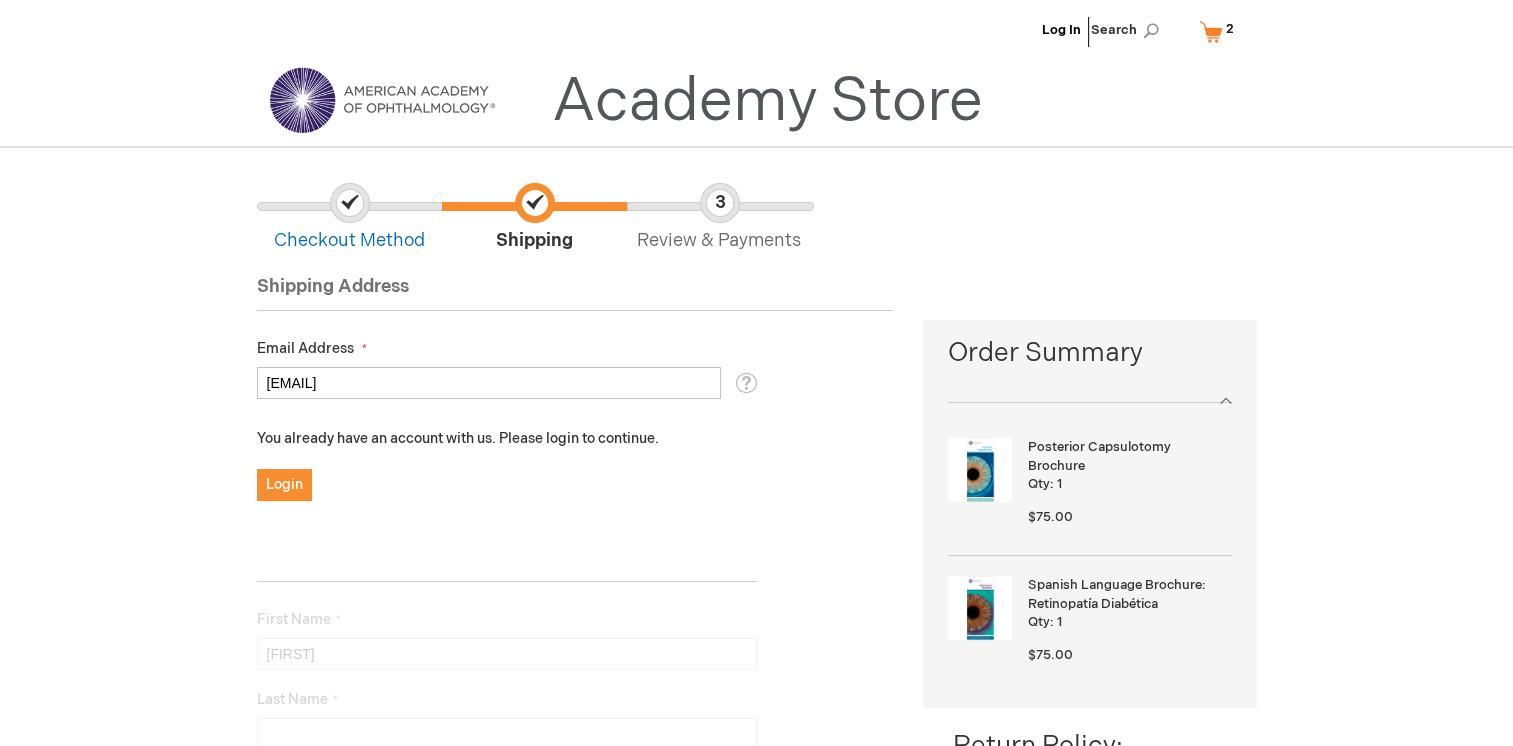 type on "[LAST]" 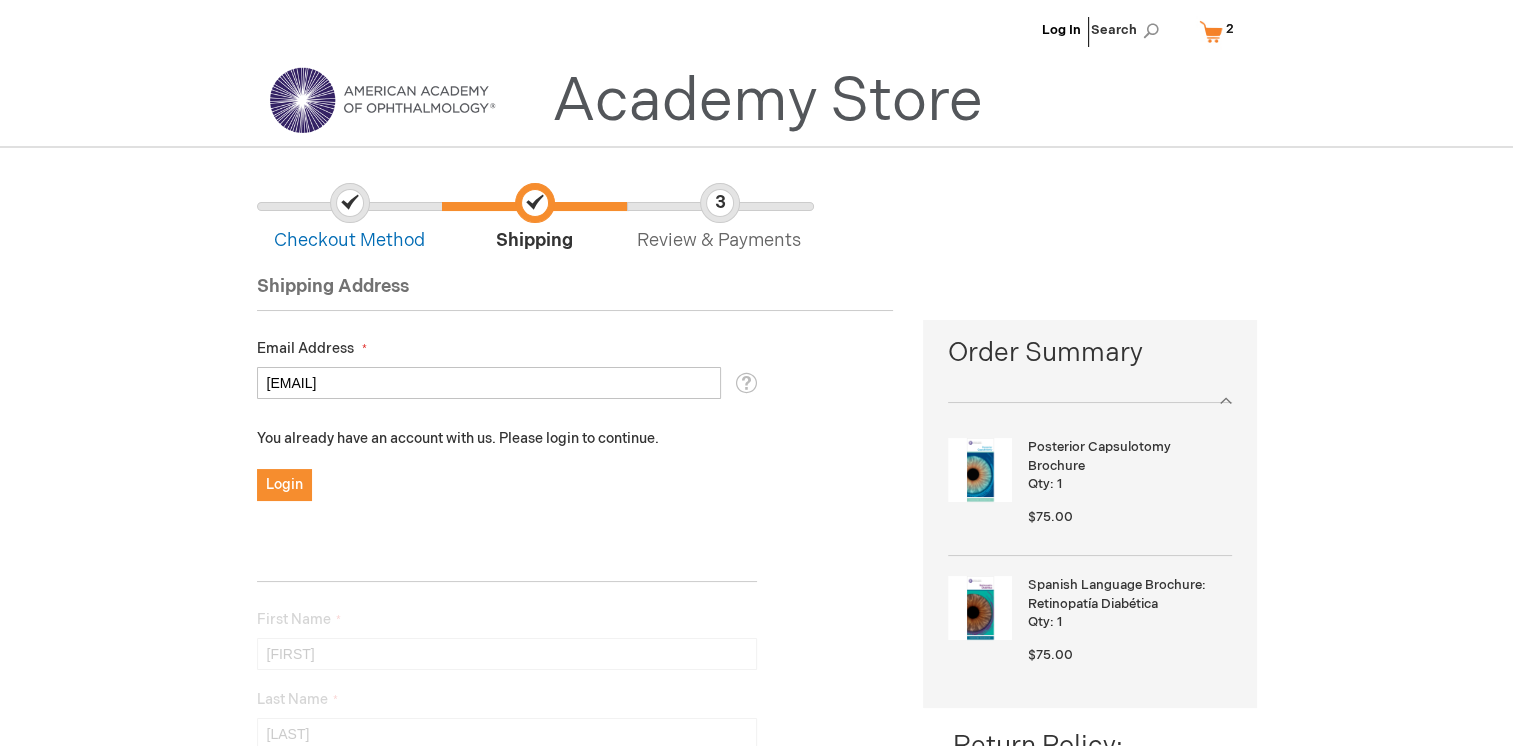 type on "Ridge Eye Care, Inc." 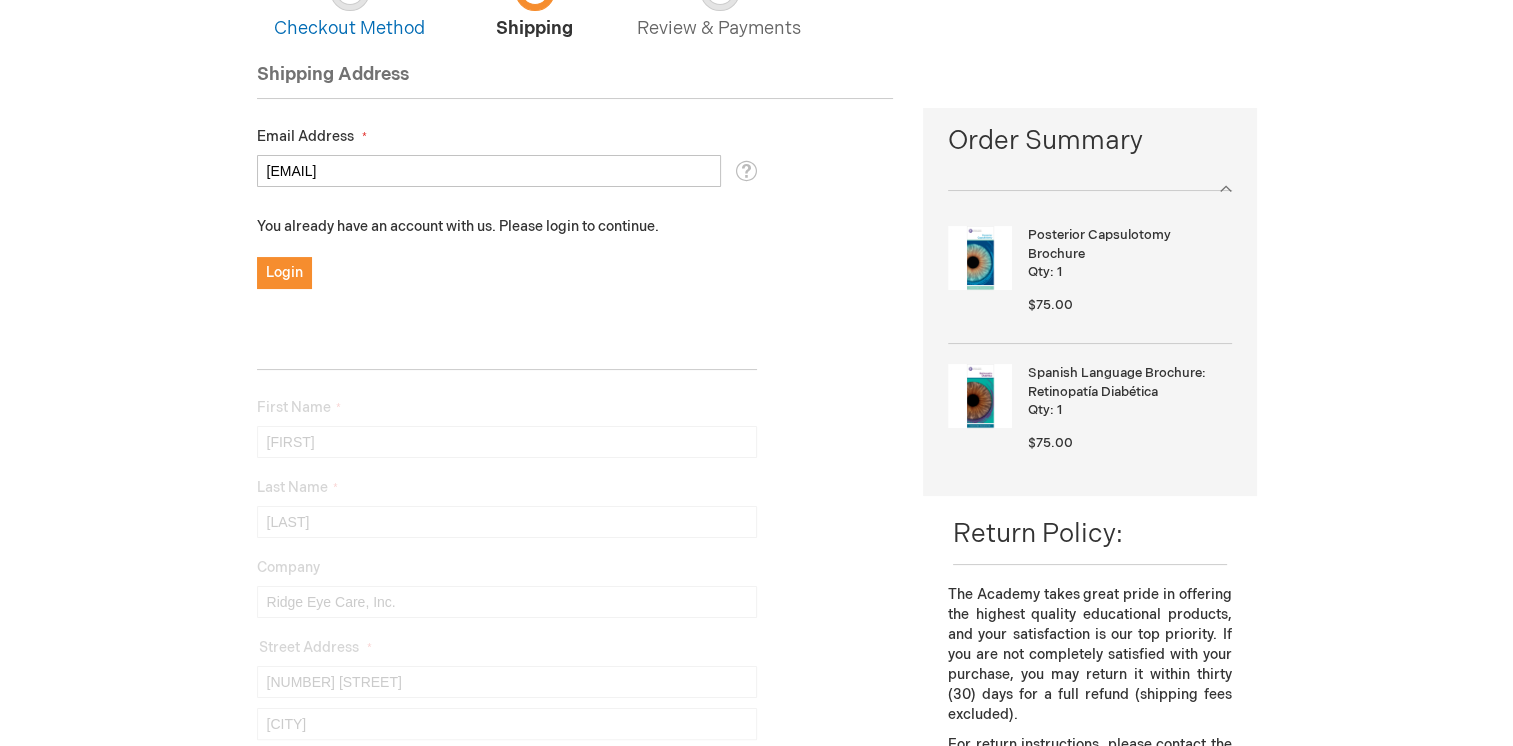 scroll, scrollTop: 212, scrollLeft: 0, axis: vertical 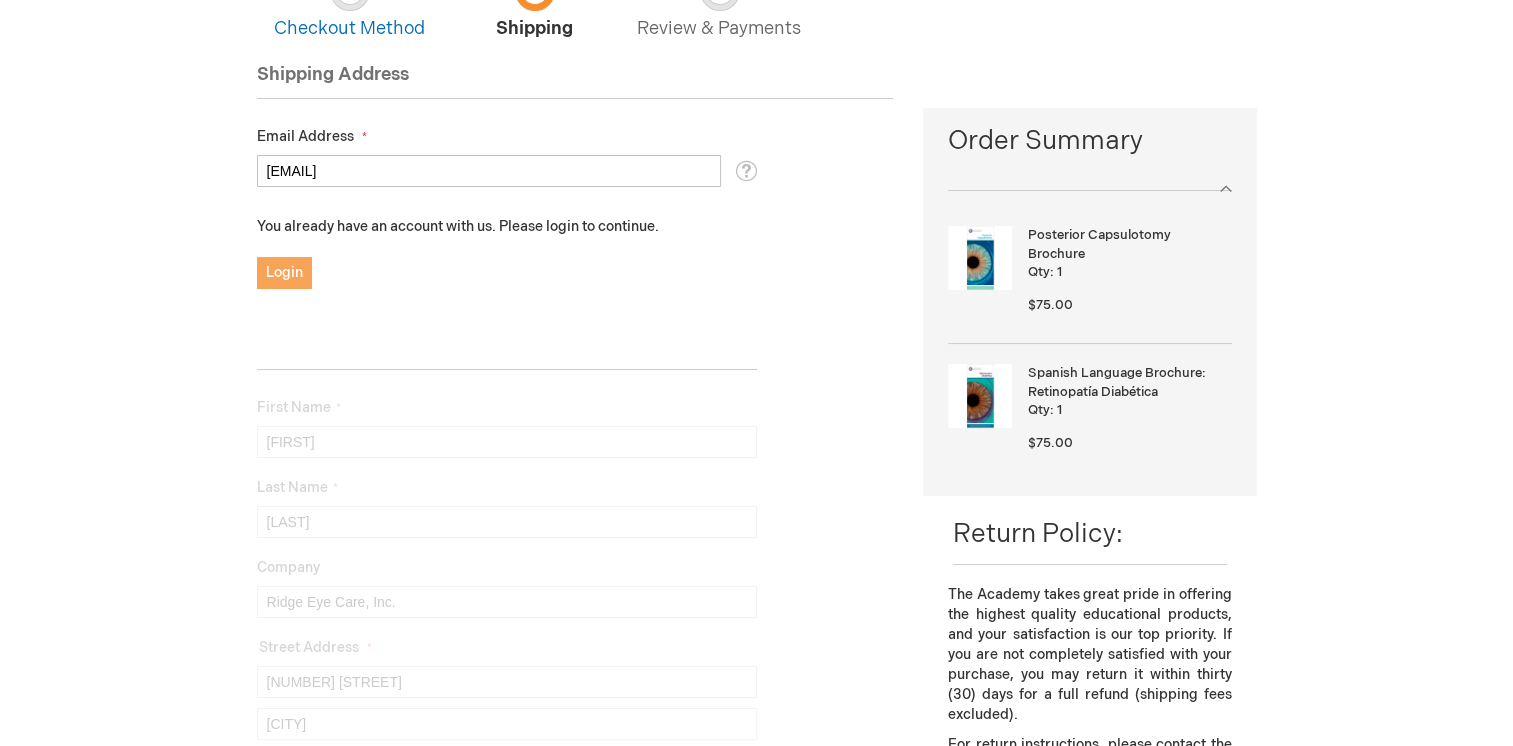 click on "Login" at bounding box center [284, 272] 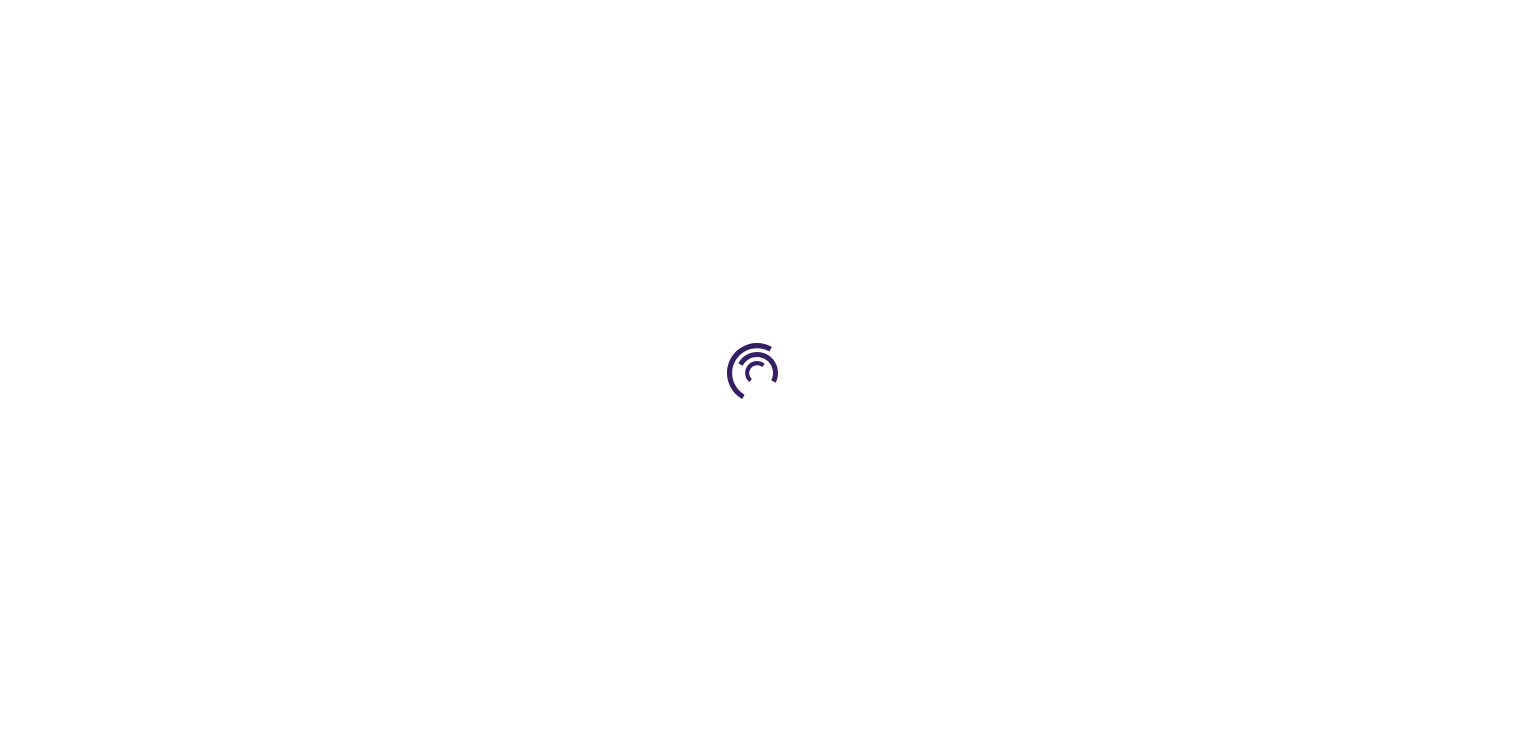 scroll, scrollTop: 0, scrollLeft: 0, axis: both 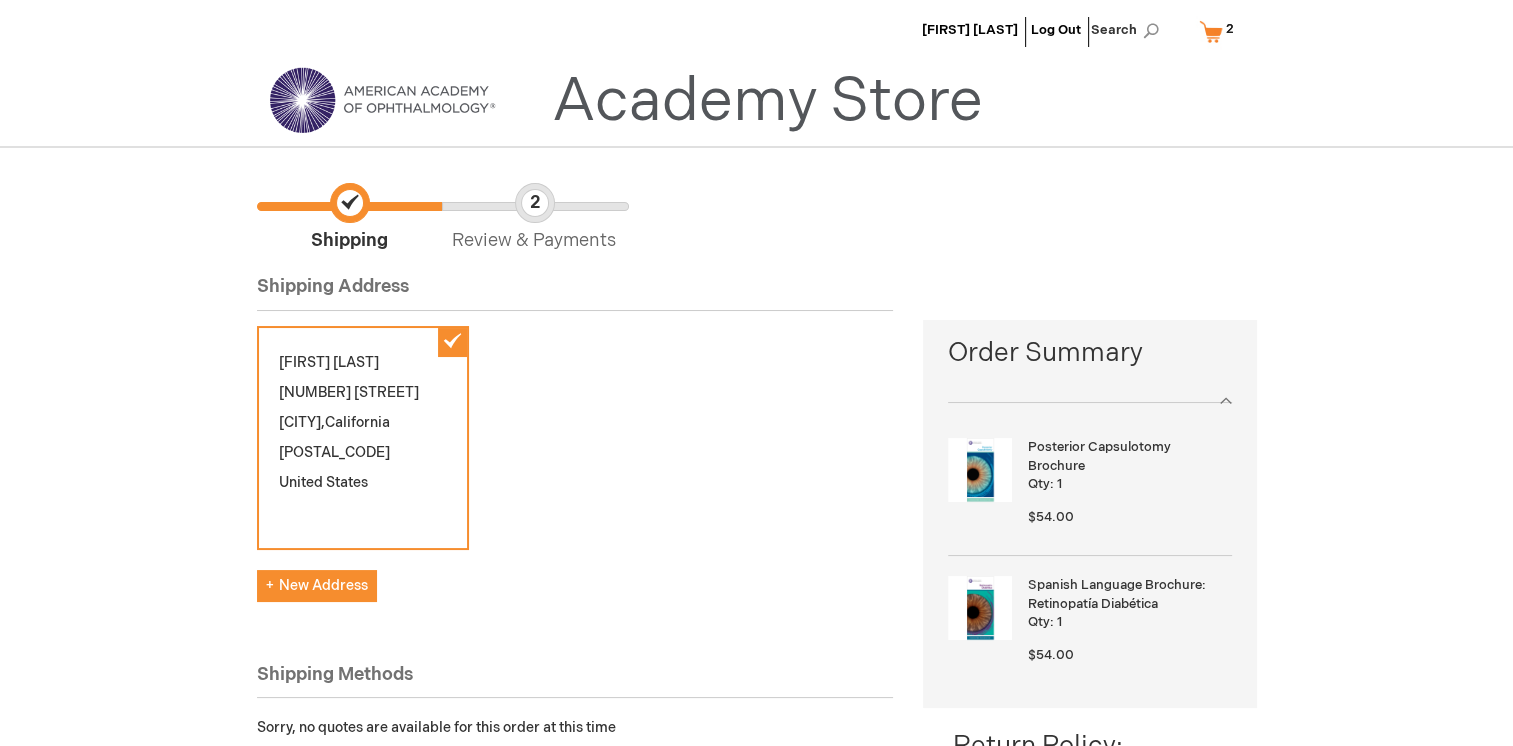 click on "[FIRST]
[LAST]
[NUMBER] [STREET]
[CITY] ,  [STATE] [POSTAL_CODE]
[COUNTRY]" at bounding box center [363, 438] 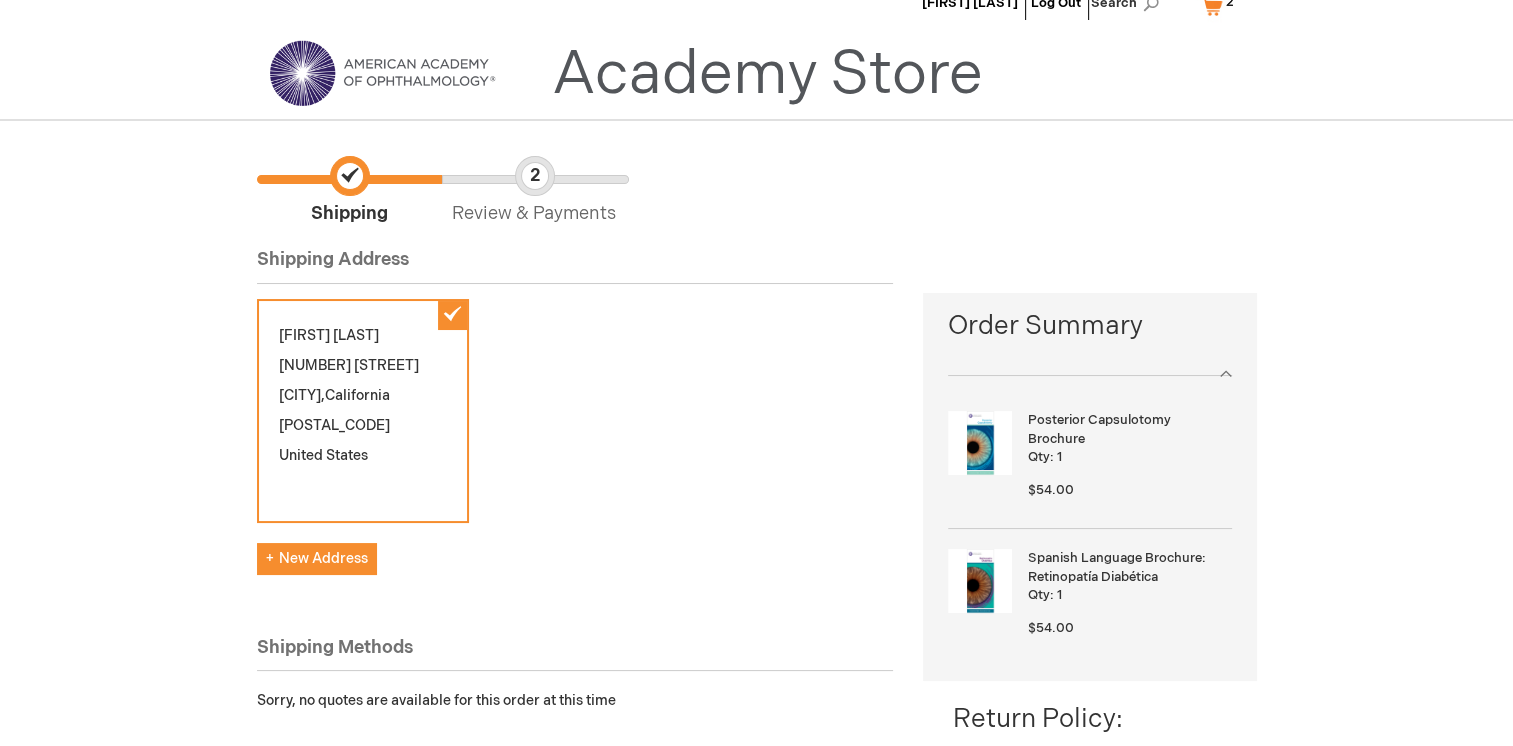 scroll, scrollTop: 0, scrollLeft: 0, axis: both 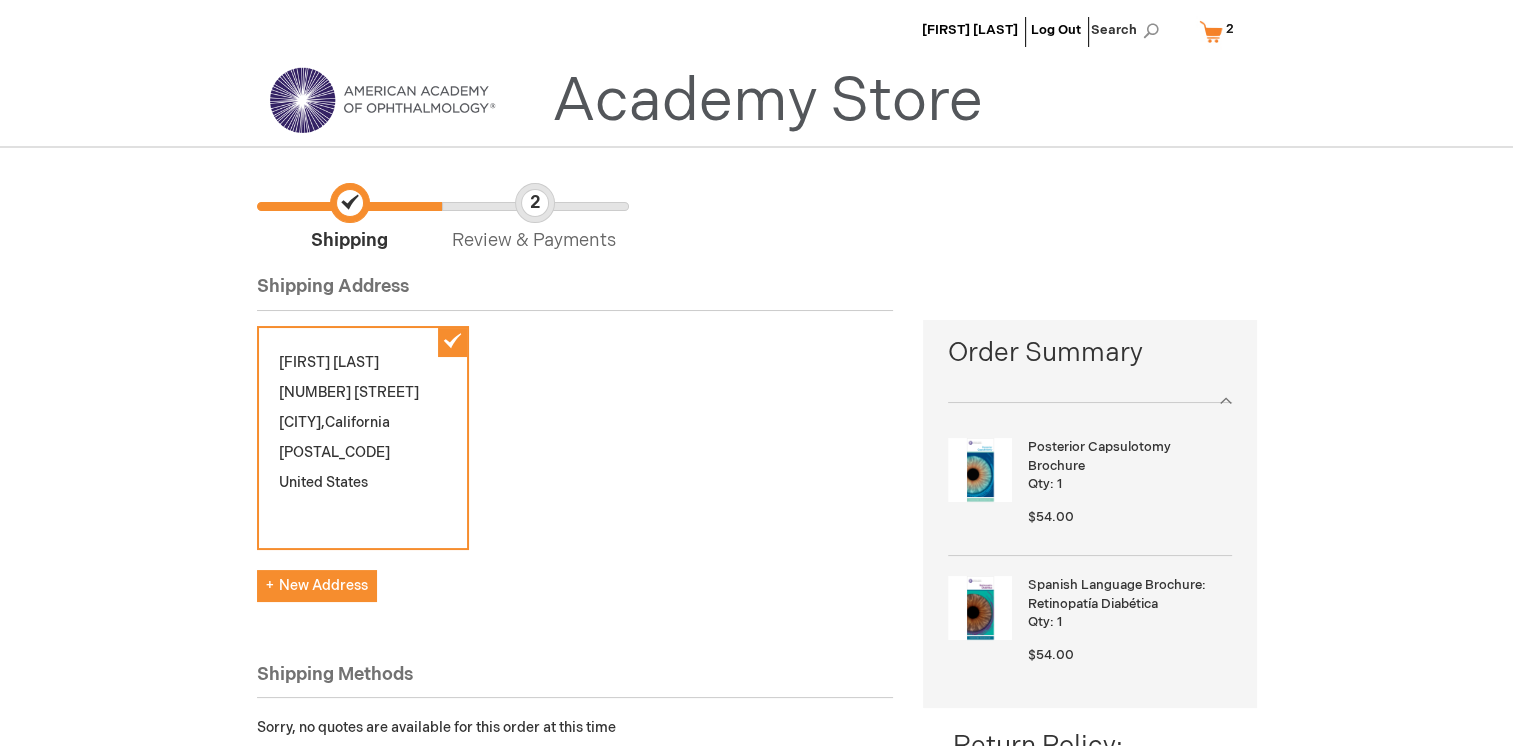 click on "2
2
items" at bounding box center [1230, 29] 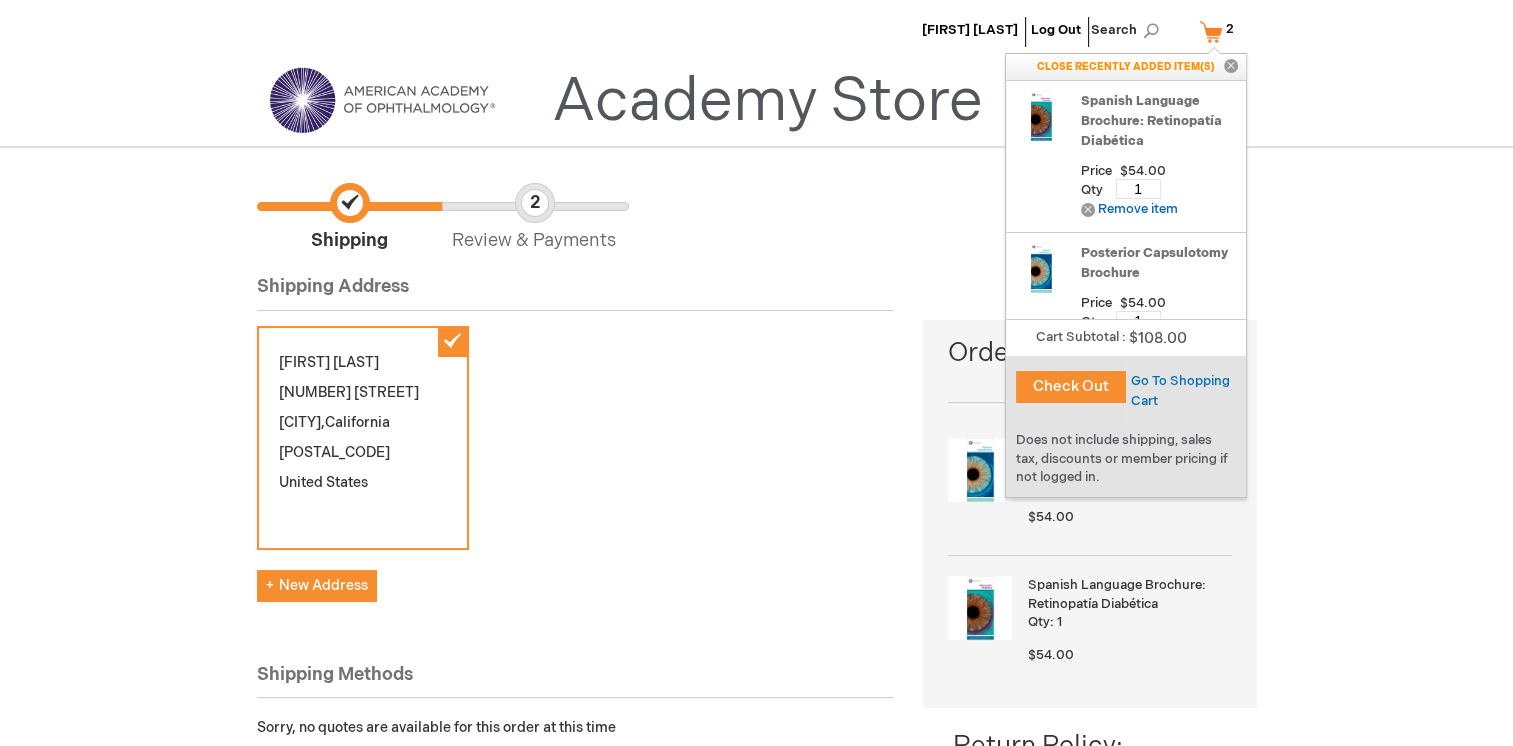 click on "Check Out" at bounding box center [1071, 387] 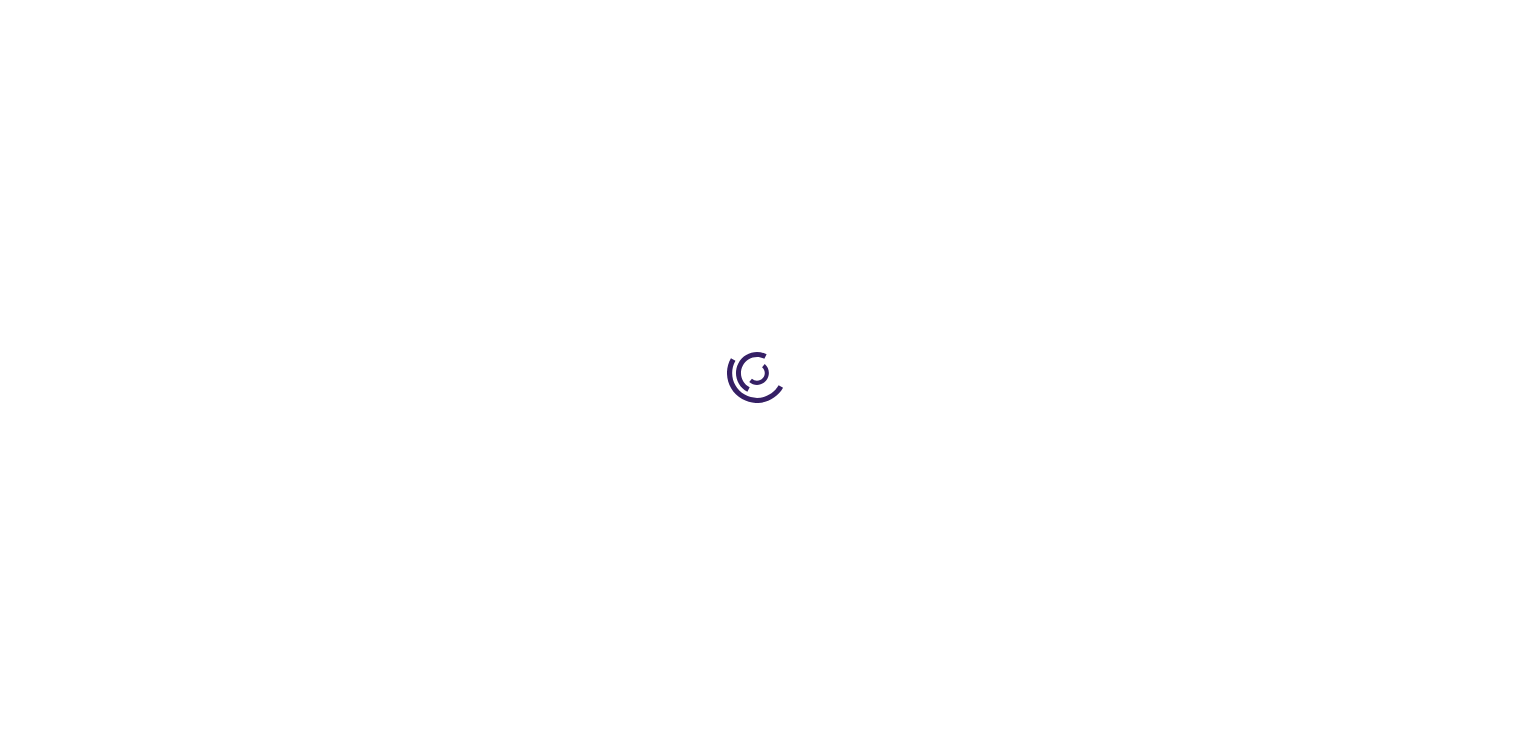 scroll, scrollTop: 0, scrollLeft: 0, axis: both 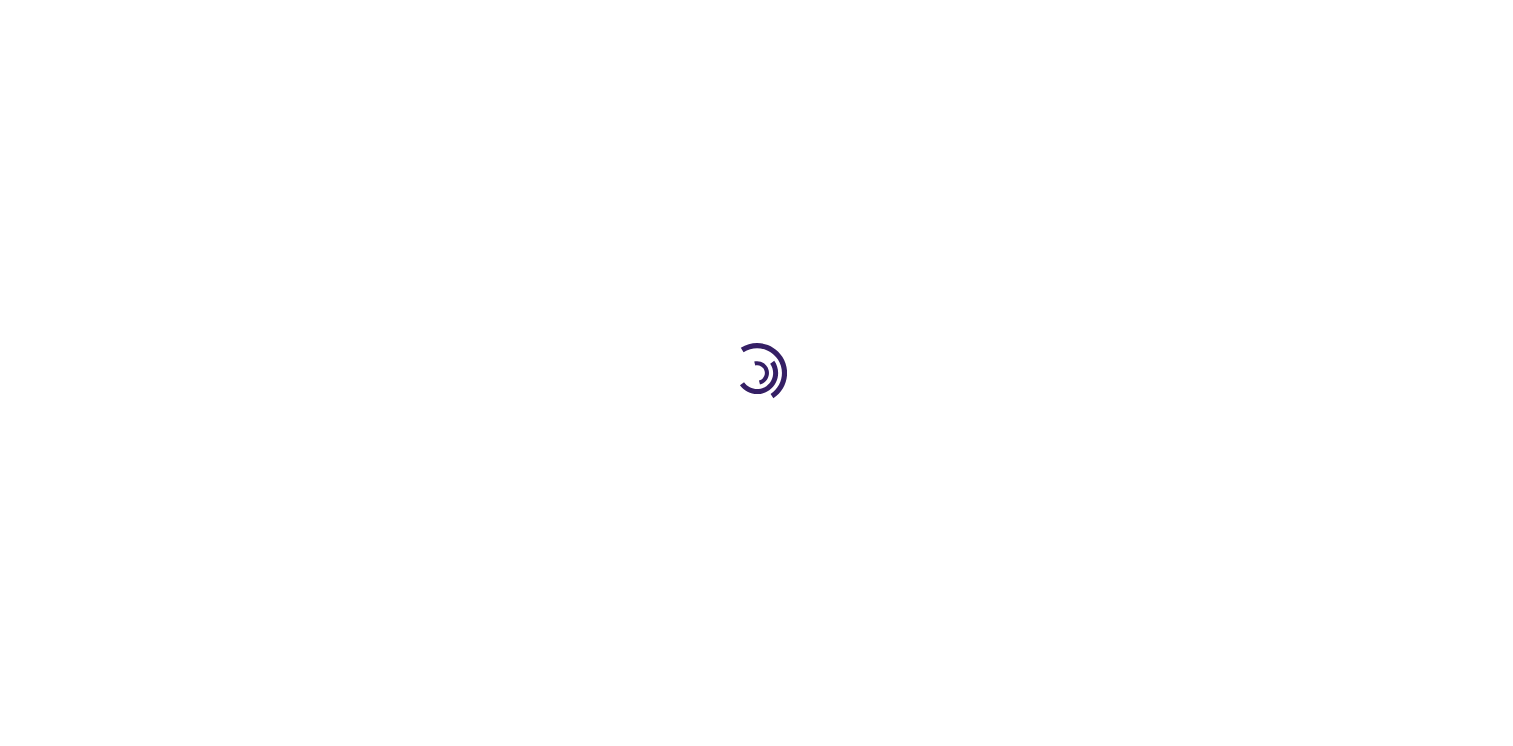 select on "US" 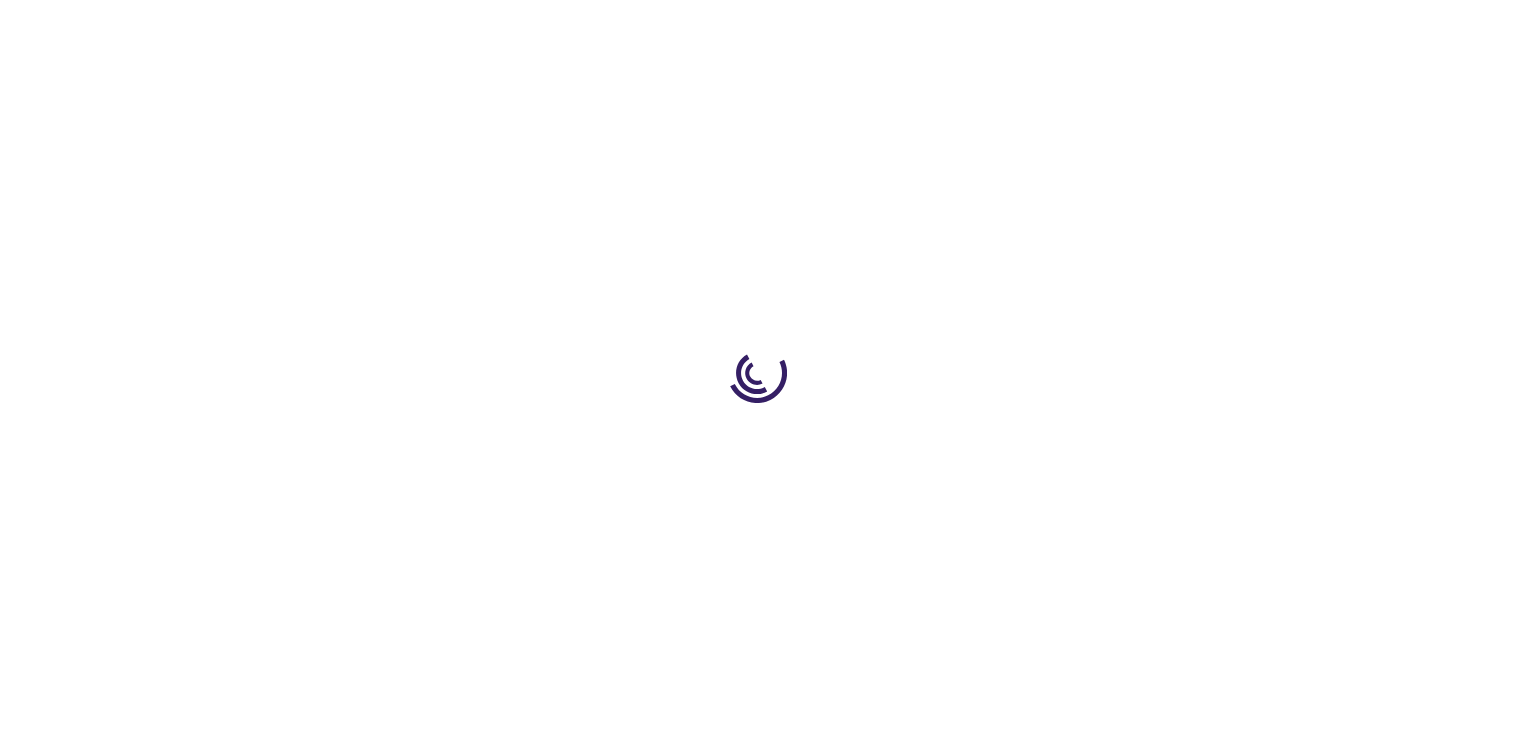 select on "12" 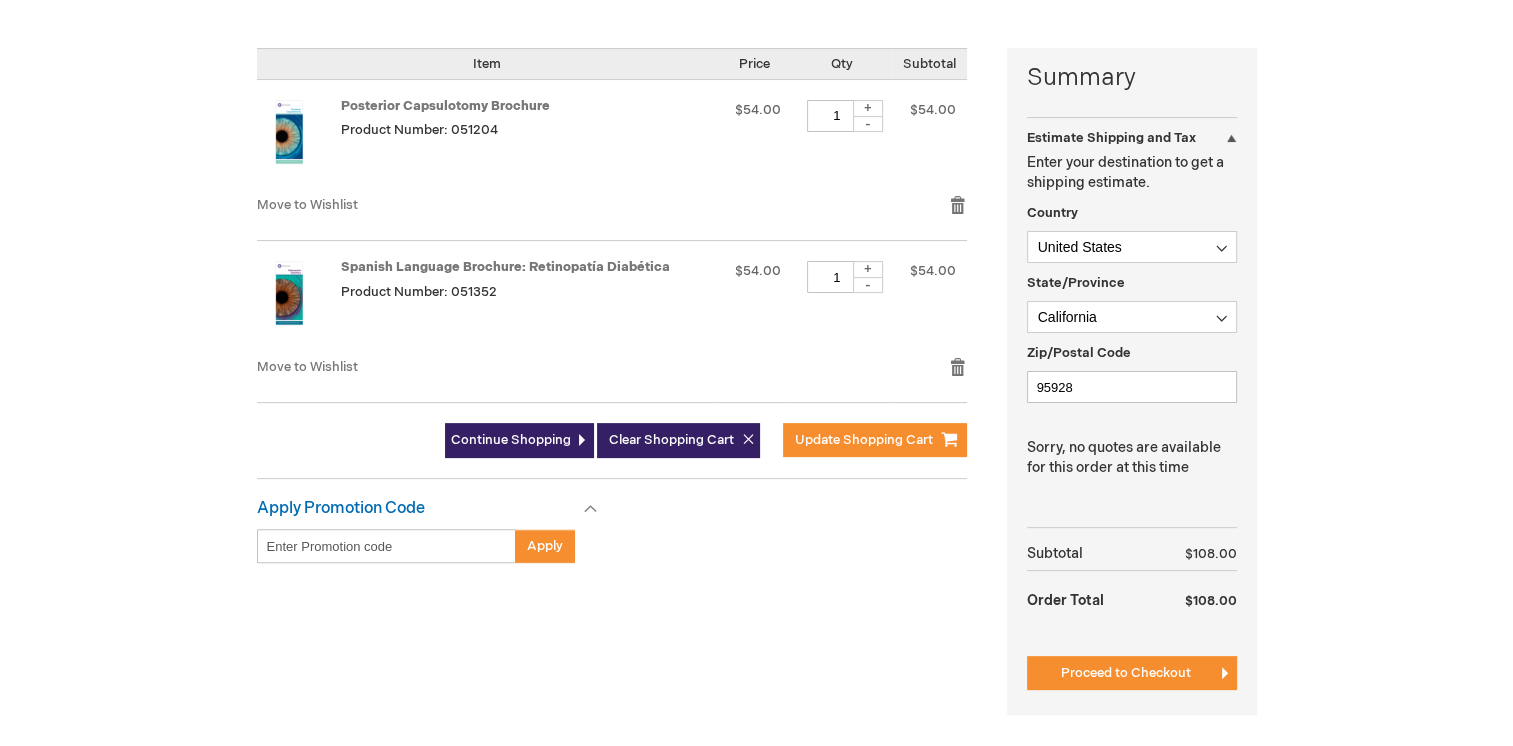 scroll, scrollTop: 462, scrollLeft: 0, axis: vertical 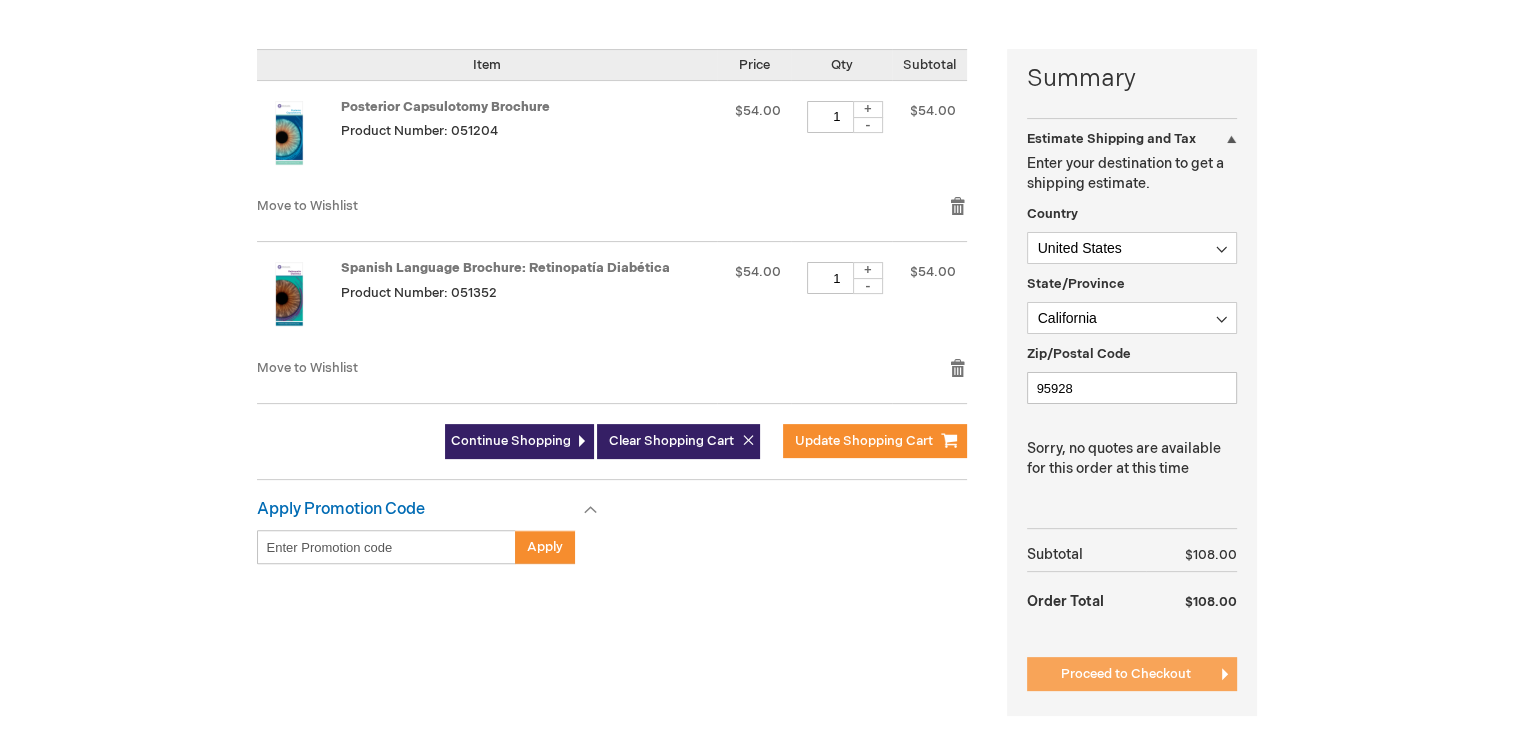 click on "Proceed to Checkout" at bounding box center (1126, 674) 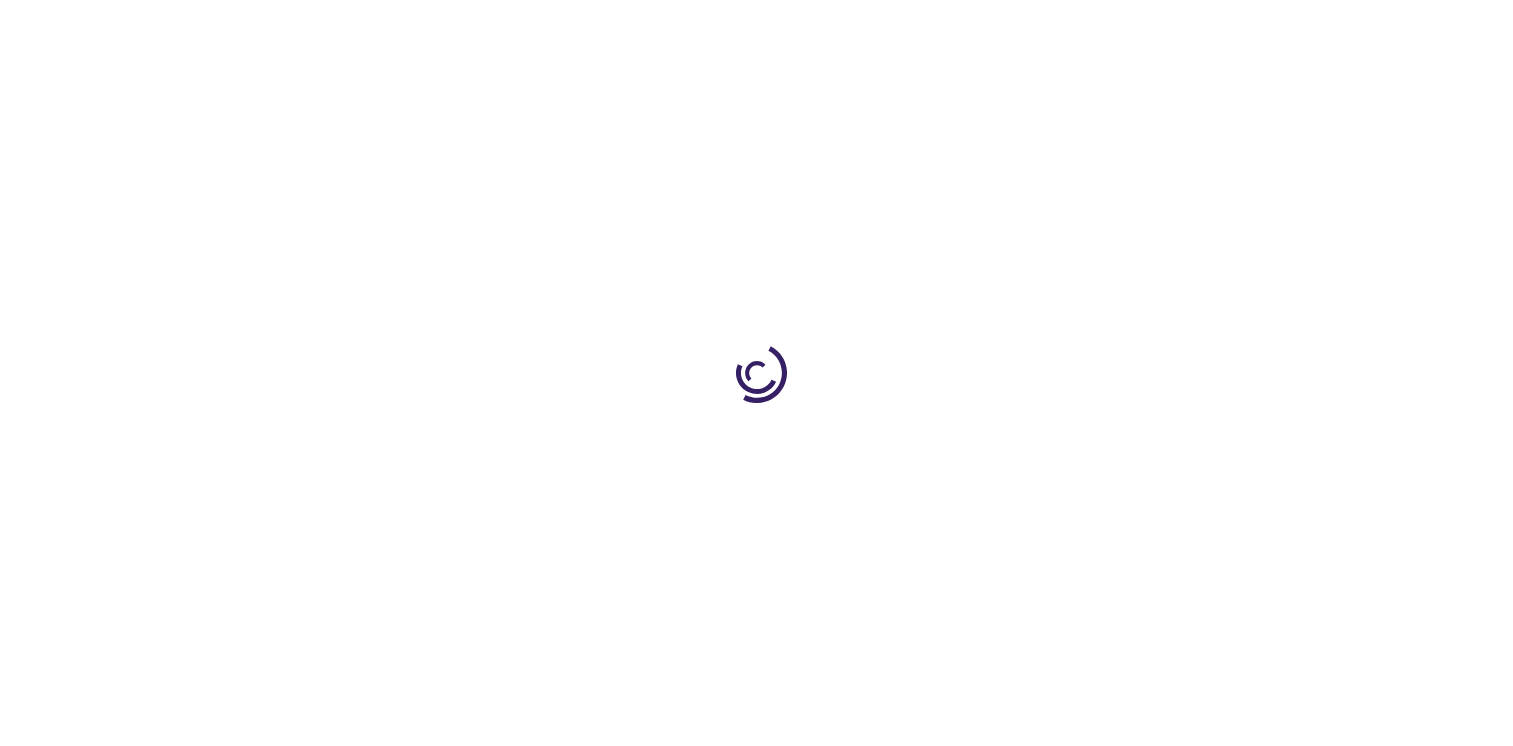 scroll, scrollTop: 0, scrollLeft: 0, axis: both 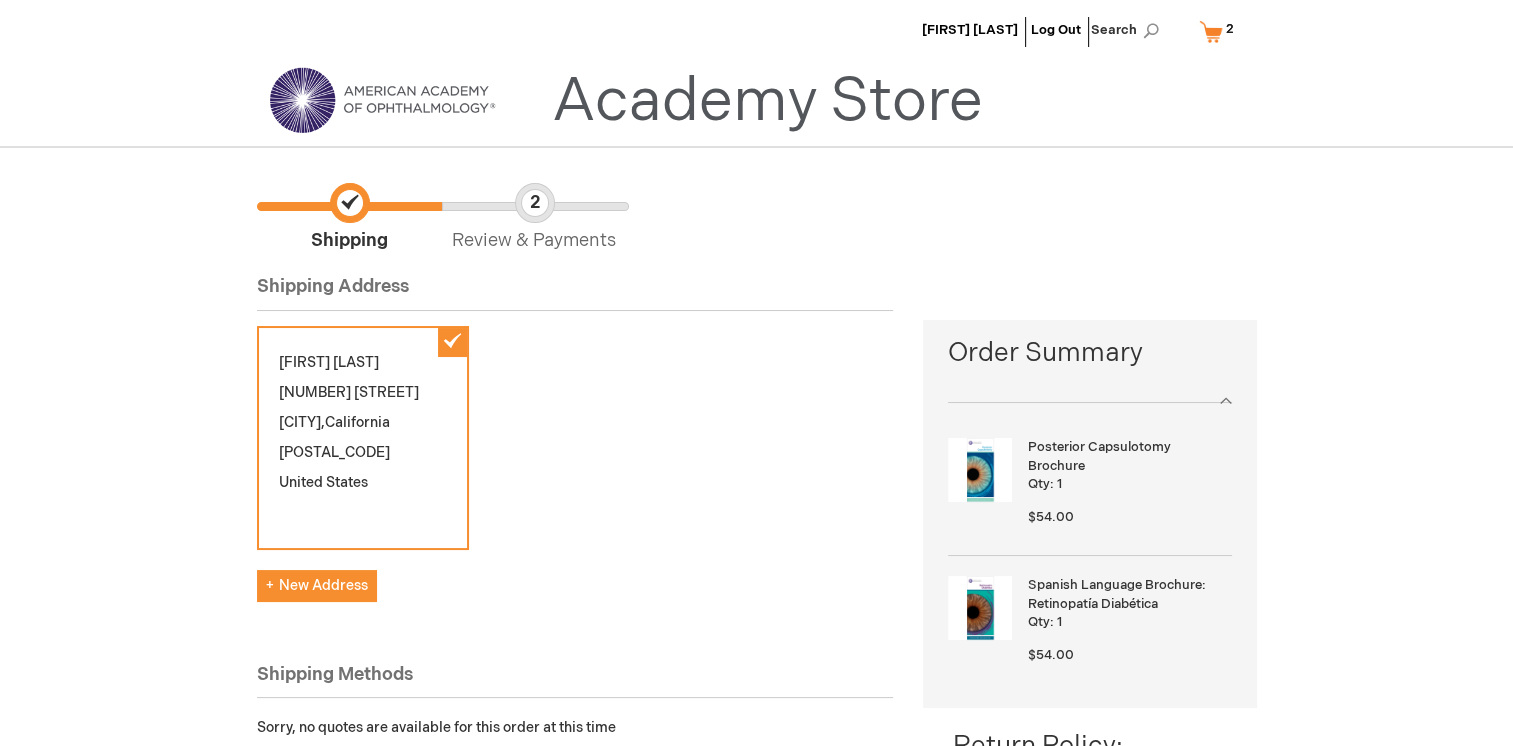 click on "Amy
Aleck
1021 McRae Way
Roseville ,  California   95678
United States" at bounding box center (363, 438) 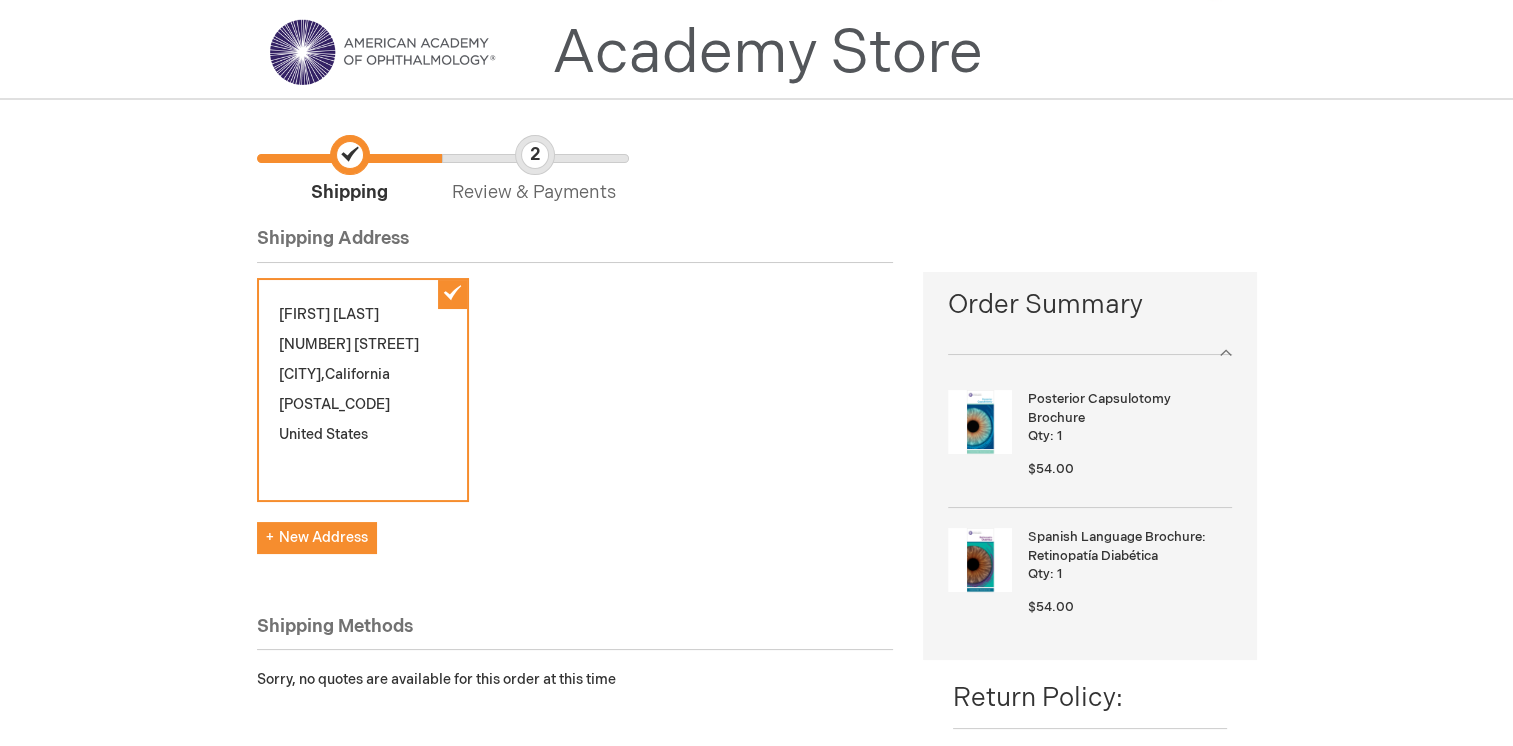scroll, scrollTop: 0, scrollLeft: 0, axis: both 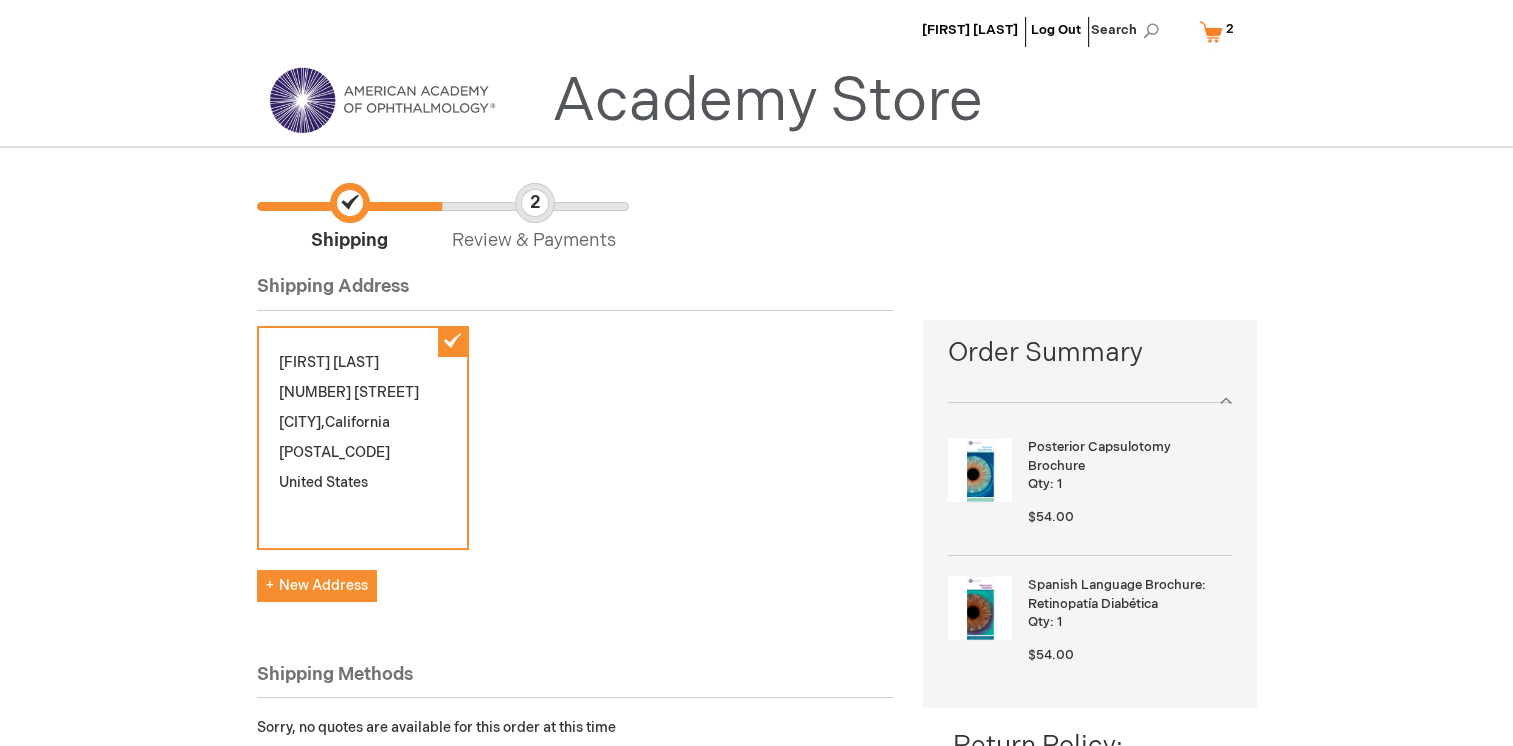 click on "Review & Payments" at bounding box center (534, 218) 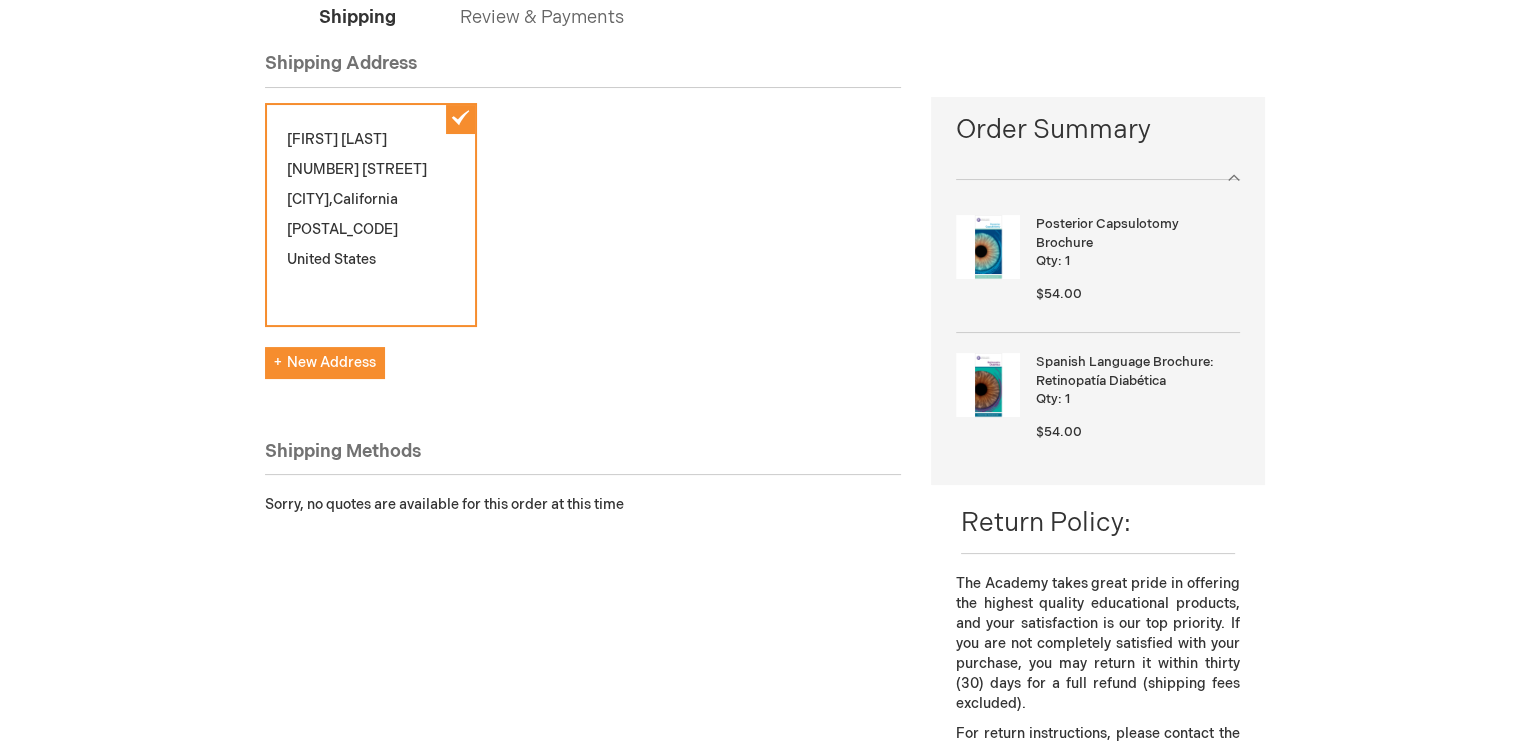 scroll, scrollTop: 0, scrollLeft: 0, axis: both 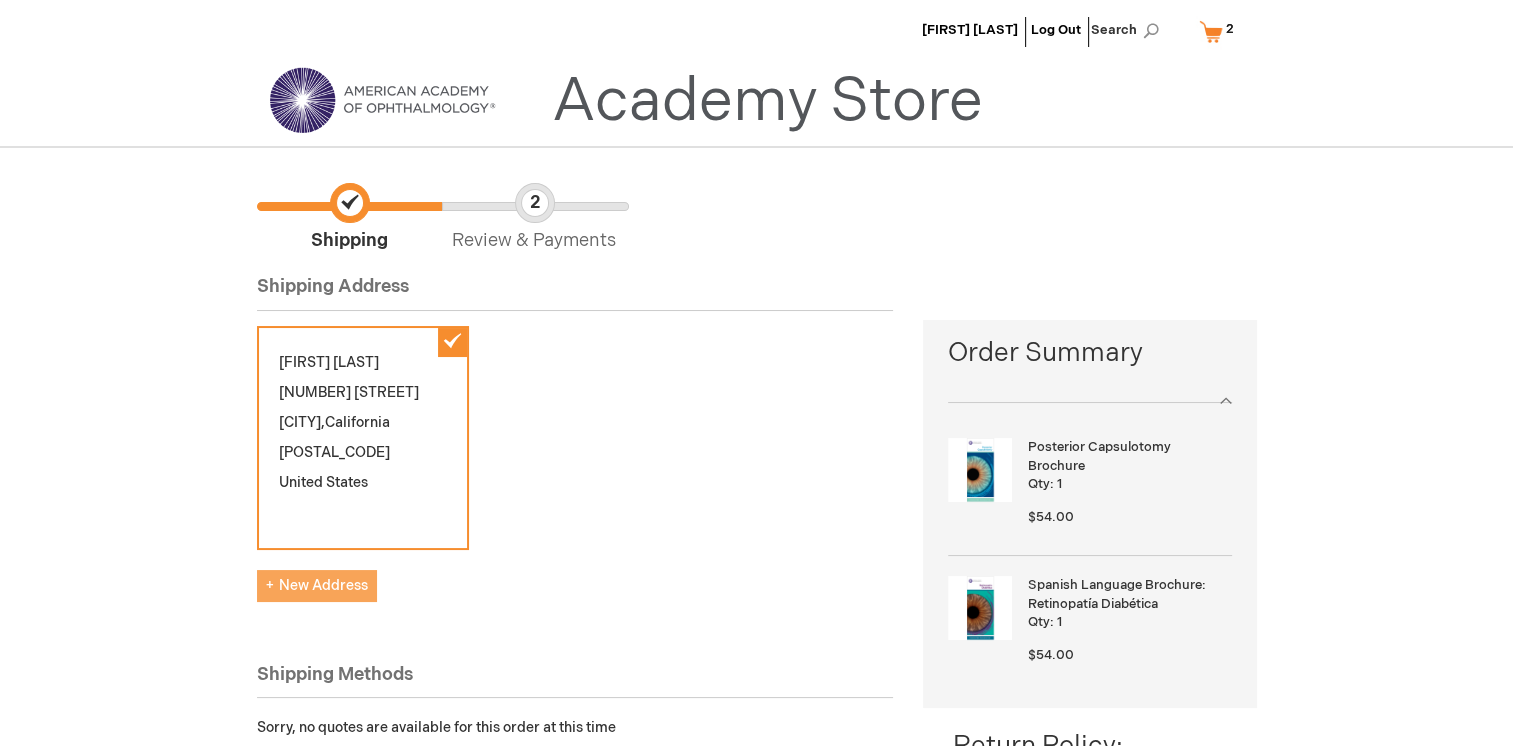 click on "New Address" at bounding box center (317, 585) 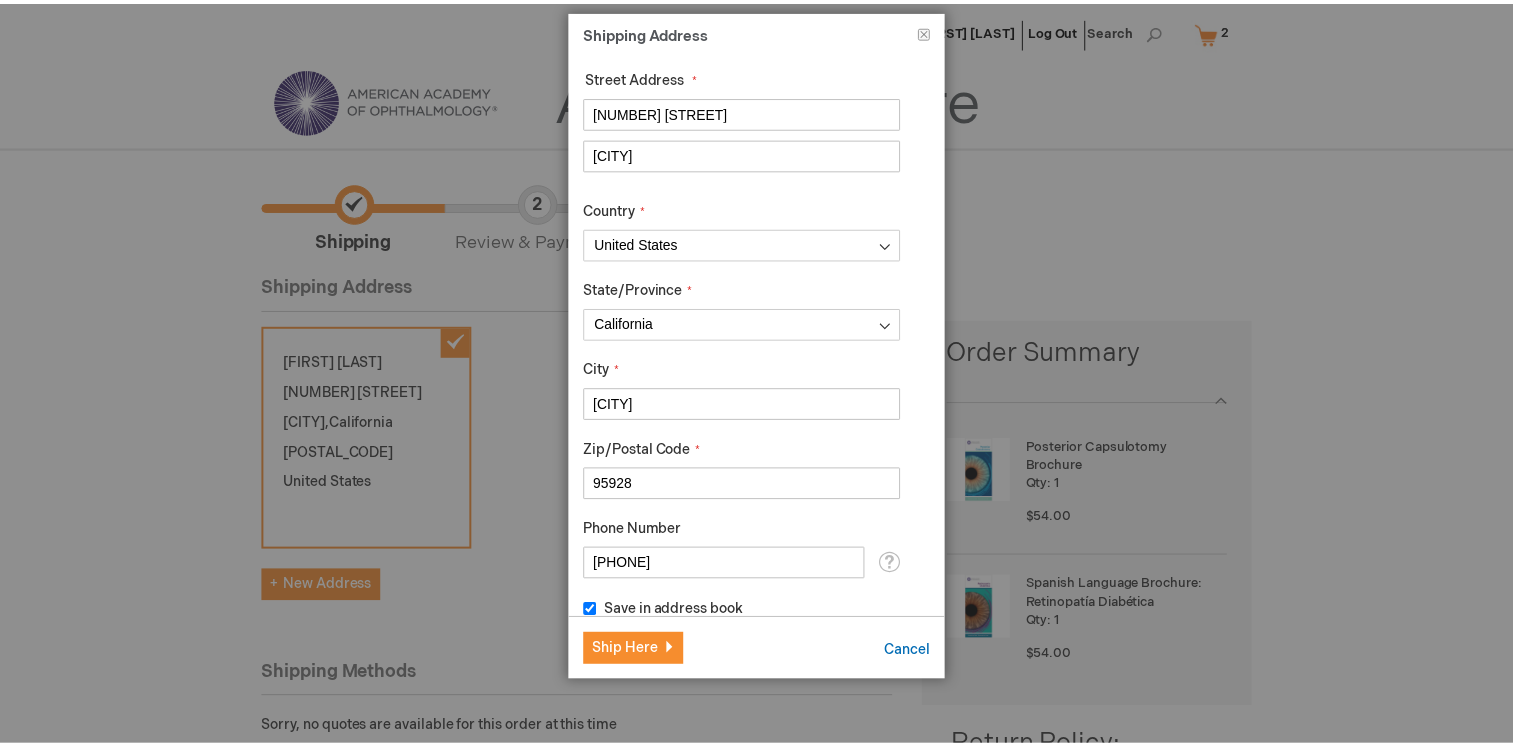 scroll, scrollTop: 244, scrollLeft: 0, axis: vertical 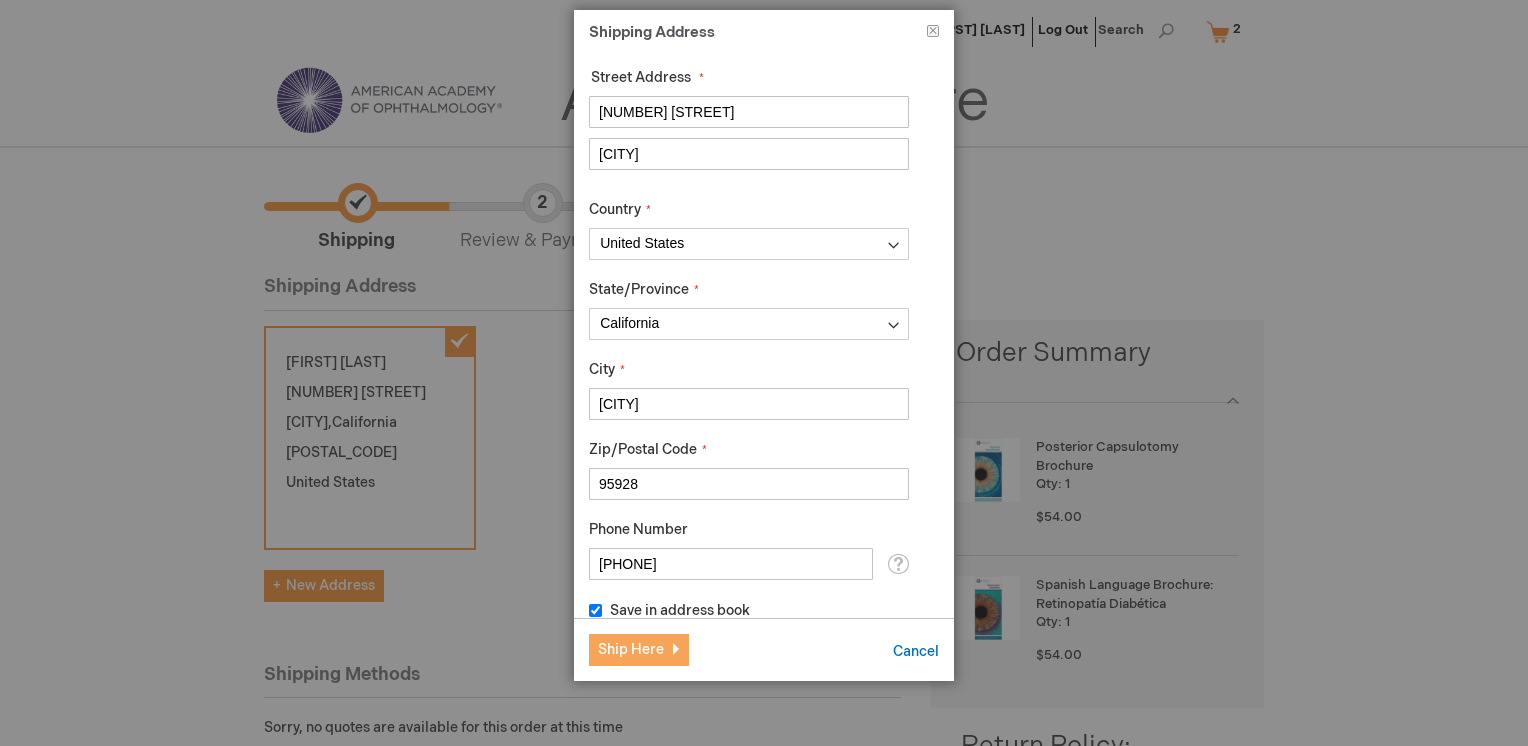 click on "Ship Here" at bounding box center (631, 649) 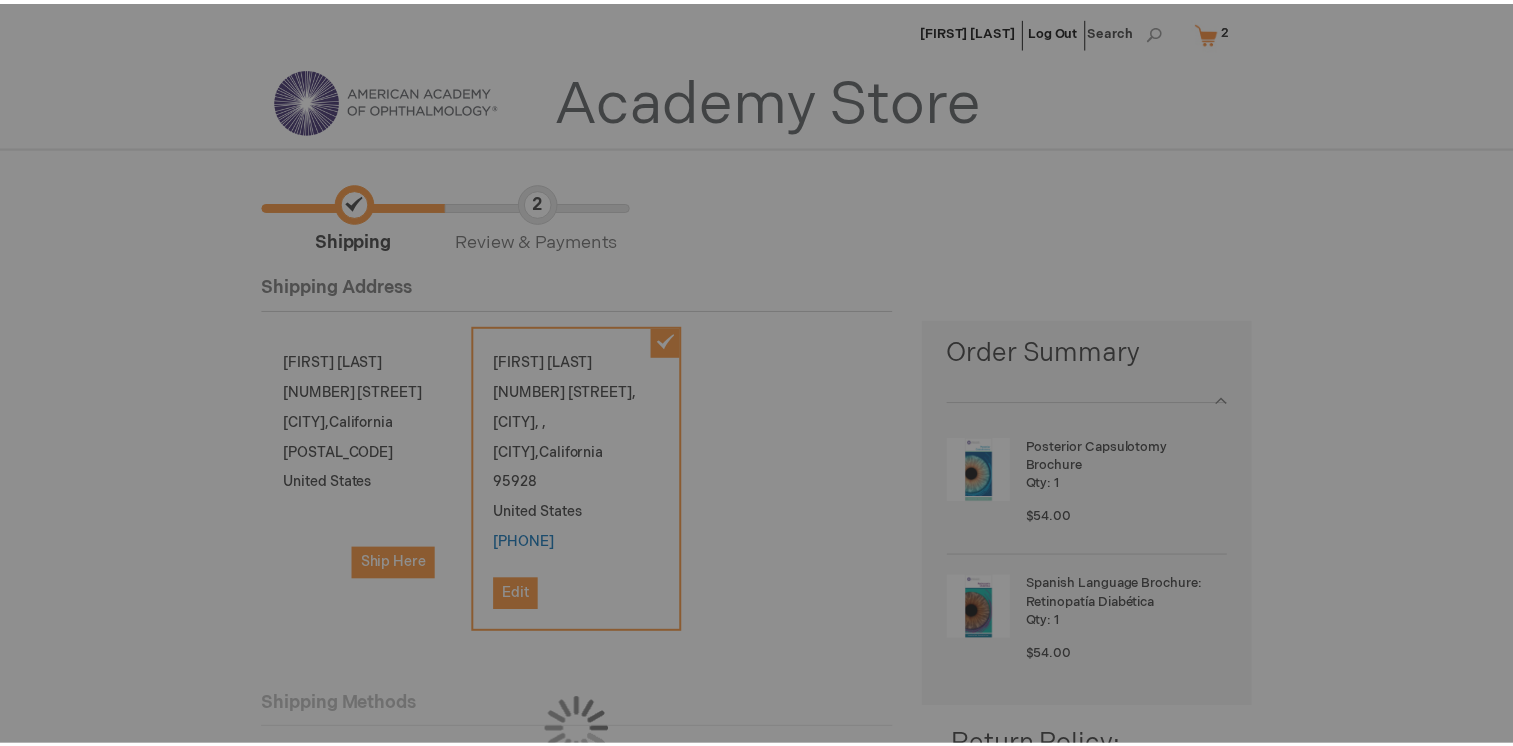 scroll, scrollTop: 0, scrollLeft: 0, axis: both 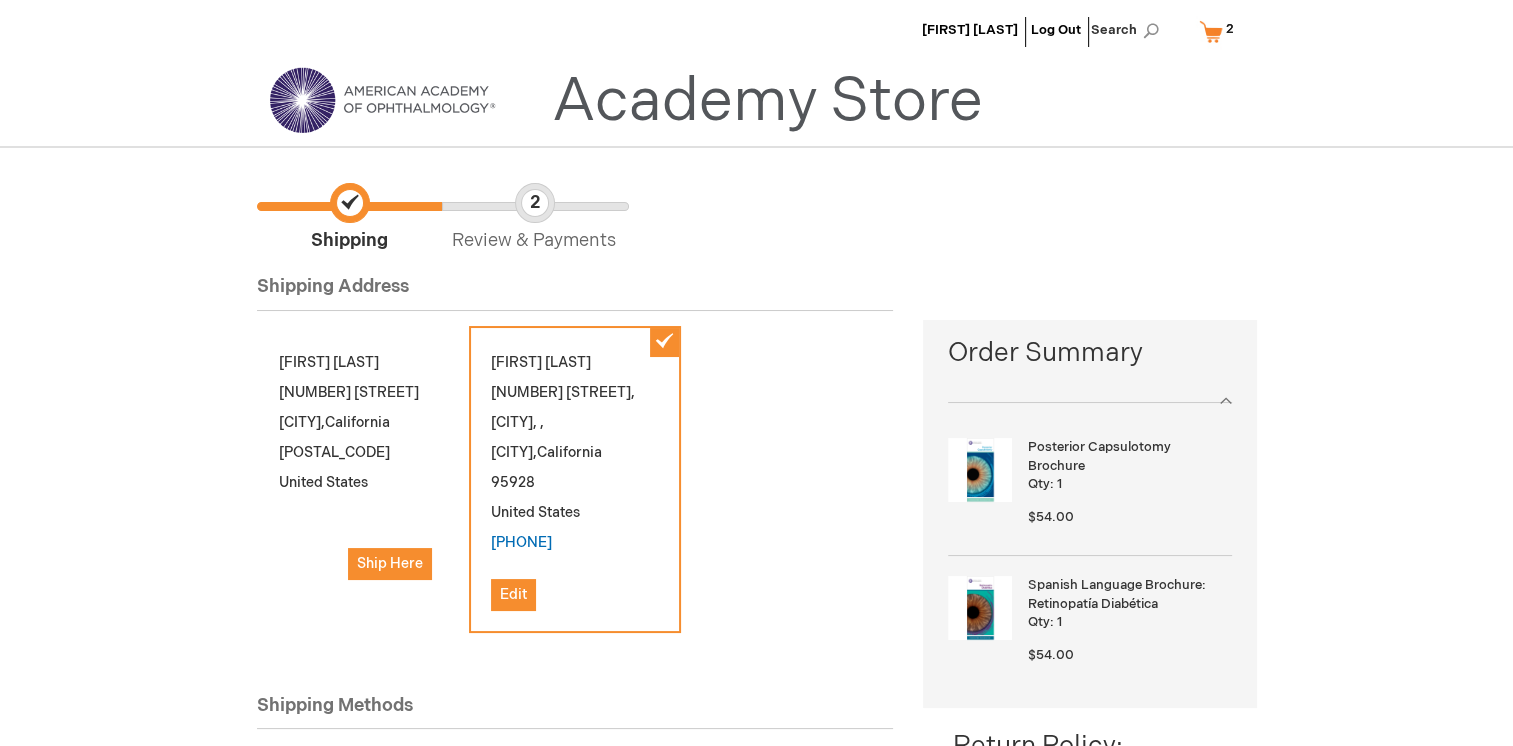 click at bounding box center [1089, 392] 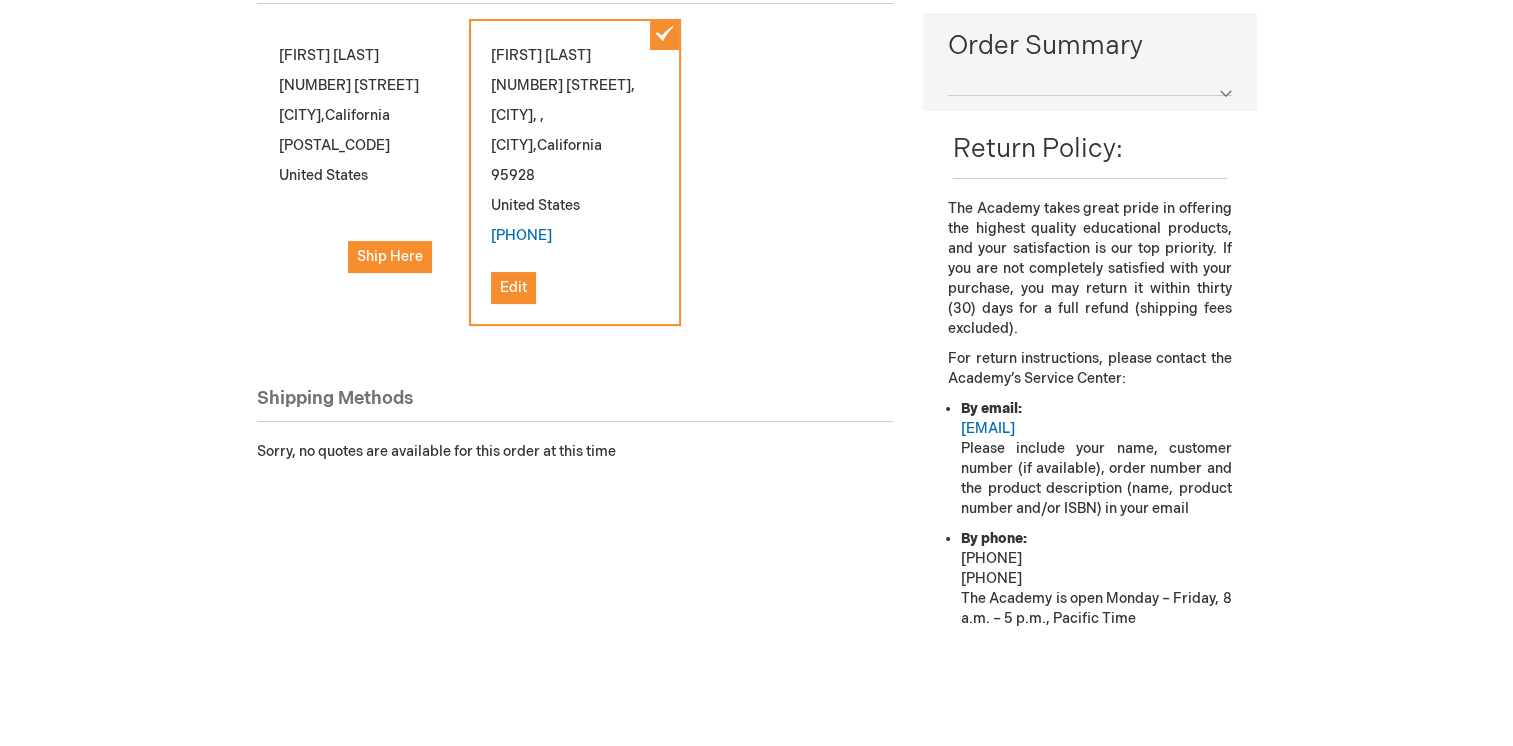 scroll, scrollTop: 0, scrollLeft: 0, axis: both 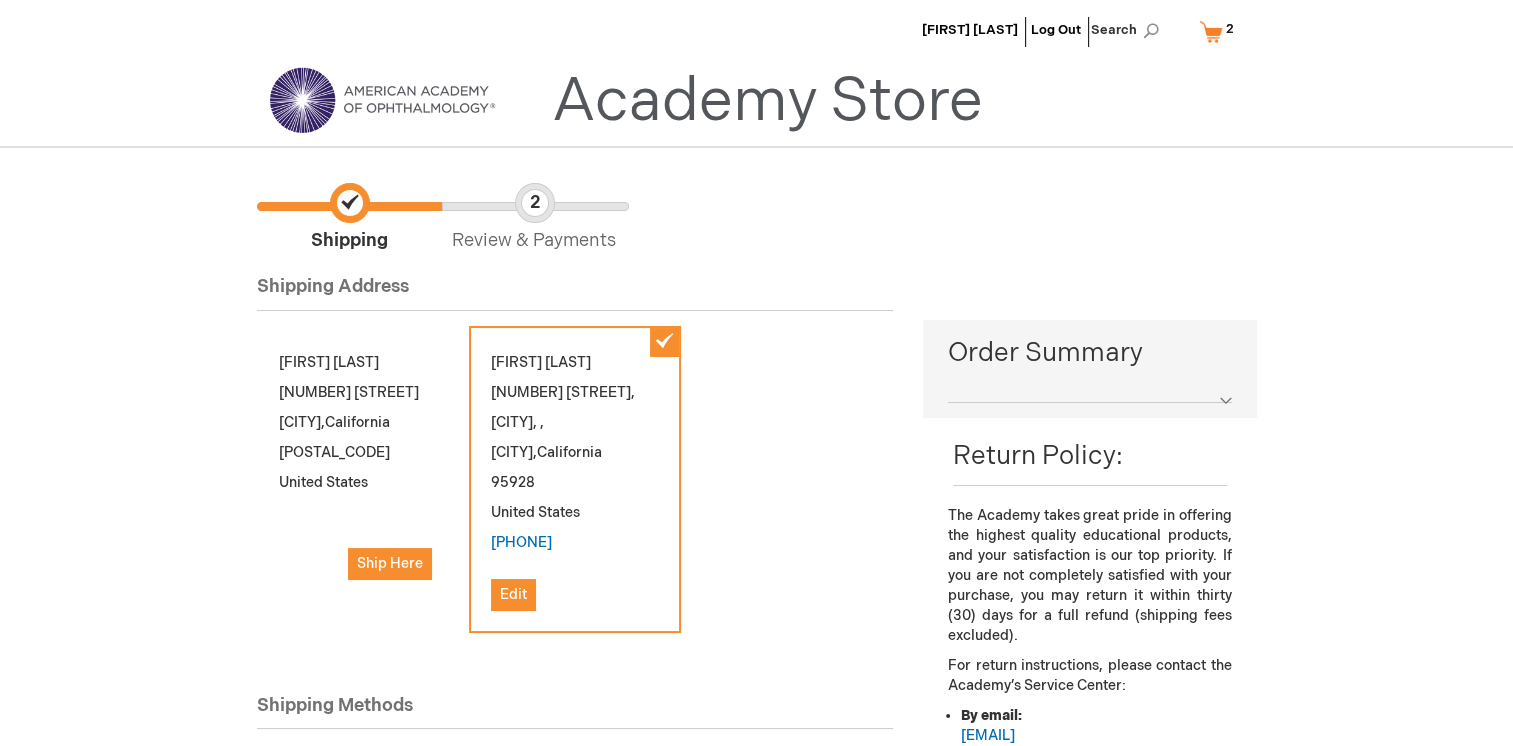 click on "My Cart
2
2
items" at bounding box center (1221, 31) 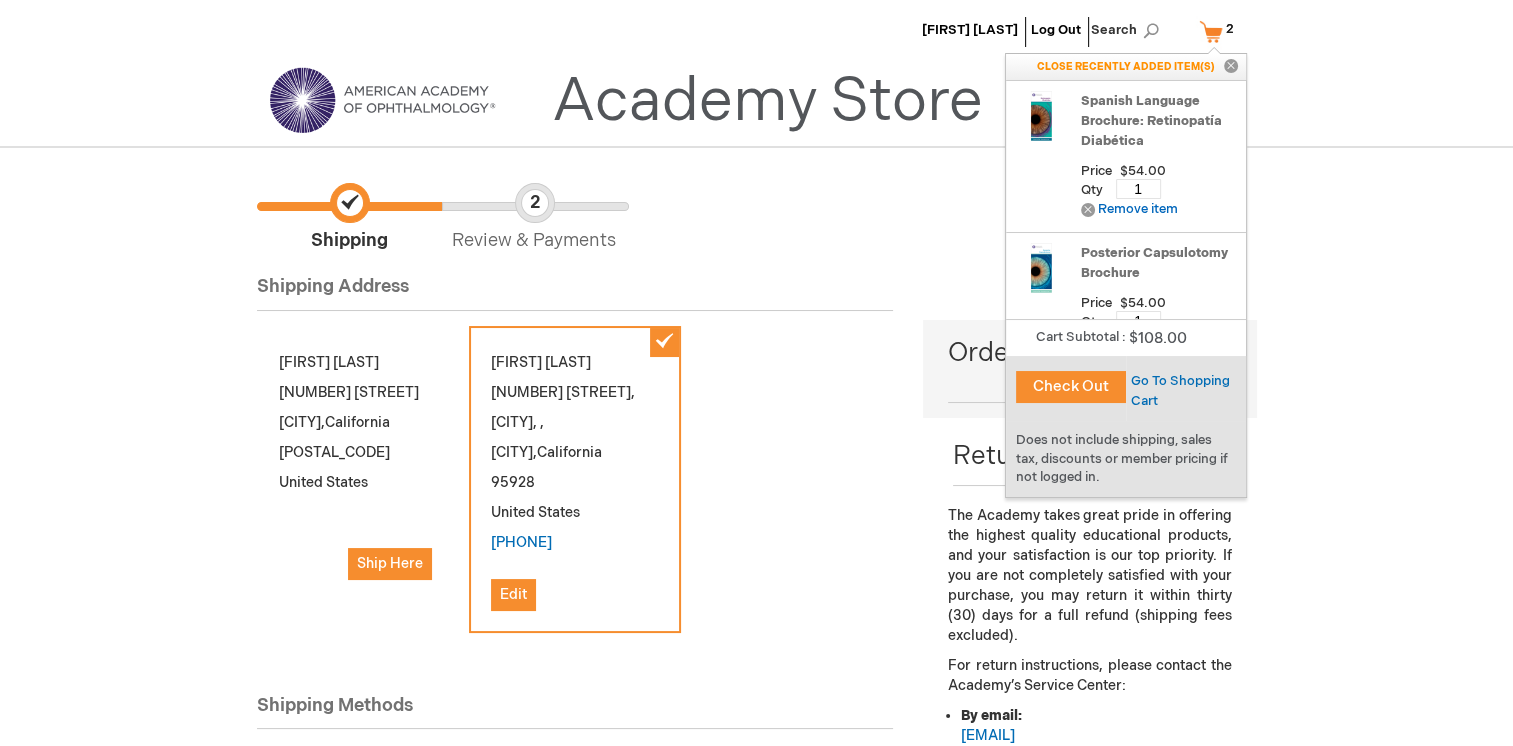 scroll, scrollTop: 64, scrollLeft: 0, axis: vertical 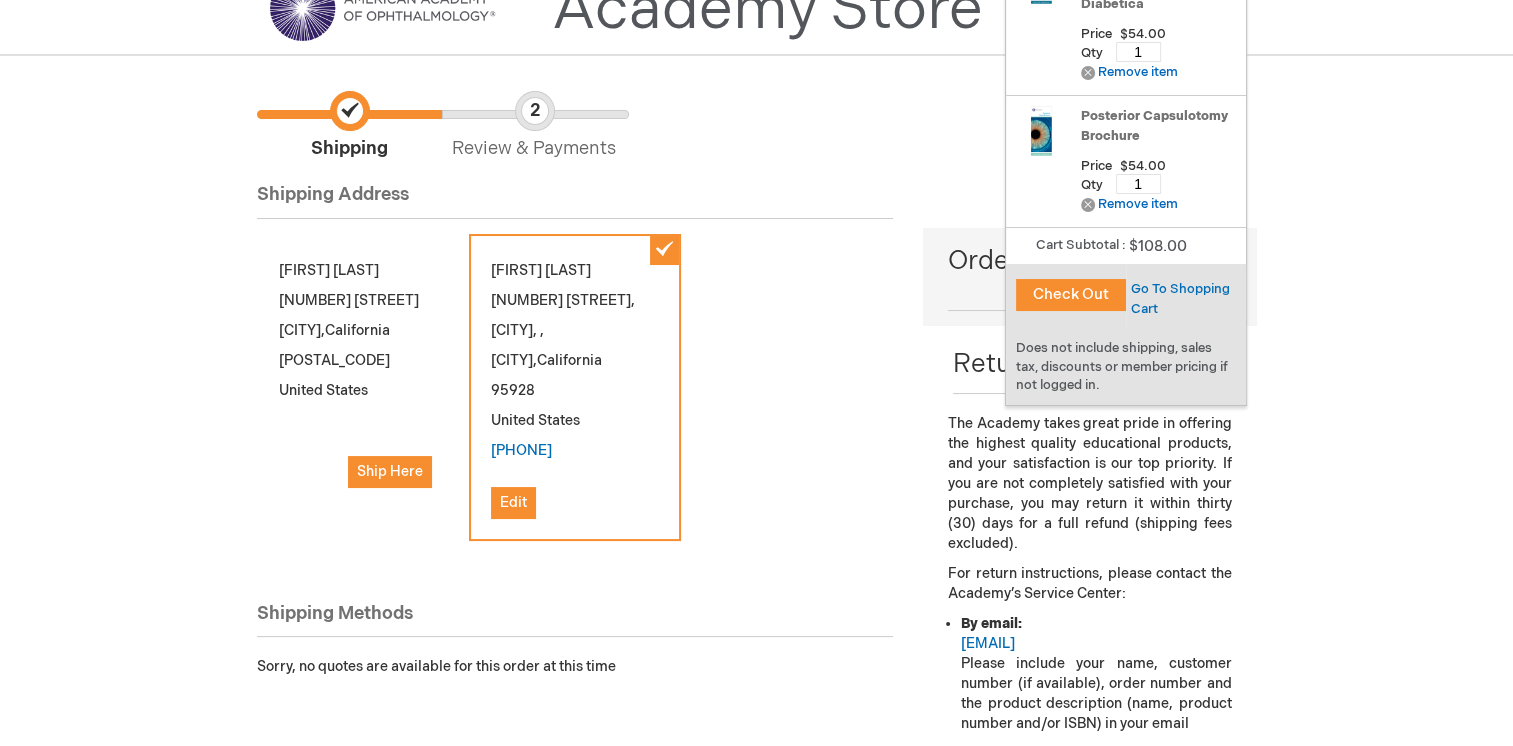 click on "Check Out" at bounding box center (1071, 295) 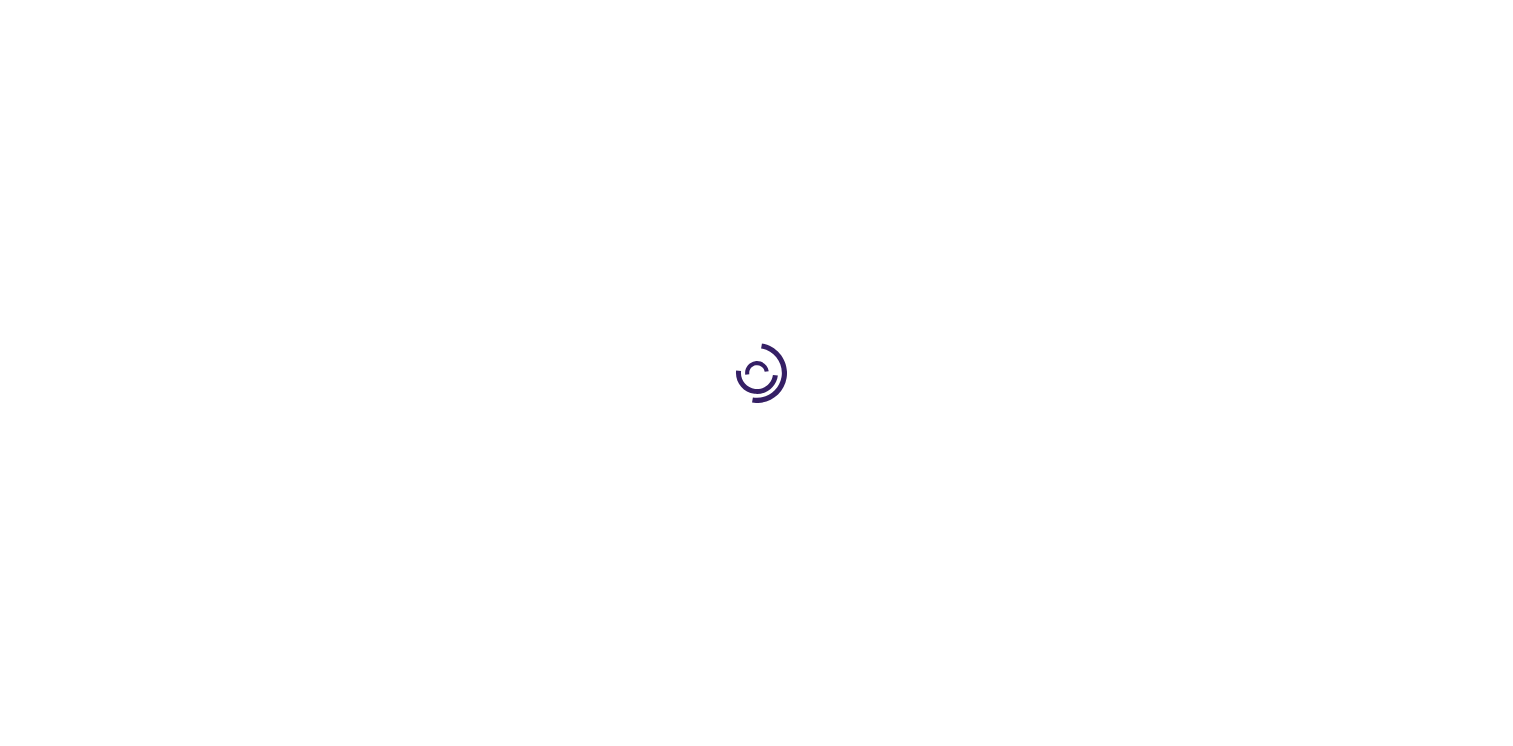 scroll, scrollTop: 0, scrollLeft: 0, axis: both 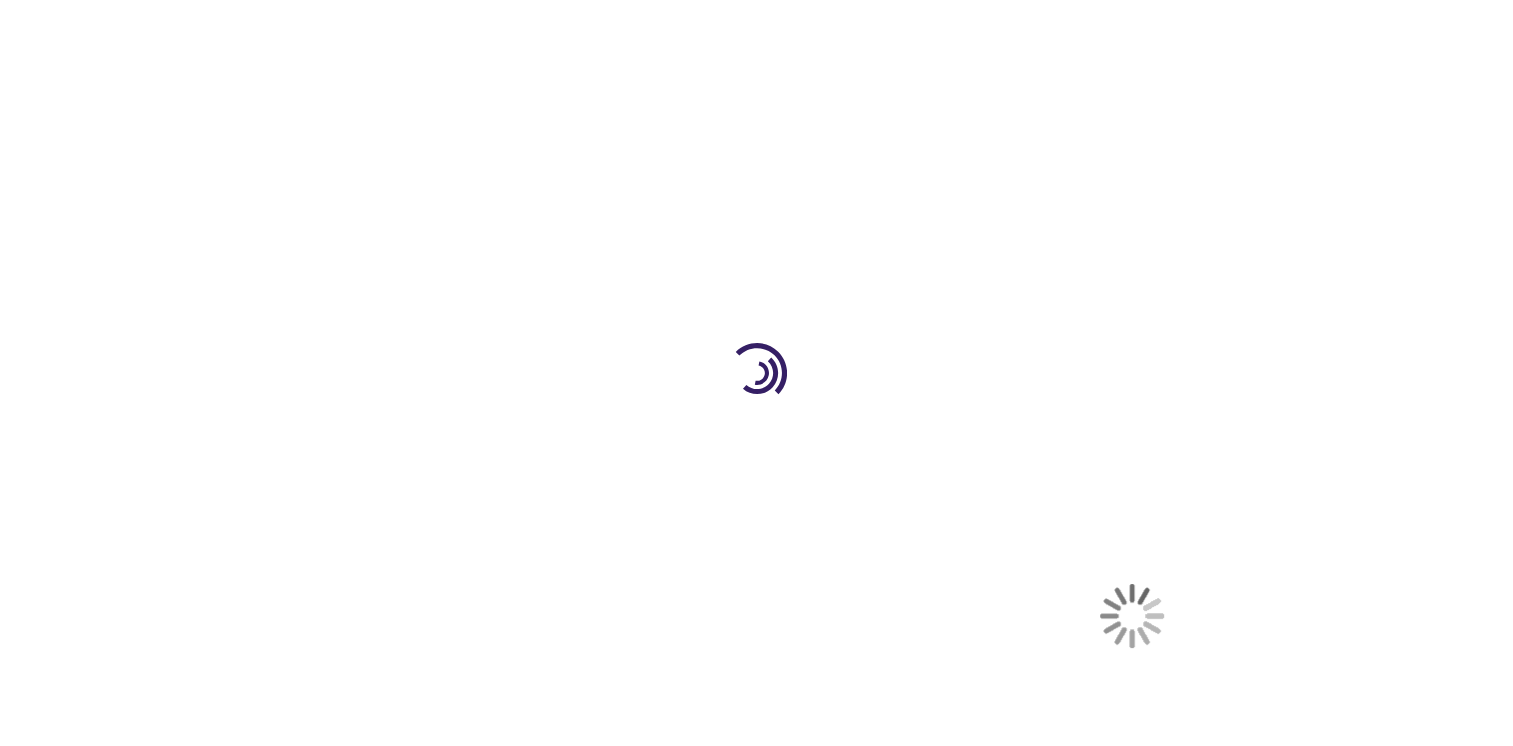select on "US" 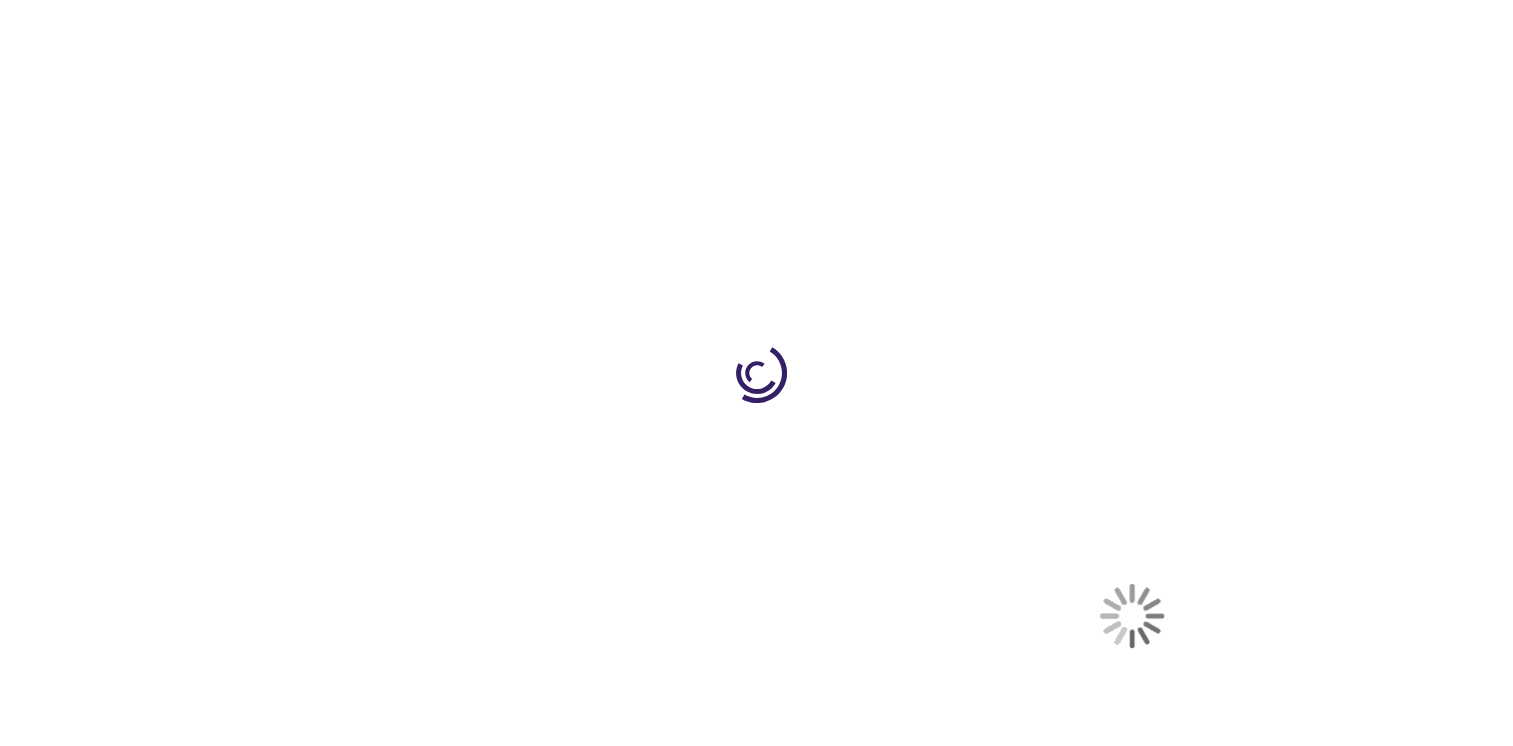 select on "12" 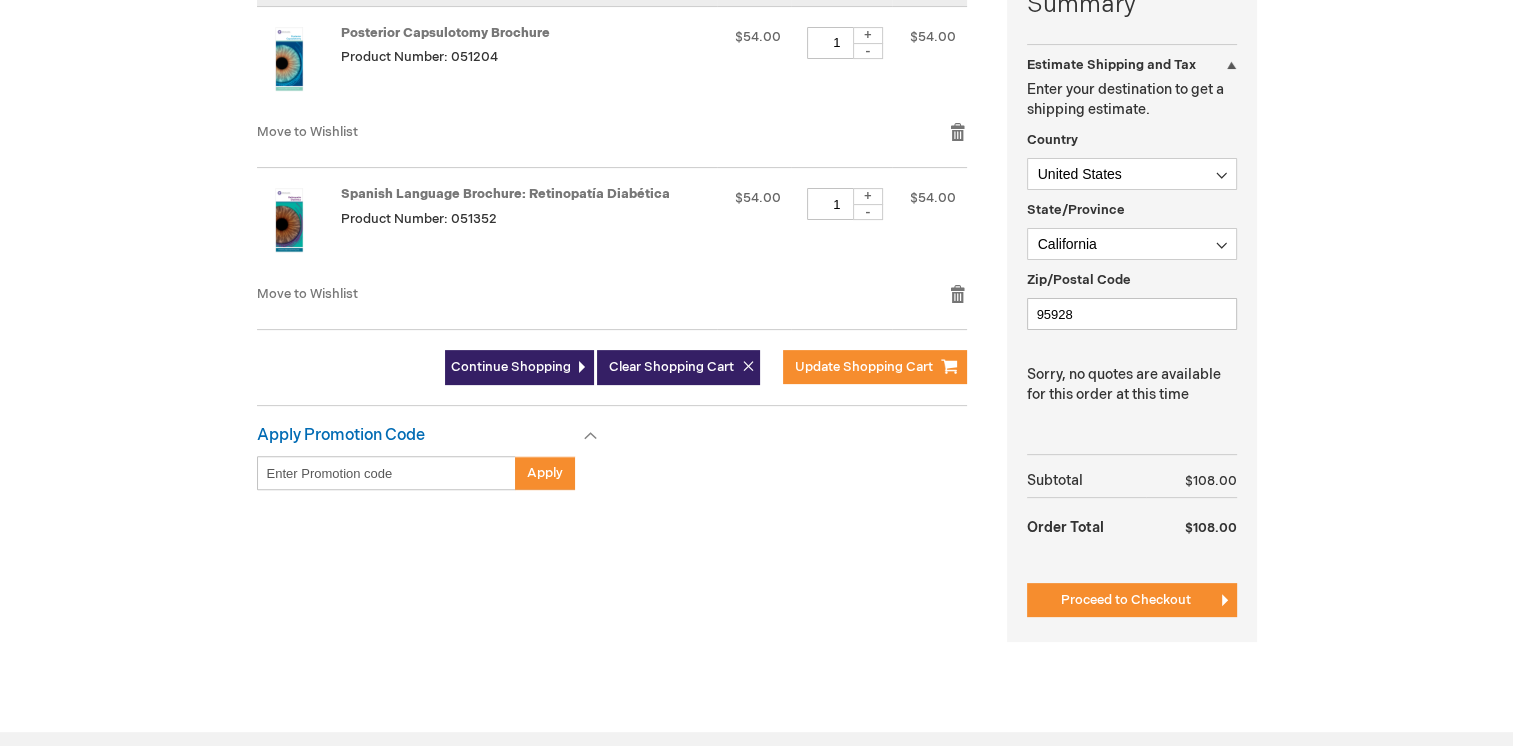 scroll, scrollTop: 536, scrollLeft: 0, axis: vertical 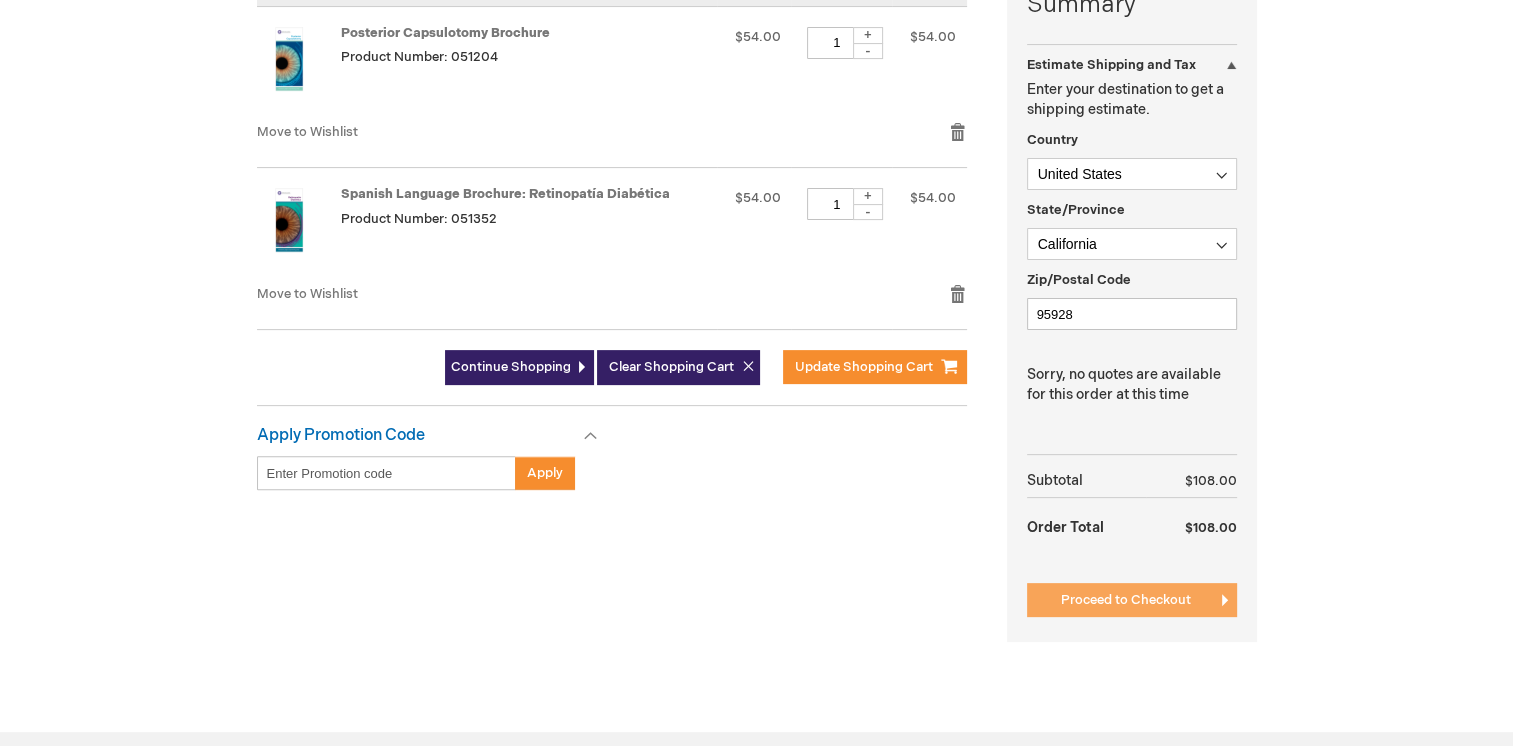 click on "Proceed to Checkout" at bounding box center [1126, 600] 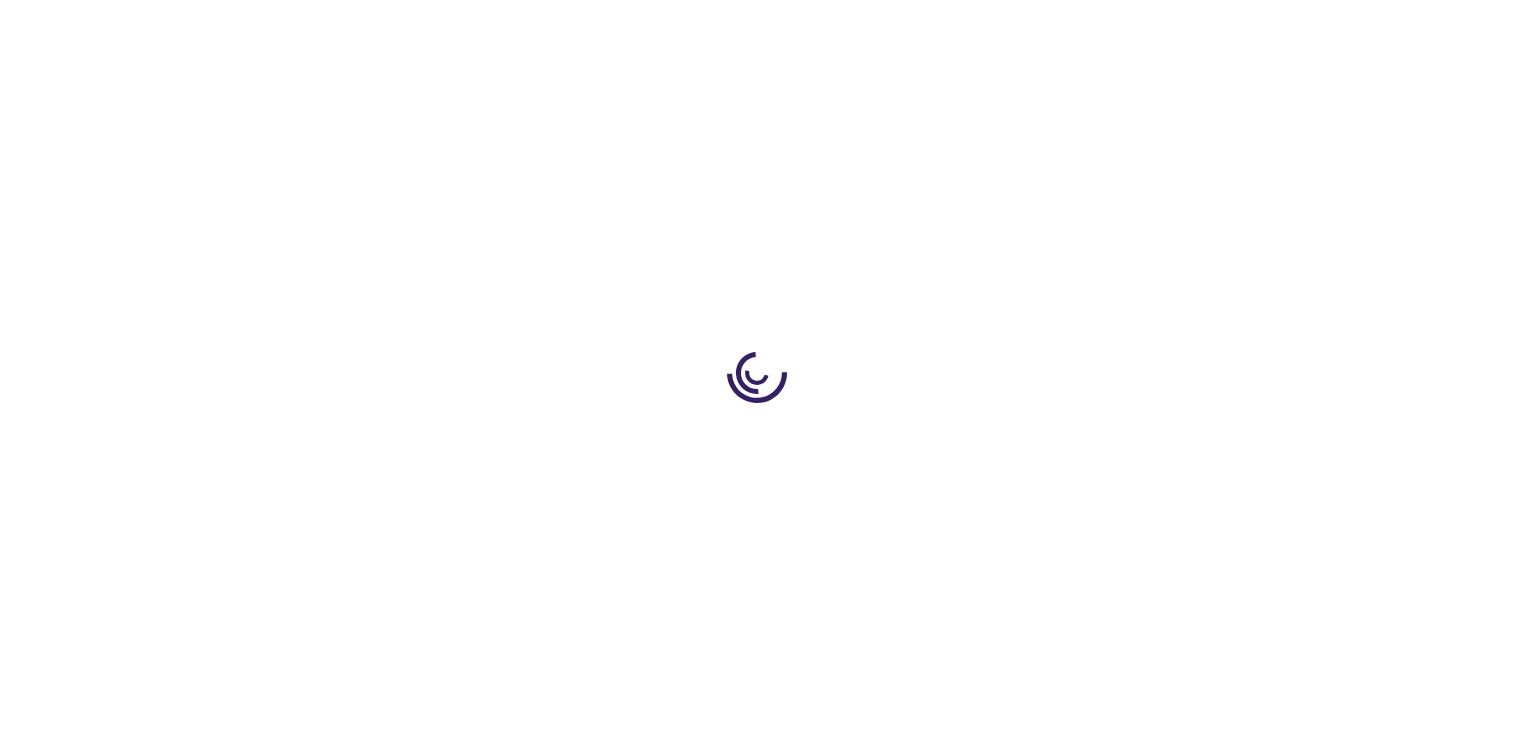 scroll, scrollTop: 0, scrollLeft: 0, axis: both 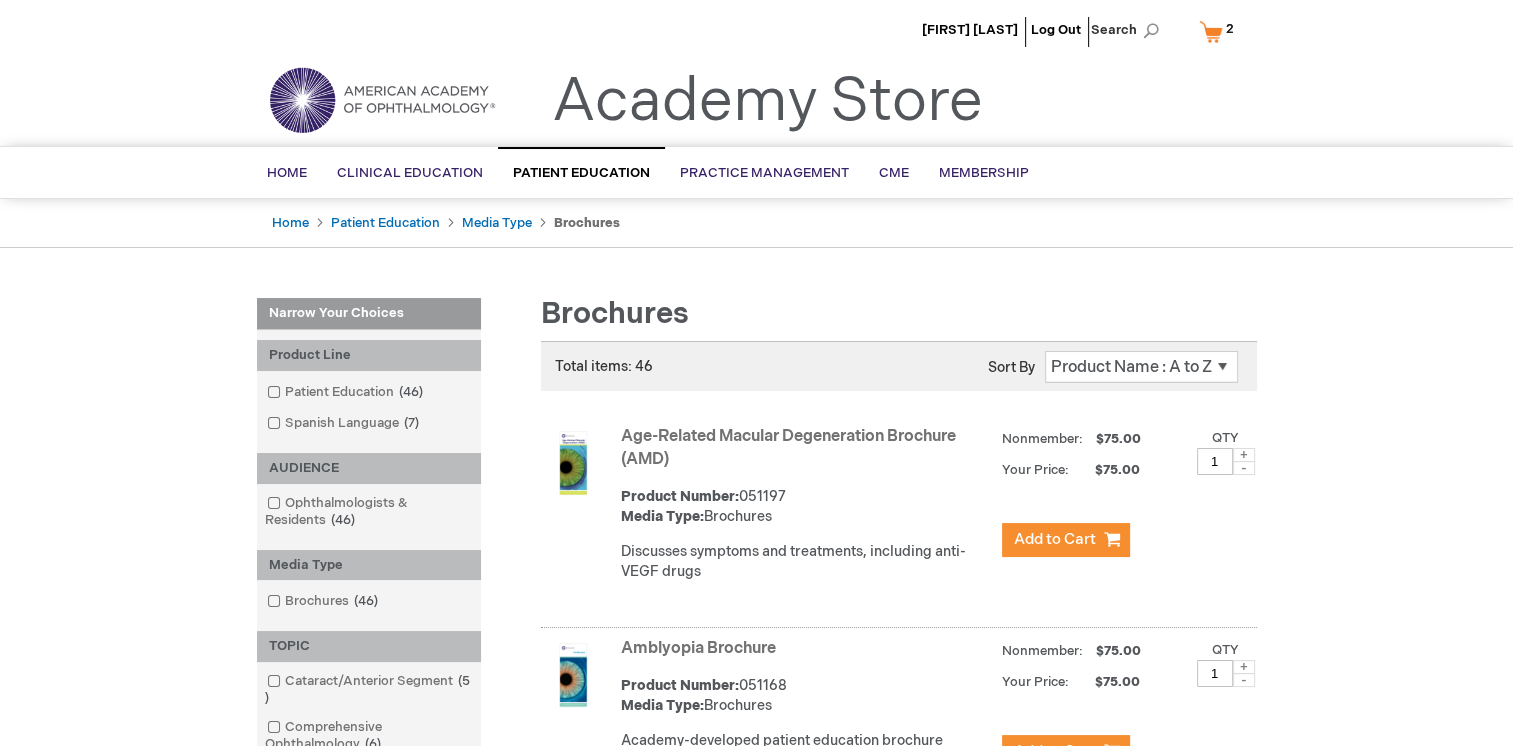 click on "My Cart
2
2
items" at bounding box center (1221, 31) 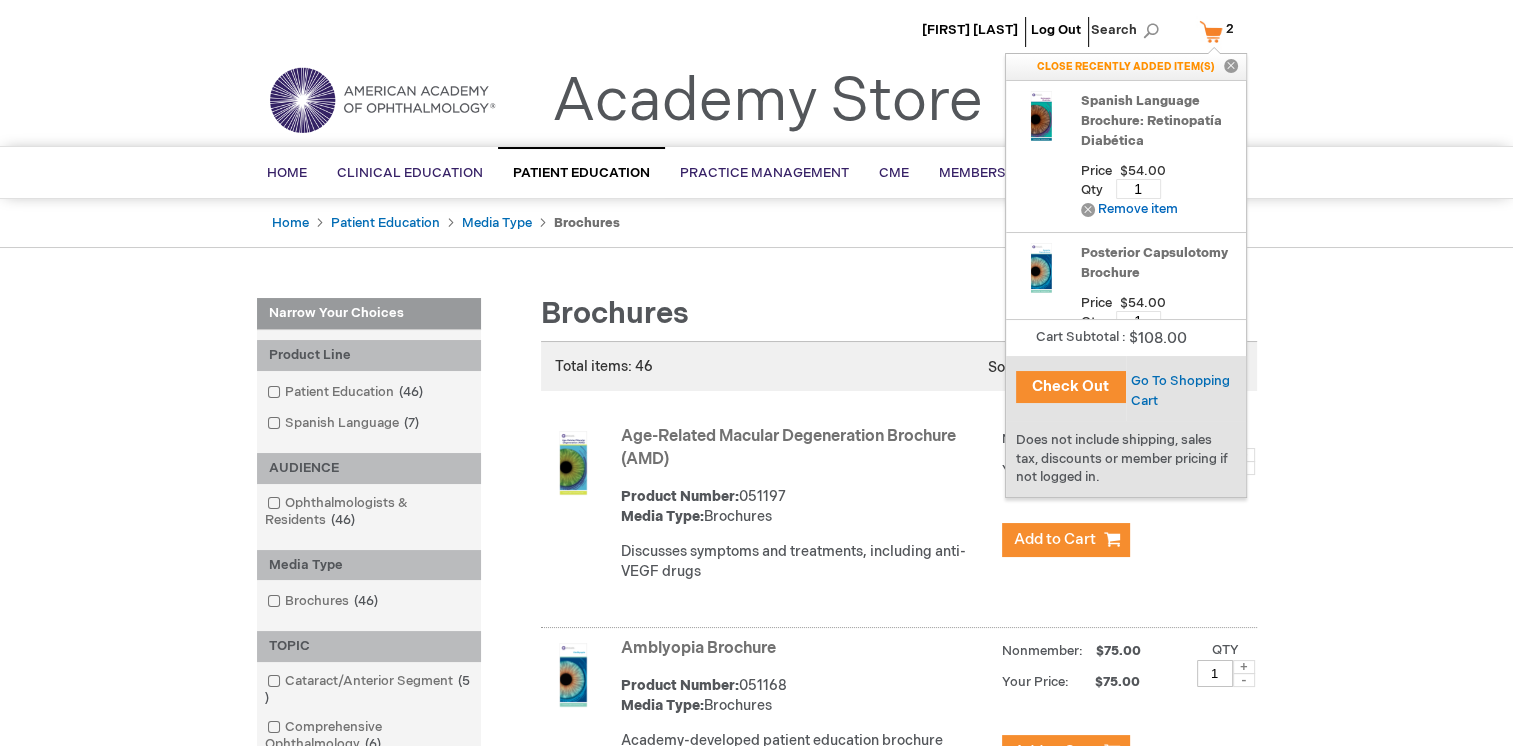 click on "Close" at bounding box center [1231, 67] 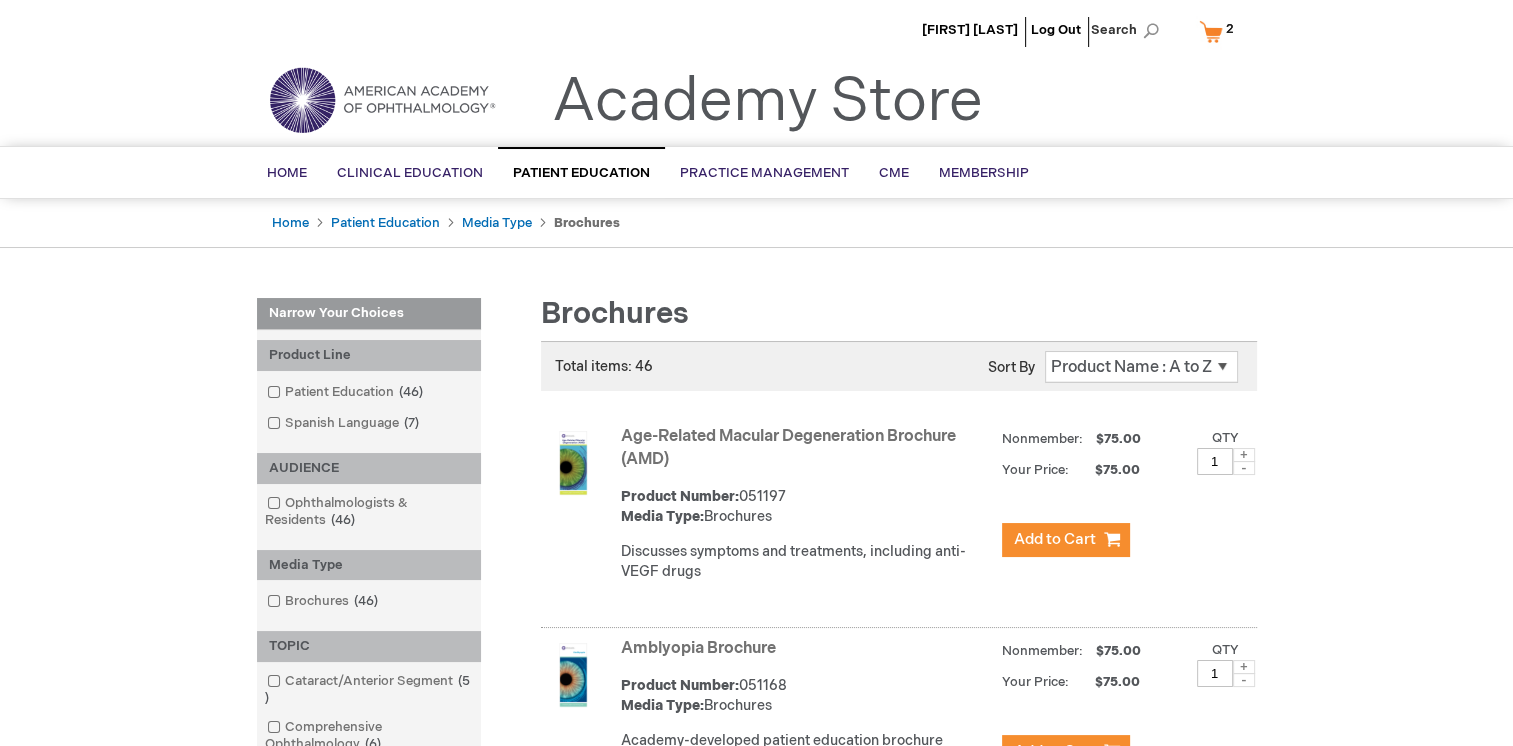 click on "My Cart
2
2
items" at bounding box center (1221, 31) 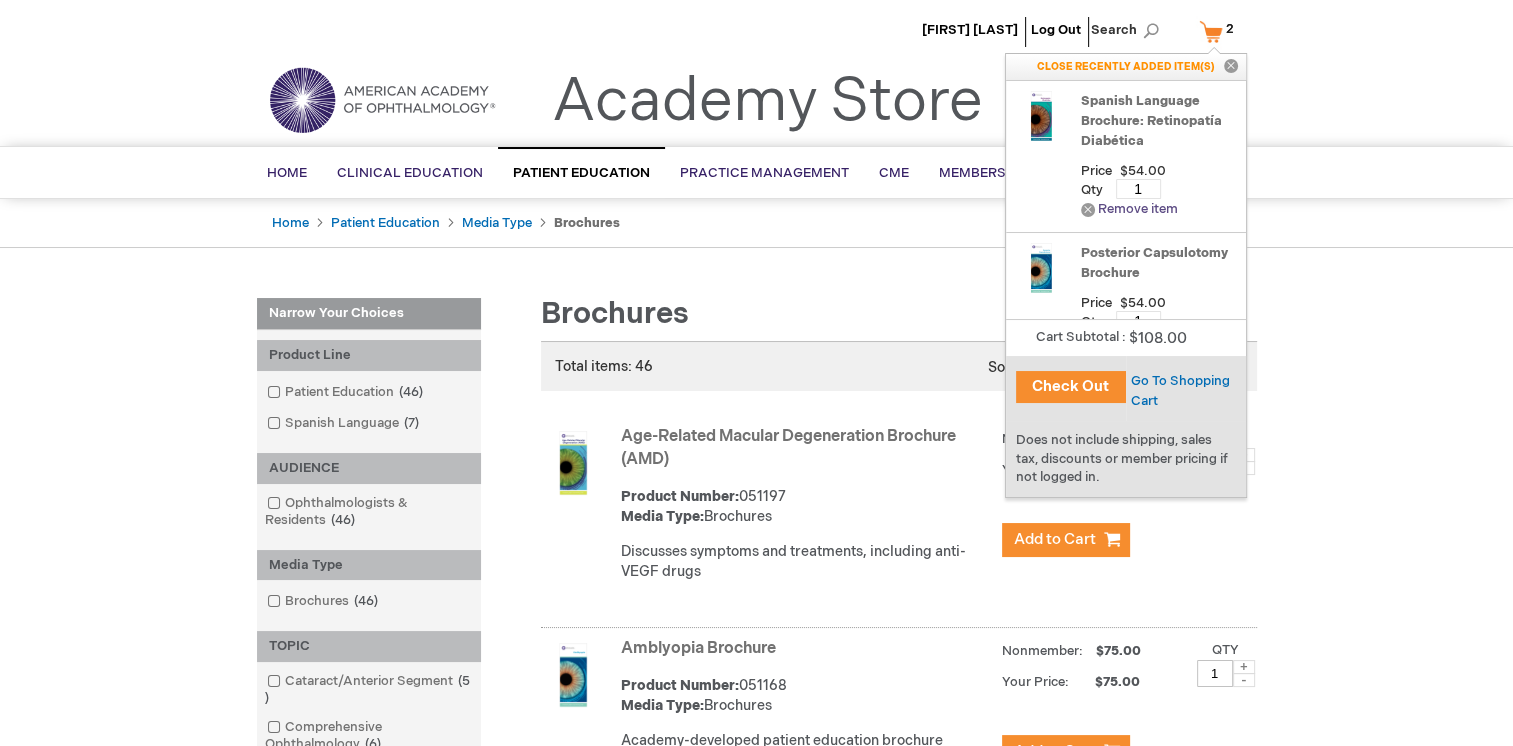 click on "Remove Remove item" at bounding box center [1129, 209] 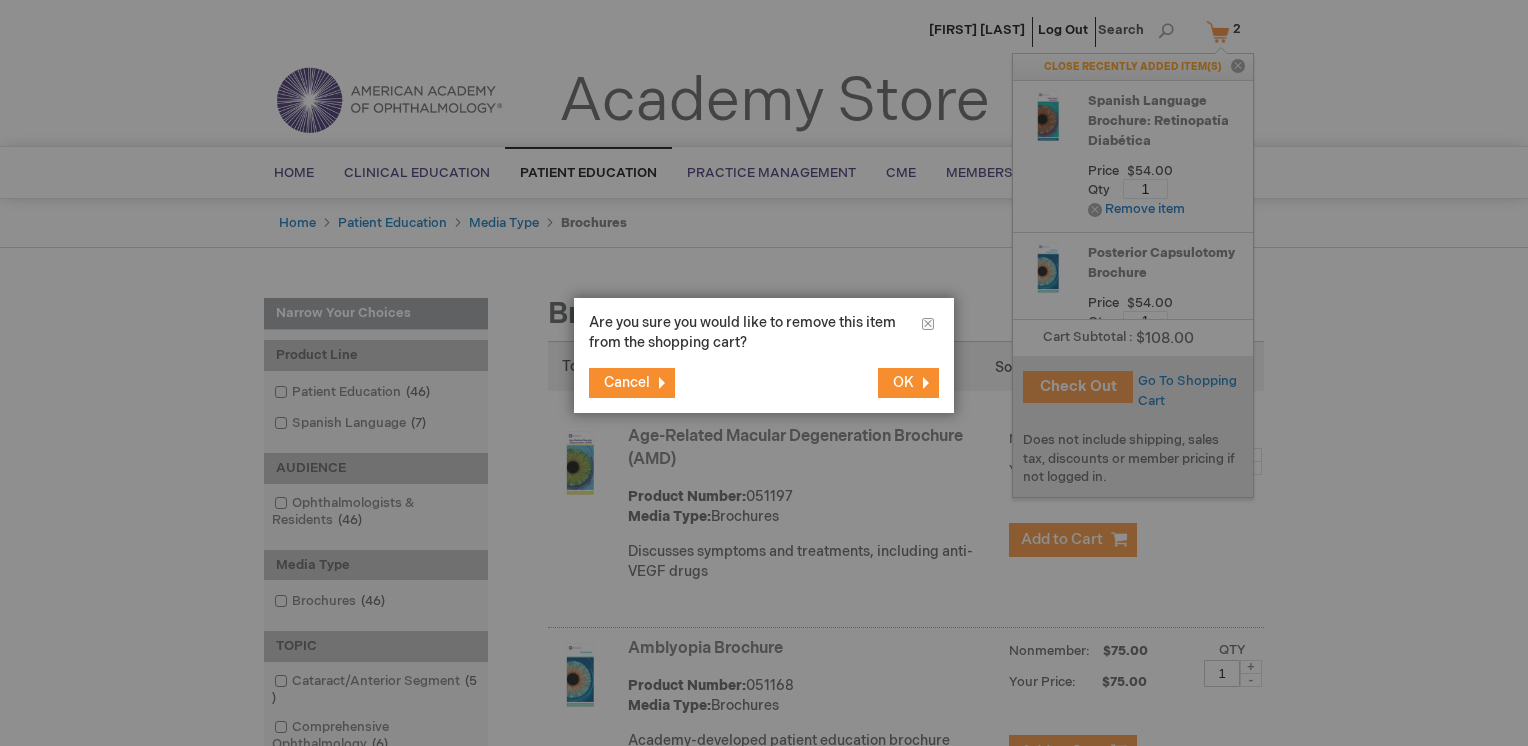 click on "OK" at bounding box center (908, 383) 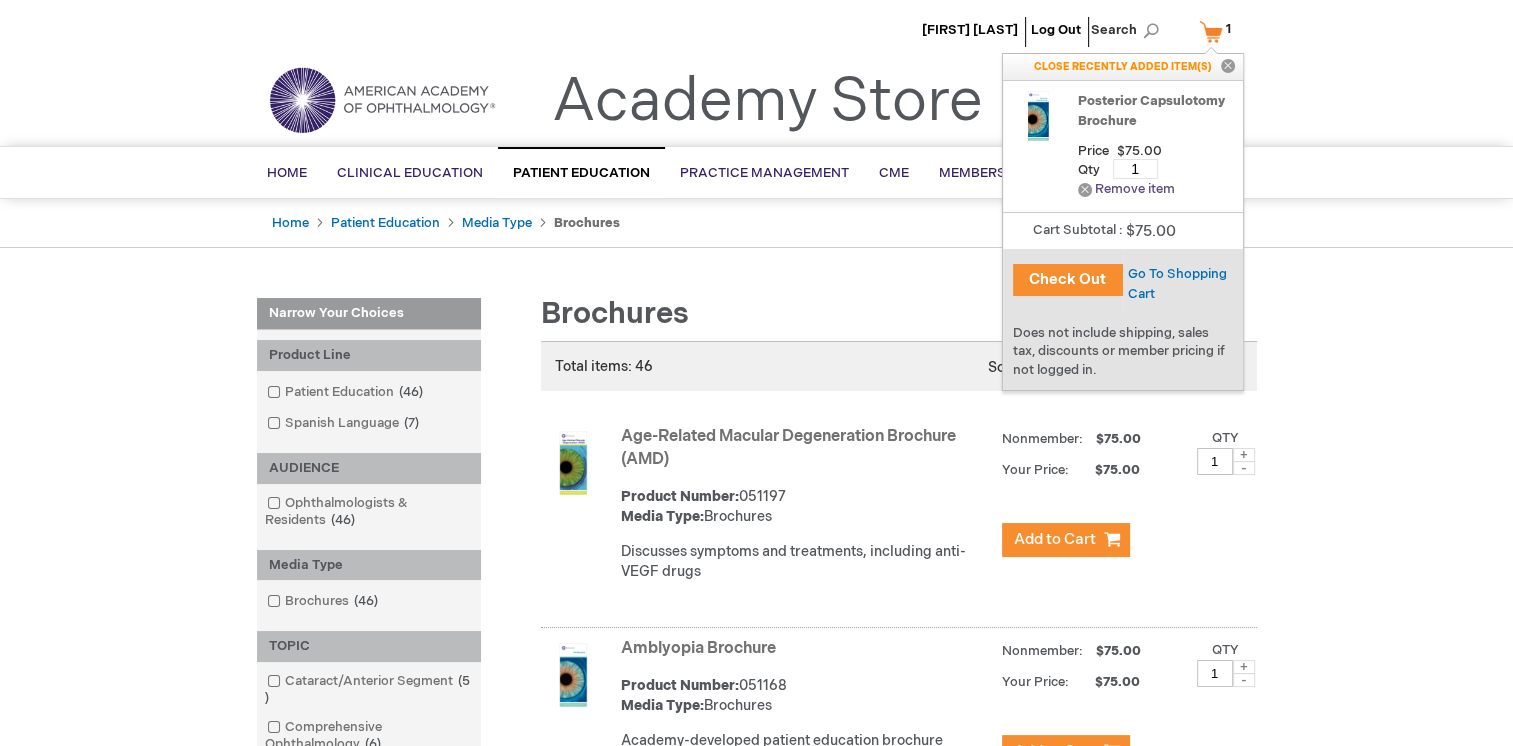 click on "Remove Remove item" at bounding box center (1126, 189) 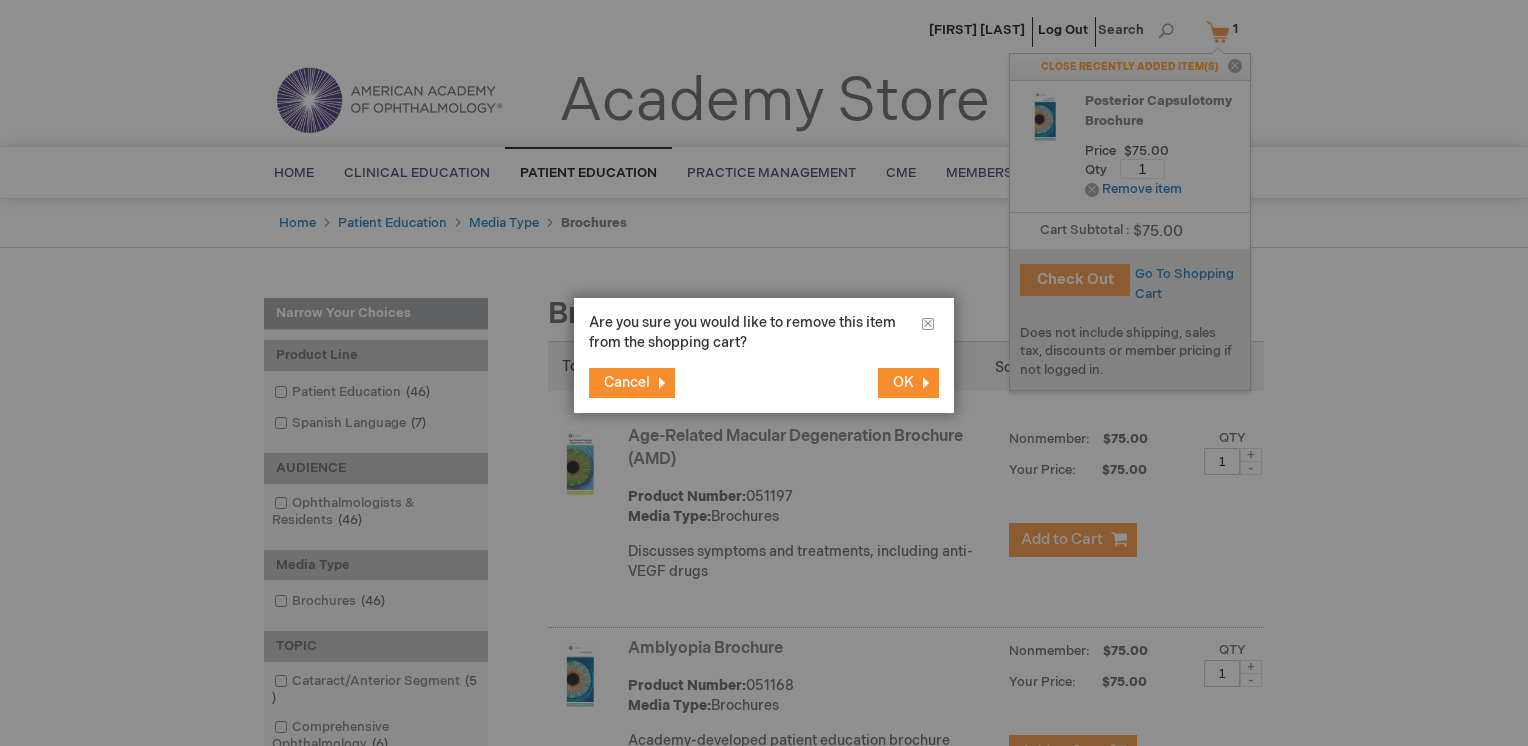 click on "OK" at bounding box center [903, 382] 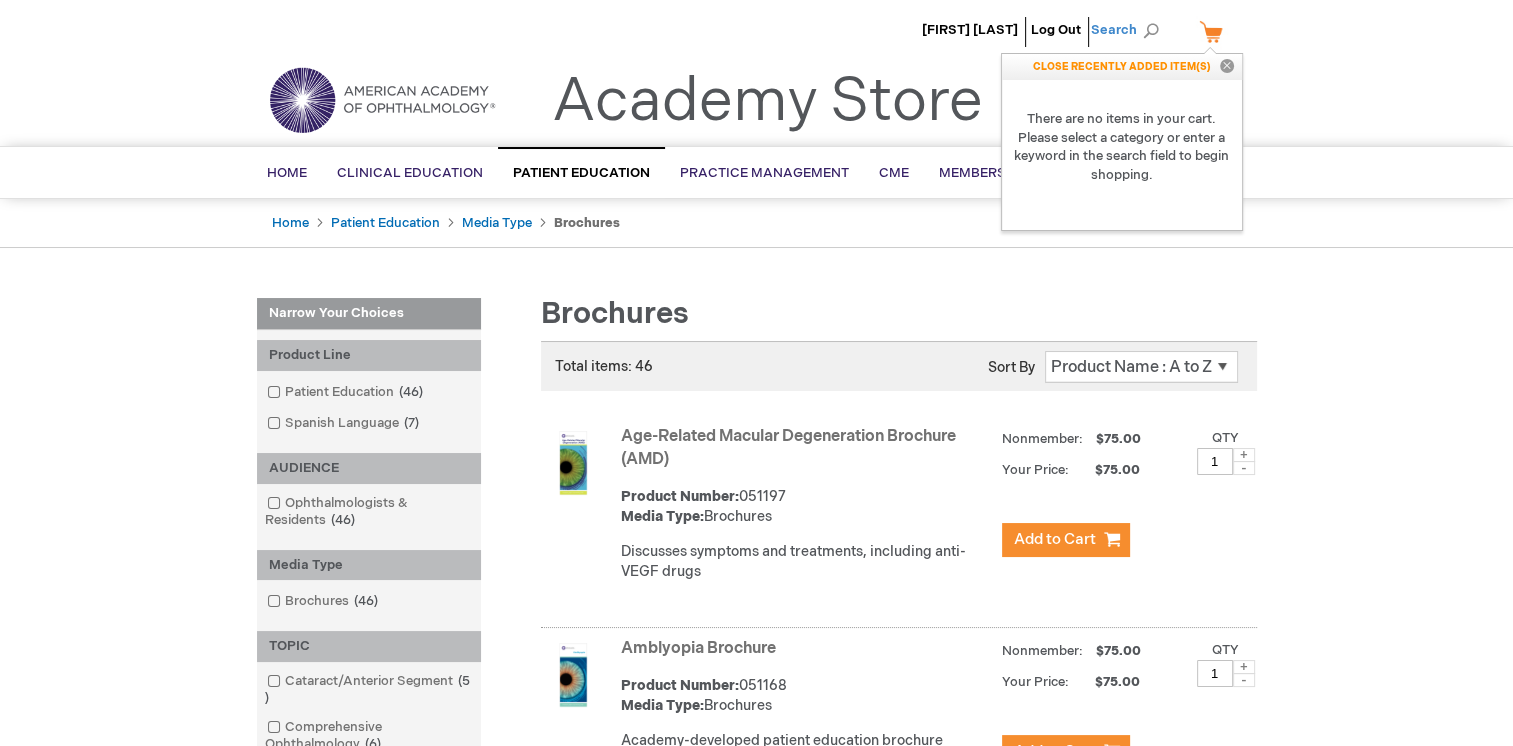 click on "Search" at bounding box center (1129, 30) 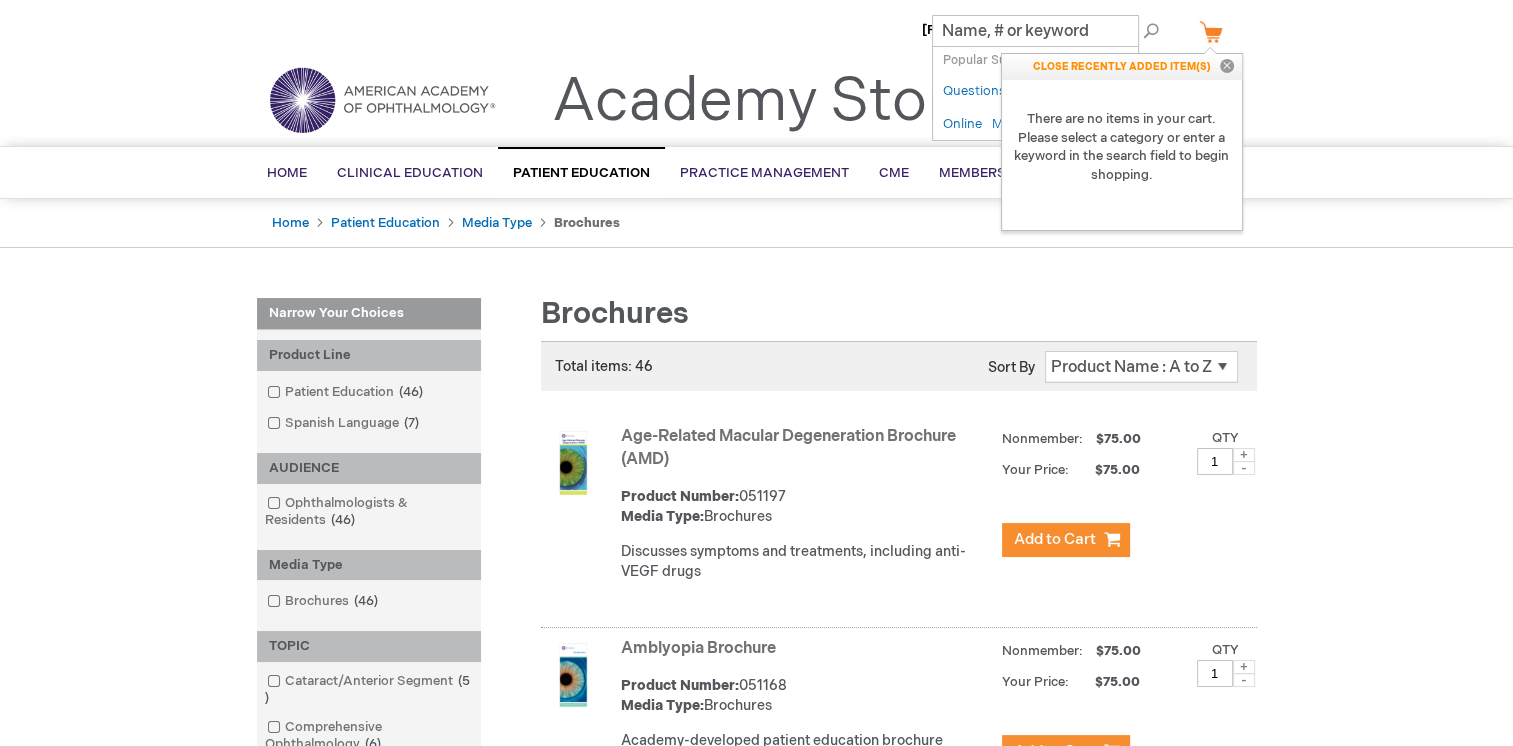 click on "Home
Patient Education
Media Type
Brochures" at bounding box center [757, 223] 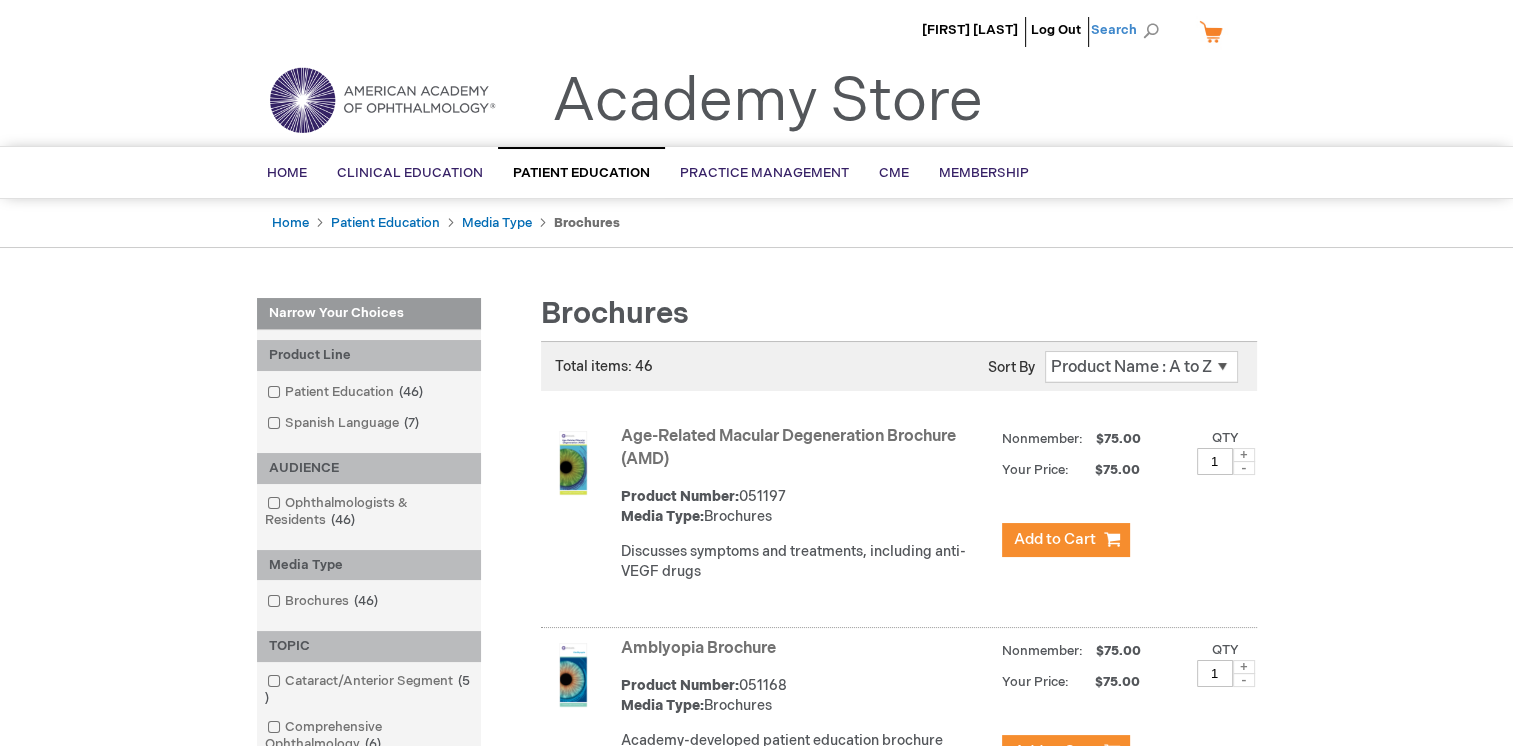 click on "Search" at bounding box center [1129, 30] 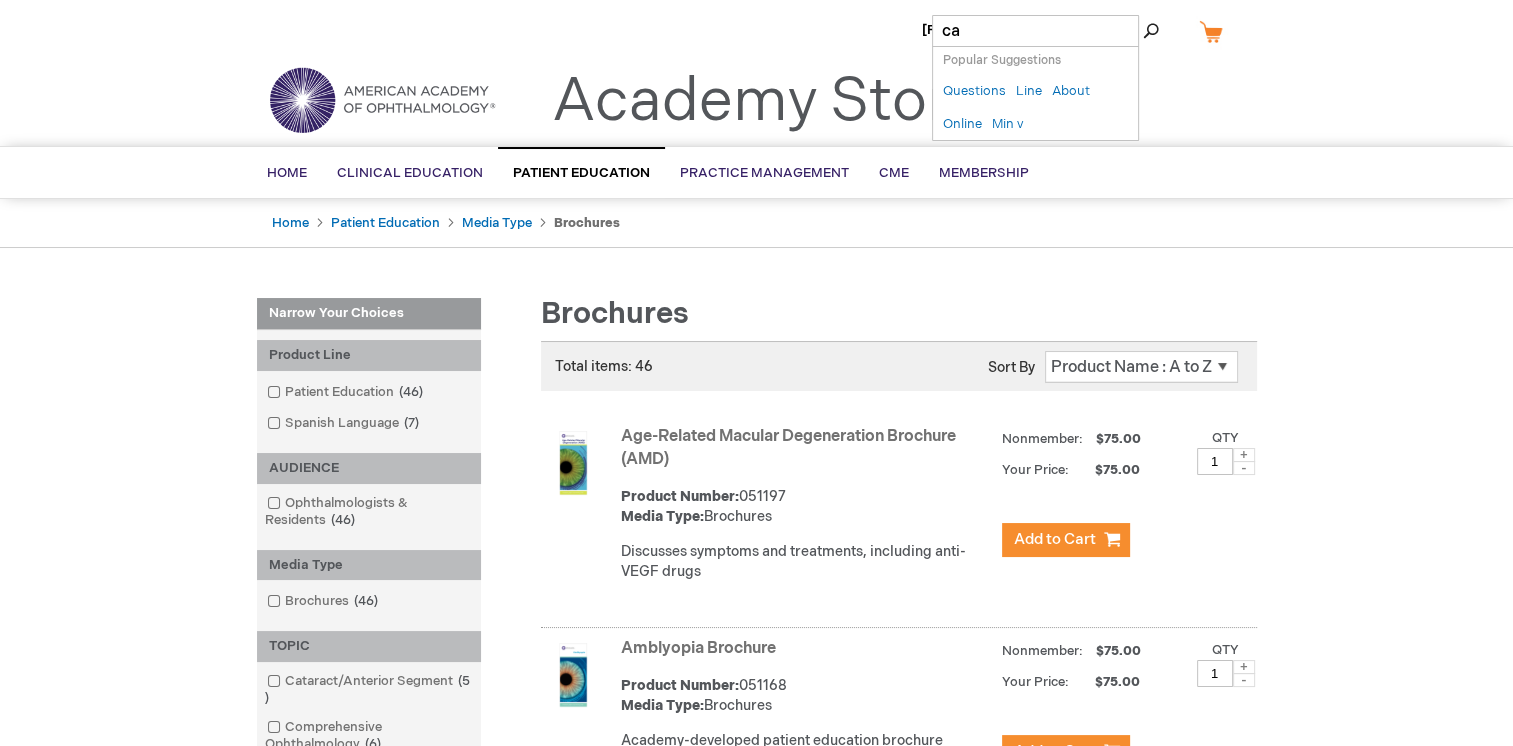 type on "cap" 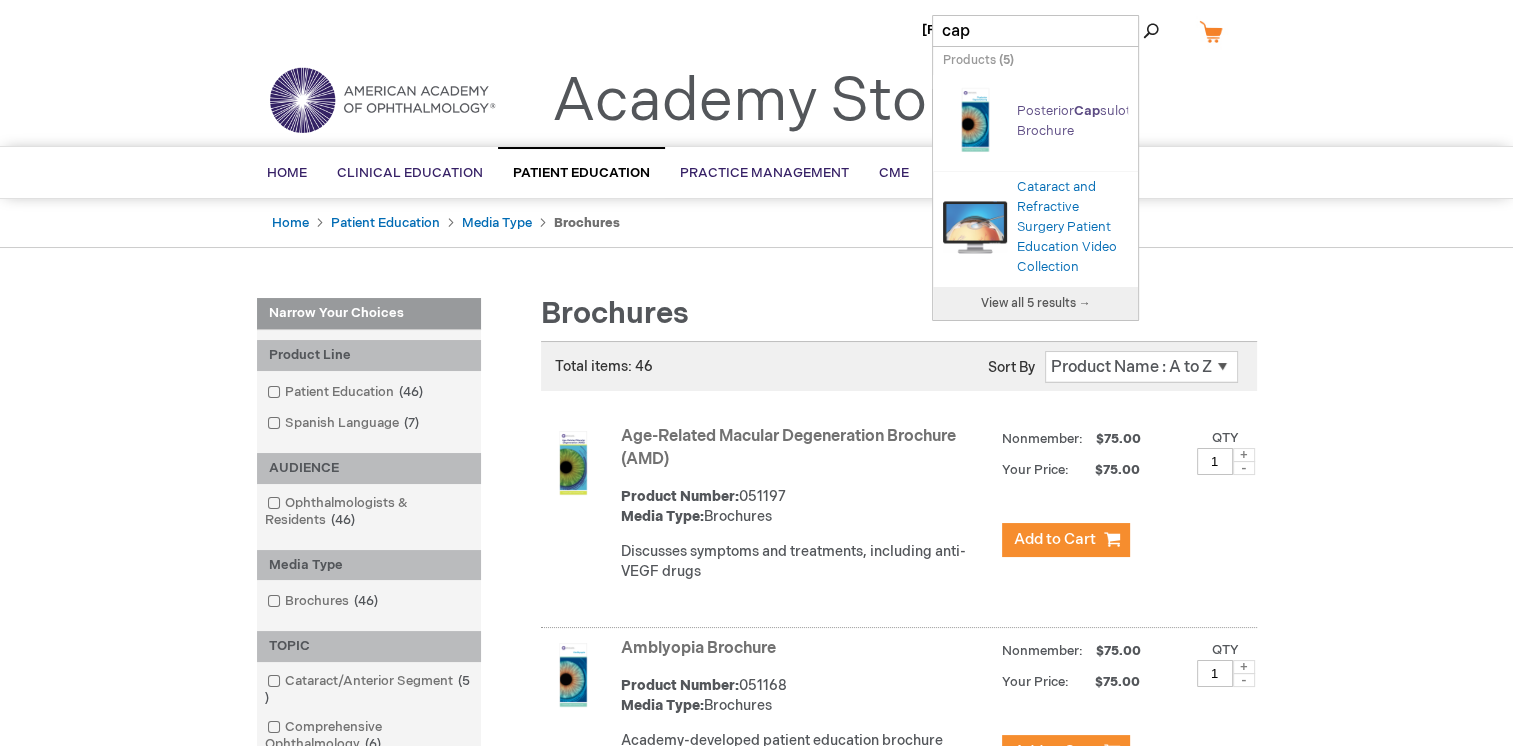 click on "Cap" at bounding box center (1087, 111) 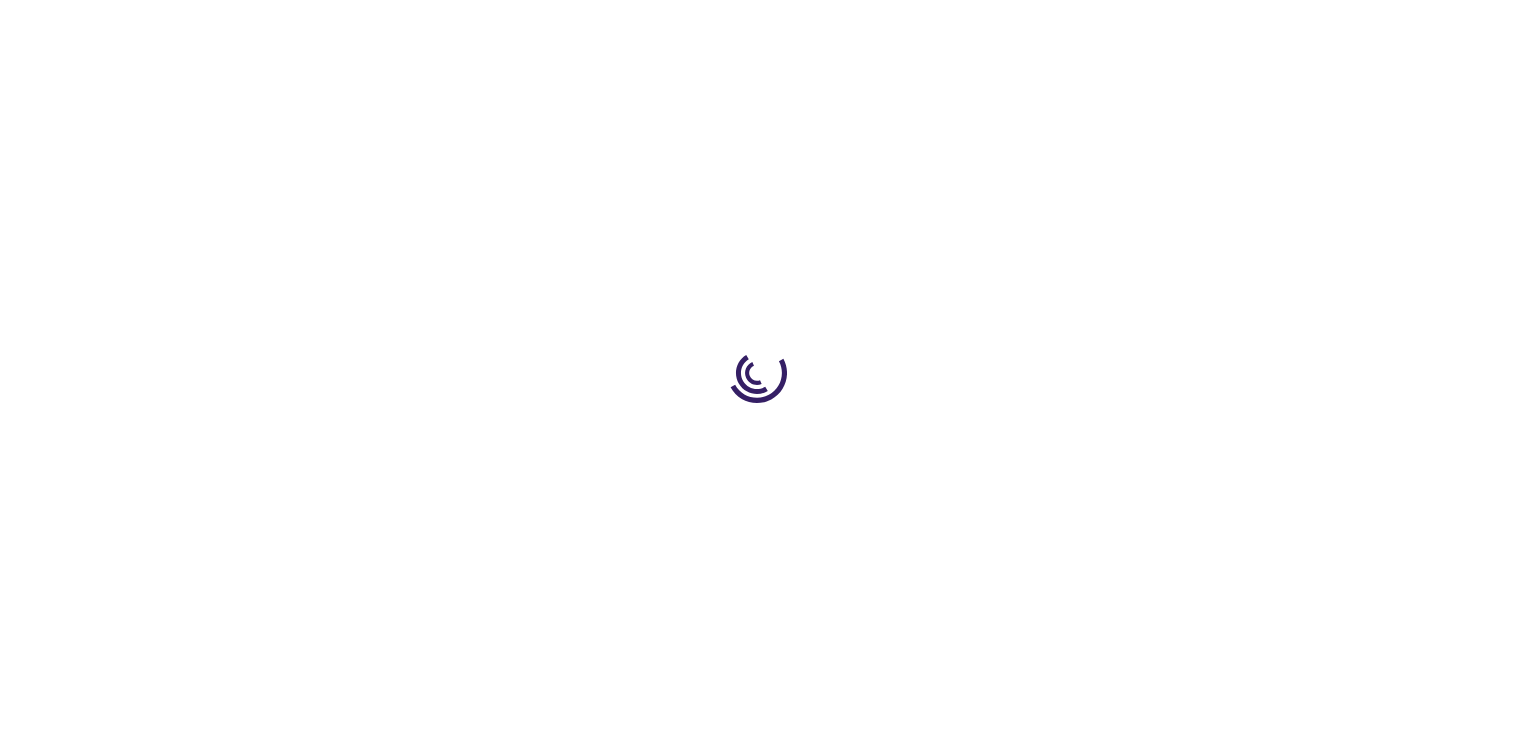 scroll, scrollTop: 0, scrollLeft: 0, axis: both 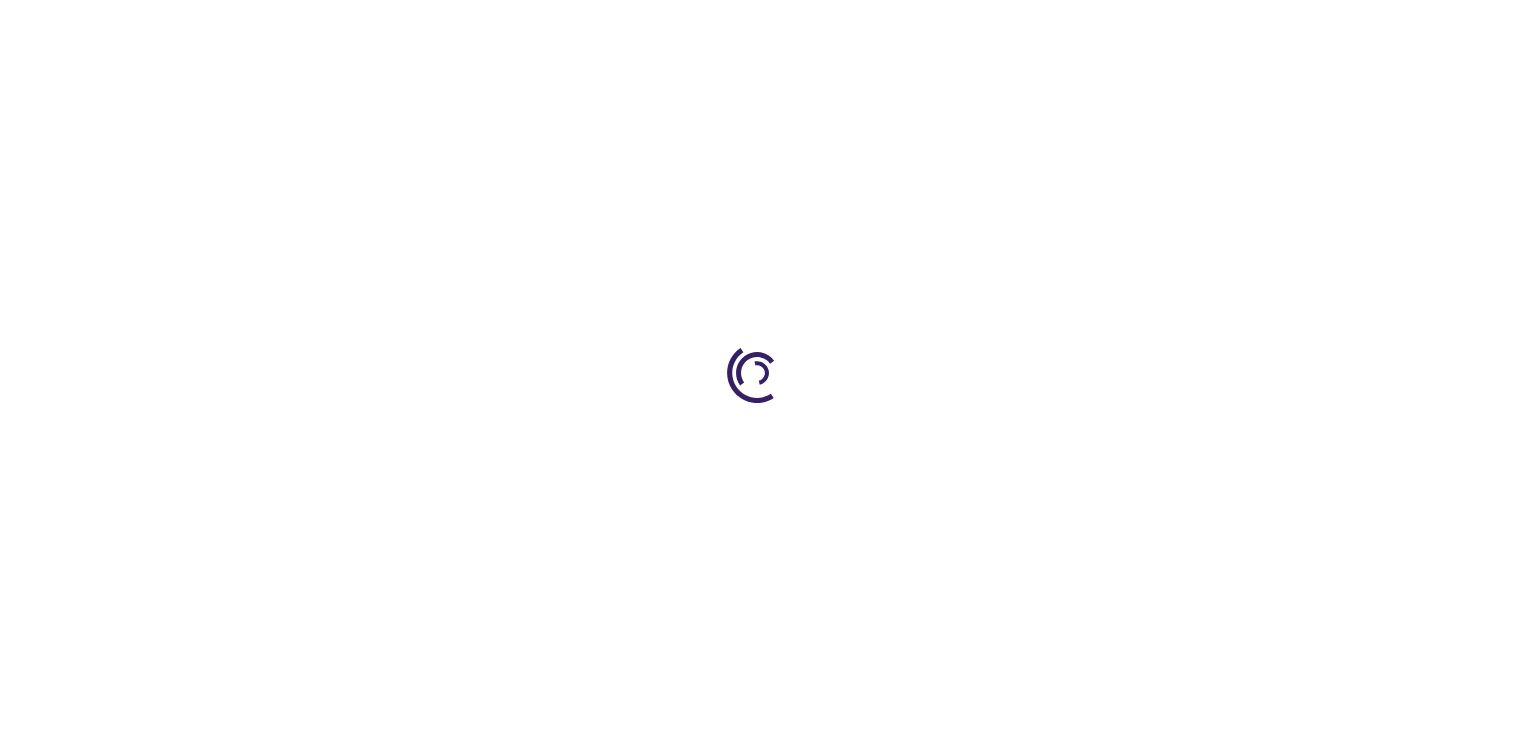 type on "1" 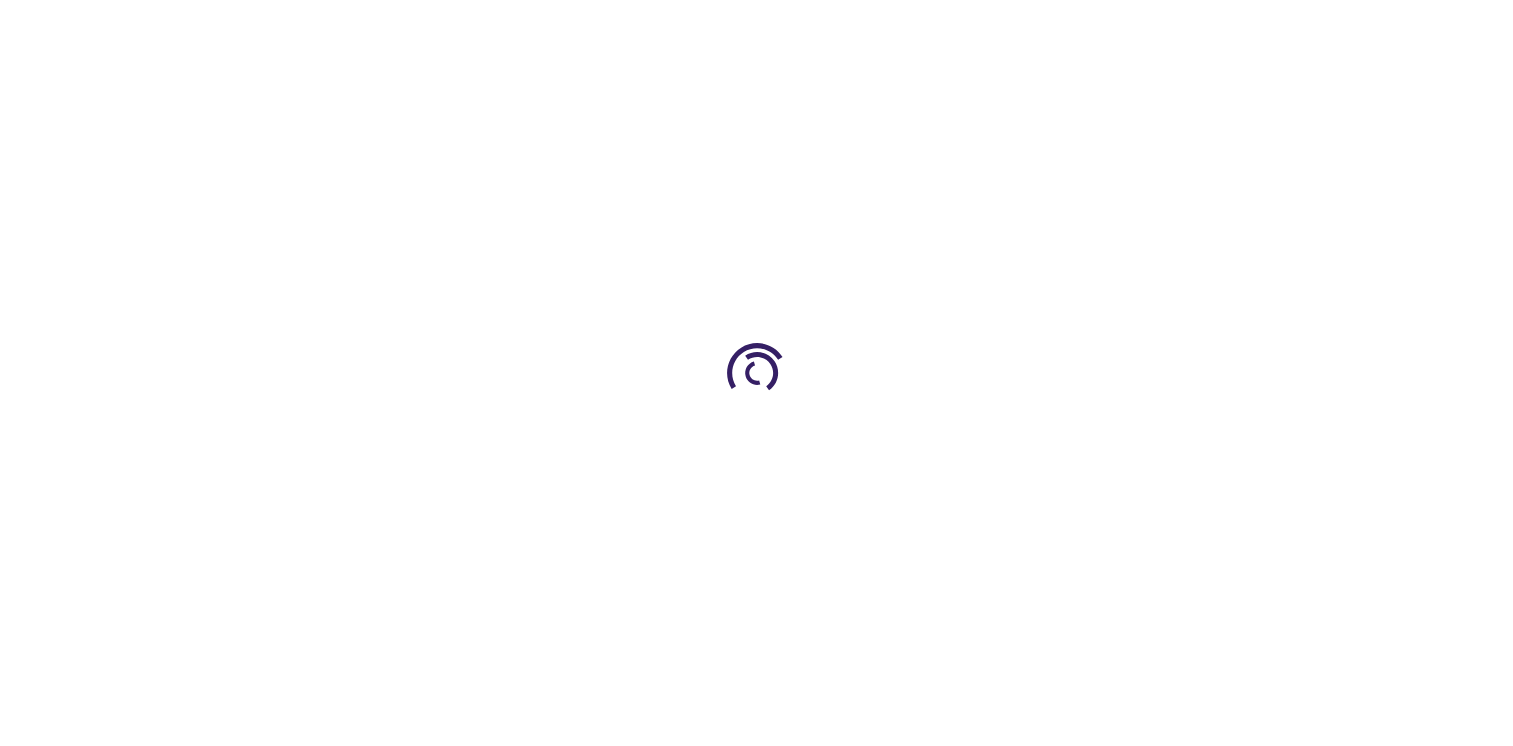 scroll, scrollTop: 0, scrollLeft: 0, axis: both 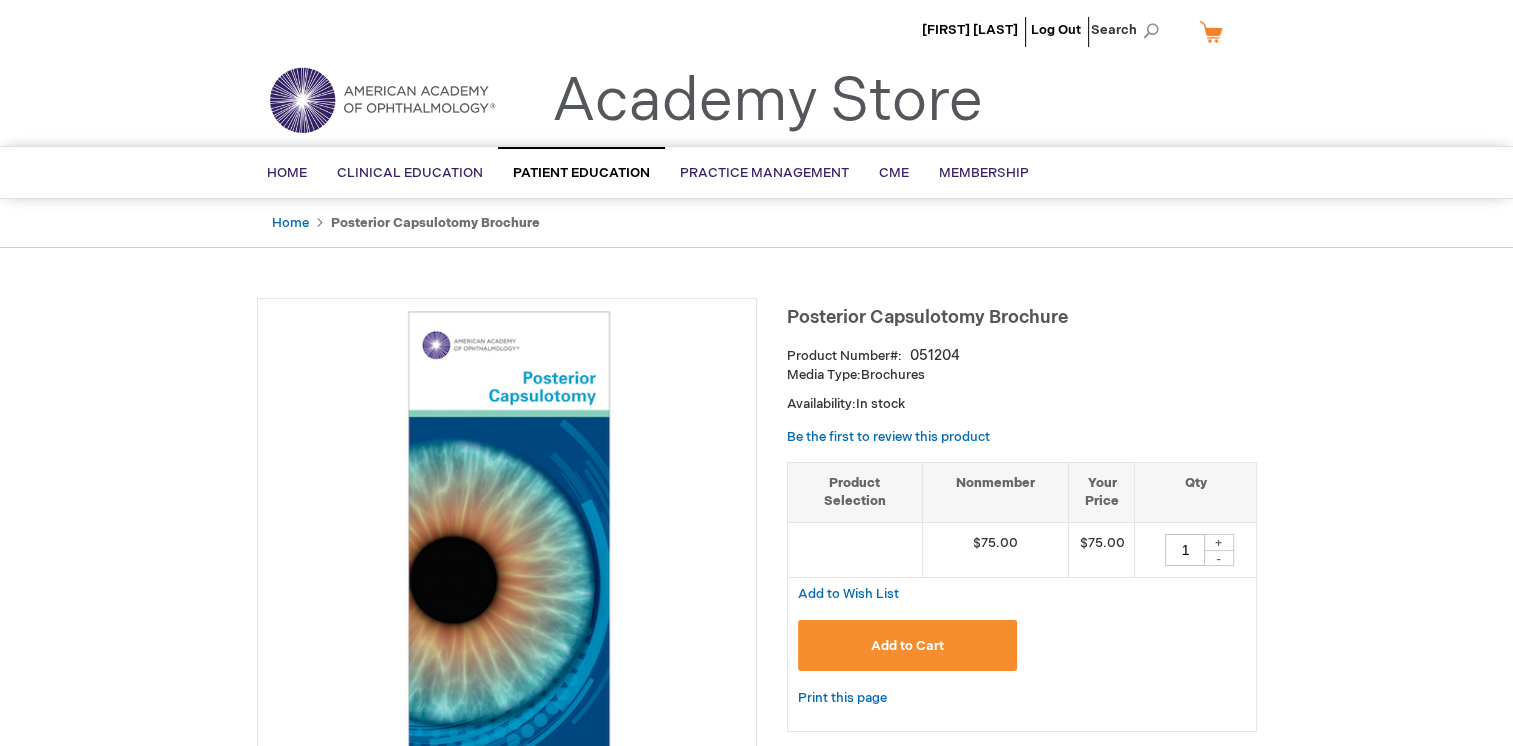 click on "Add to Cart" at bounding box center [907, 646] 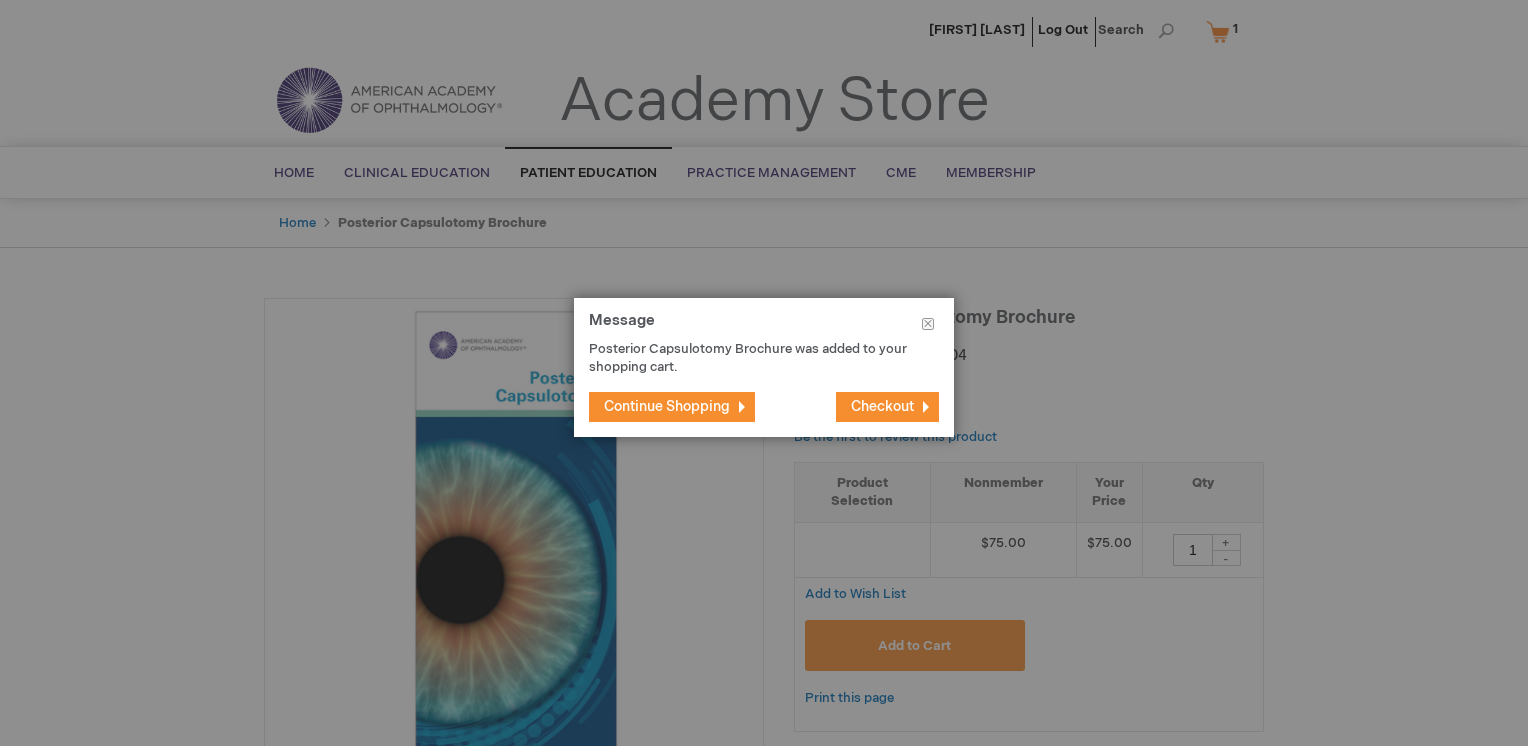 click on "Continue Shopping" at bounding box center (667, 406) 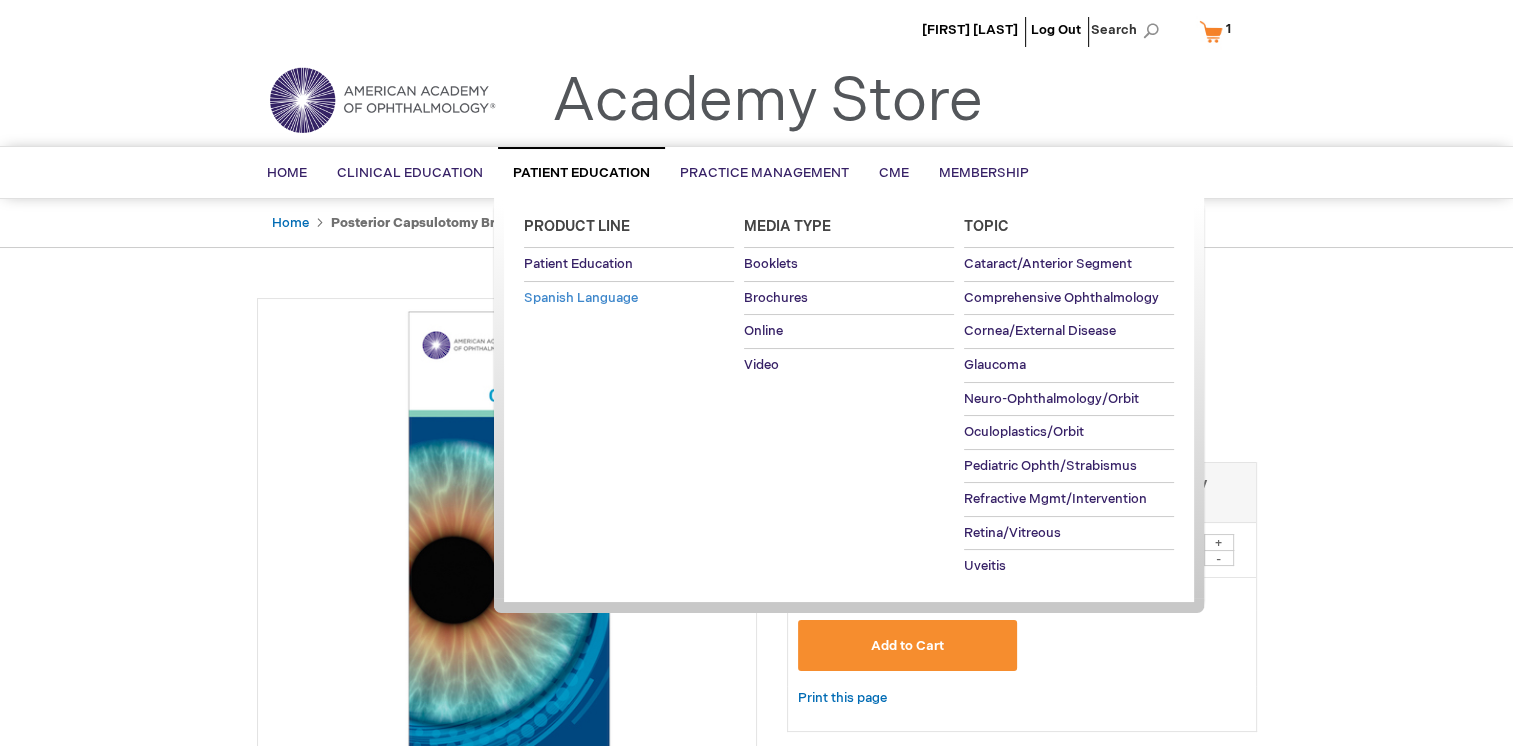 click on "Spanish Language" at bounding box center (581, 298) 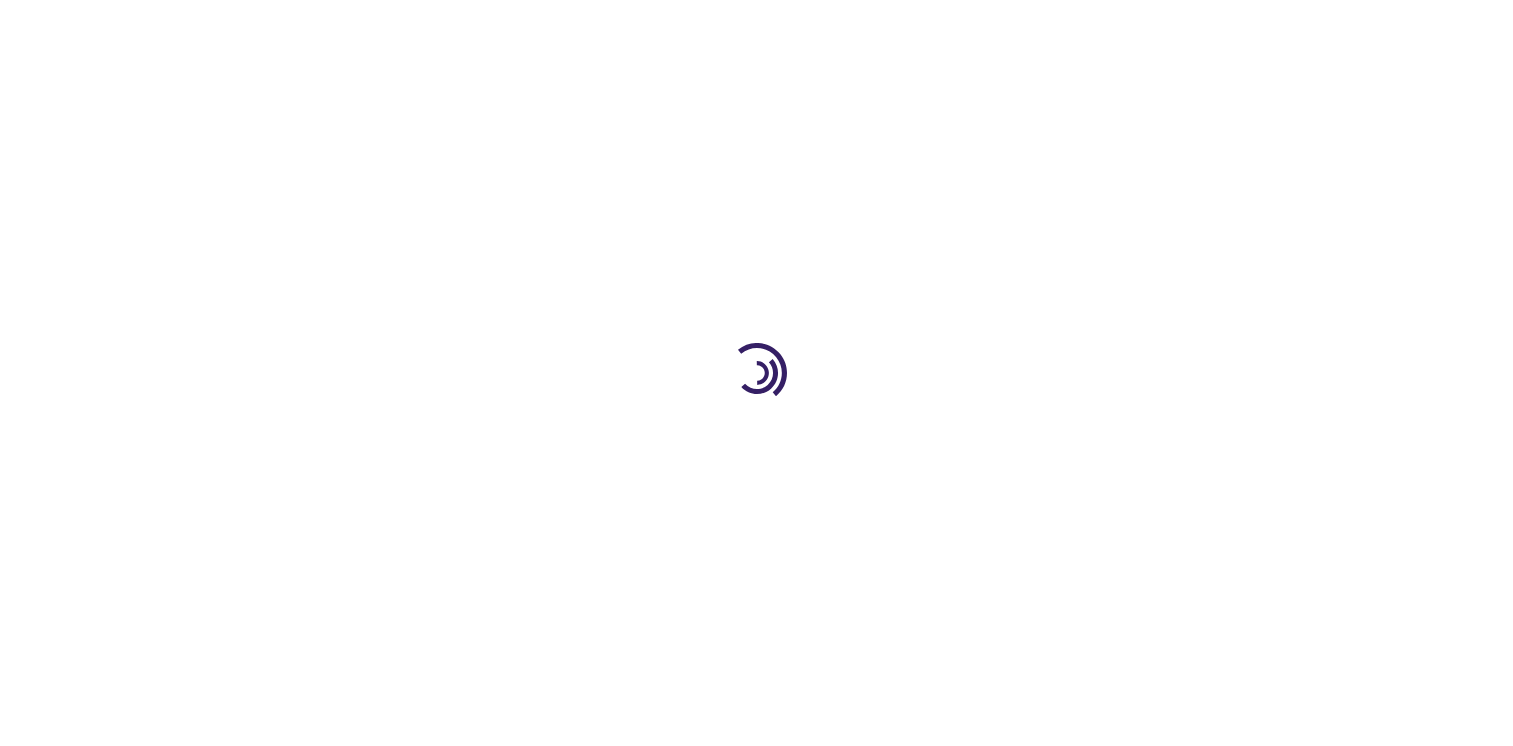 scroll, scrollTop: 0, scrollLeft: 0, axis: both 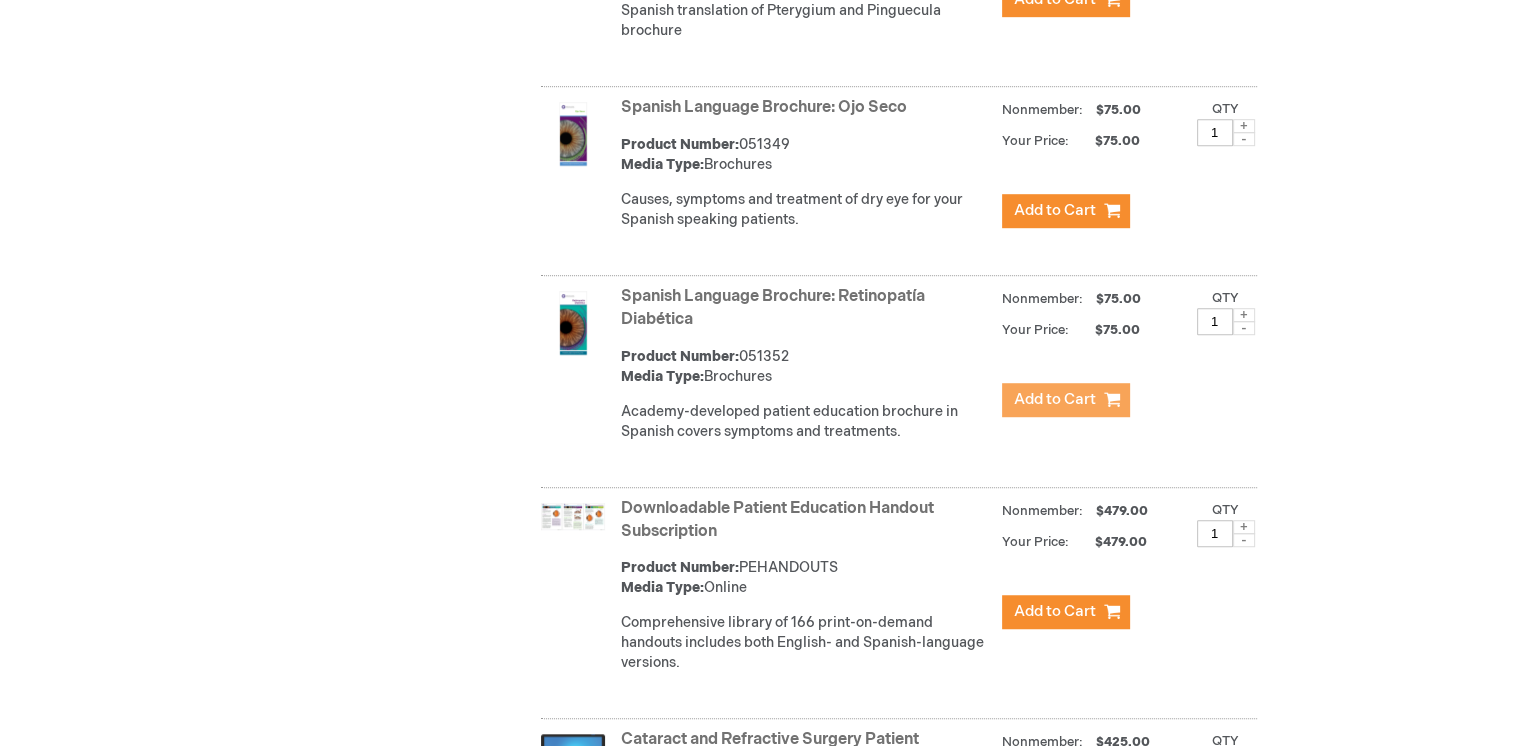 click on "Add to Cart" at bounding box center [1055, 399] 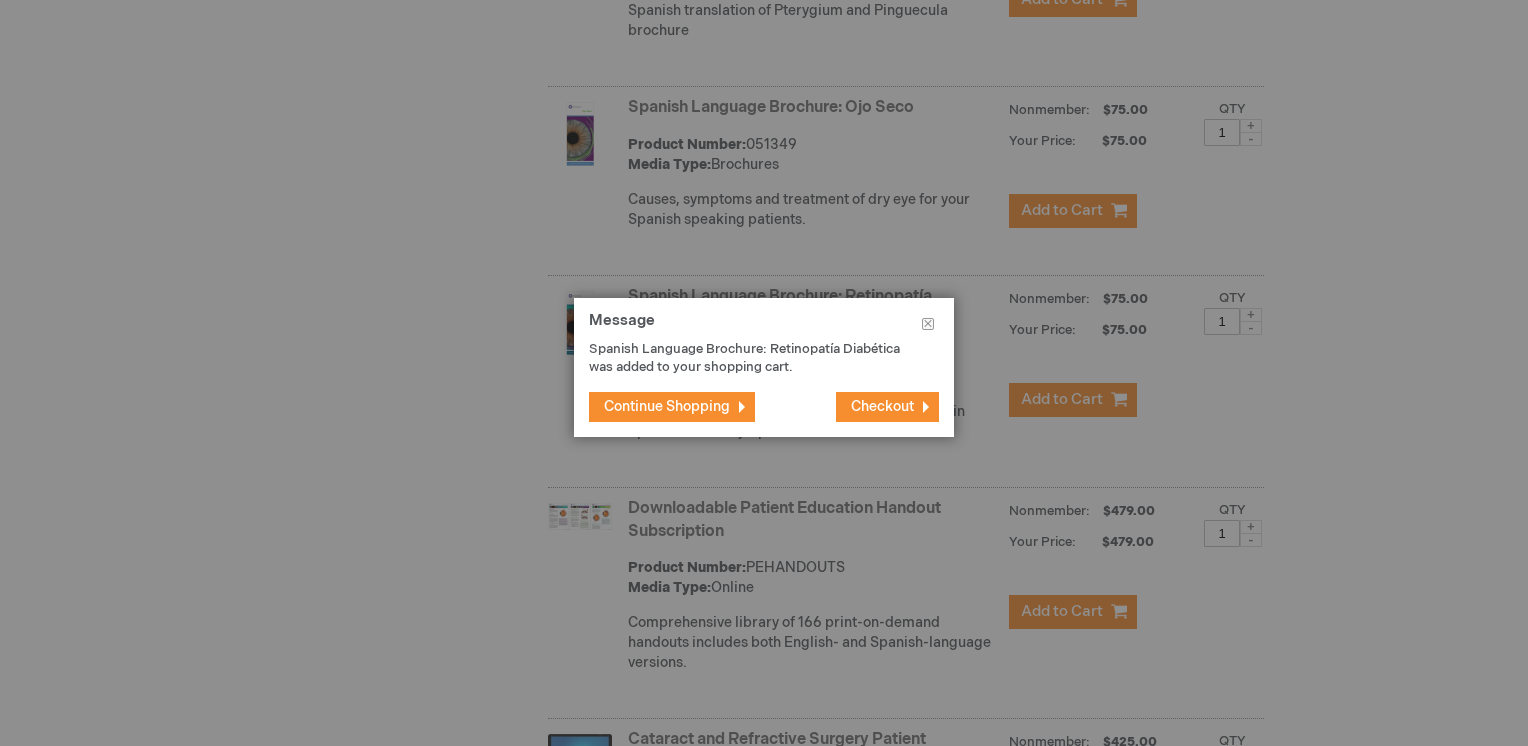 click on "Checkout" at bounding box center (882, 406) 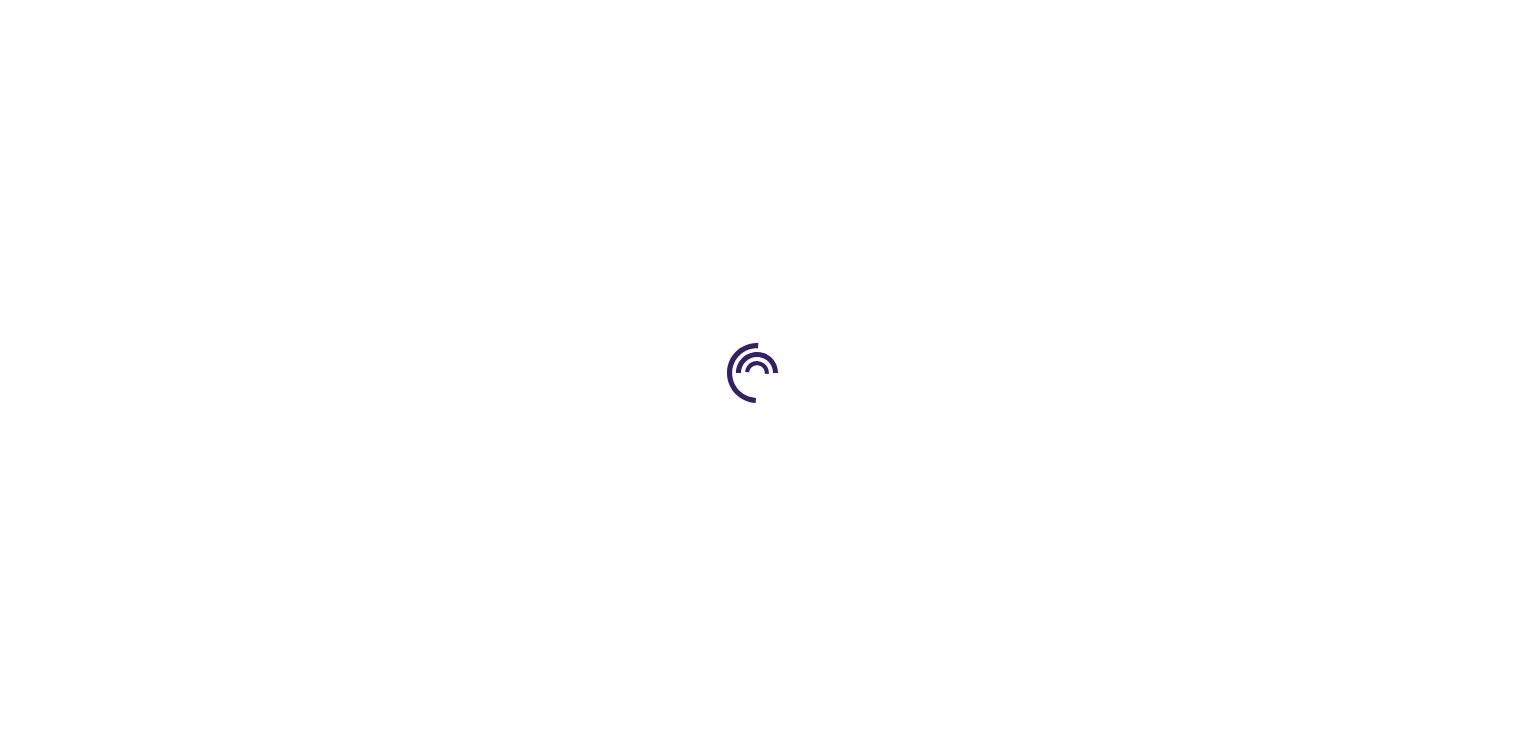 scroll, scrollTop: 0, scrollLeft: 0, axis: both 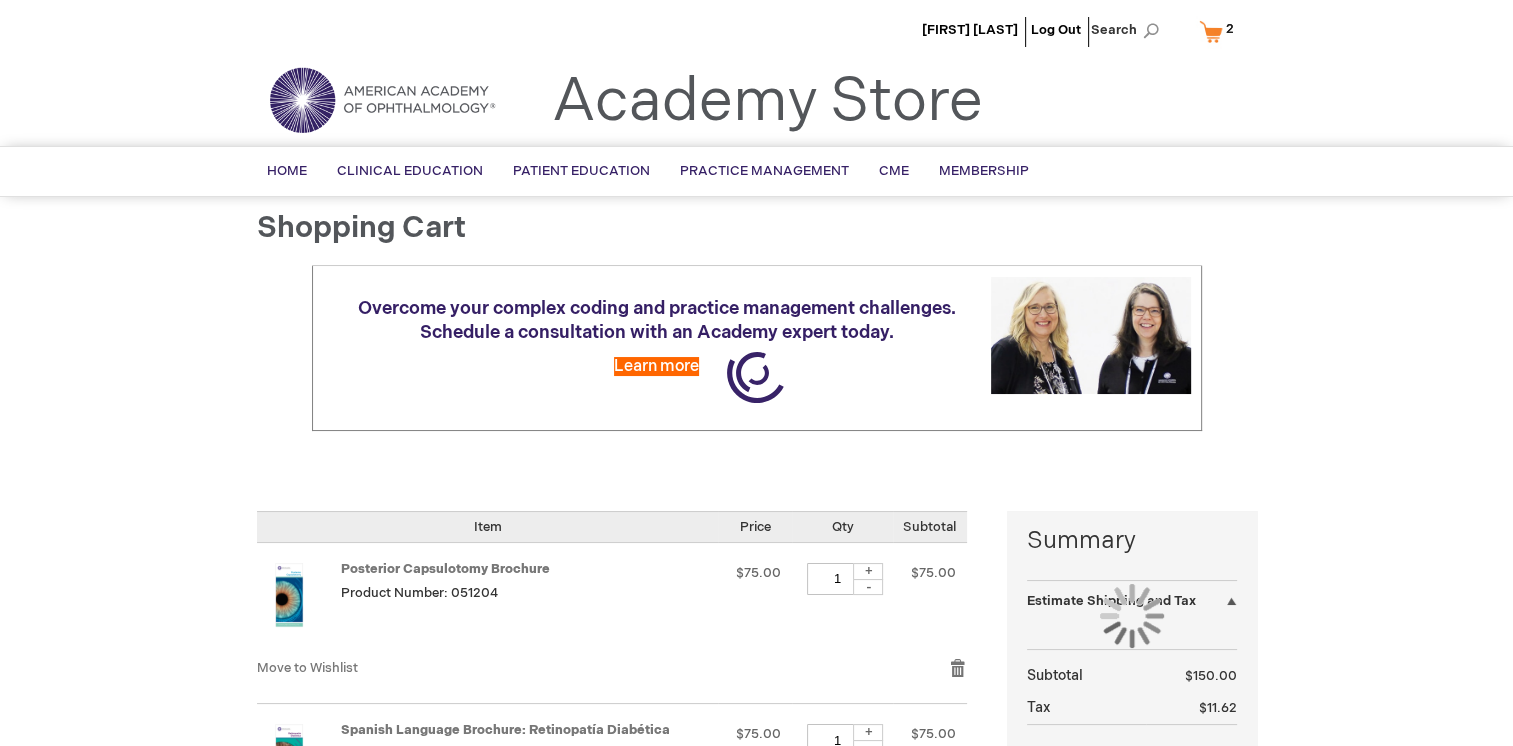 select on "US" 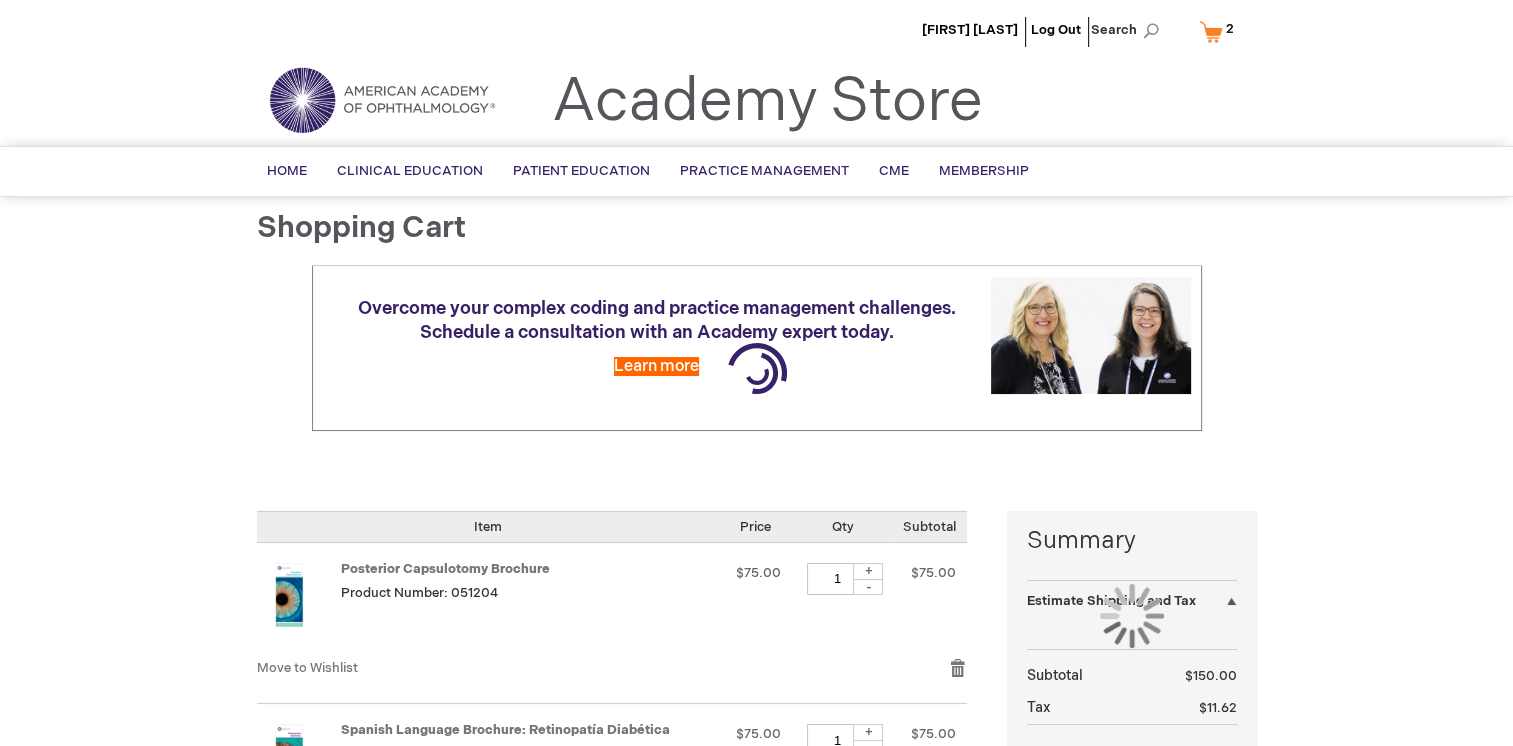 select on "12" 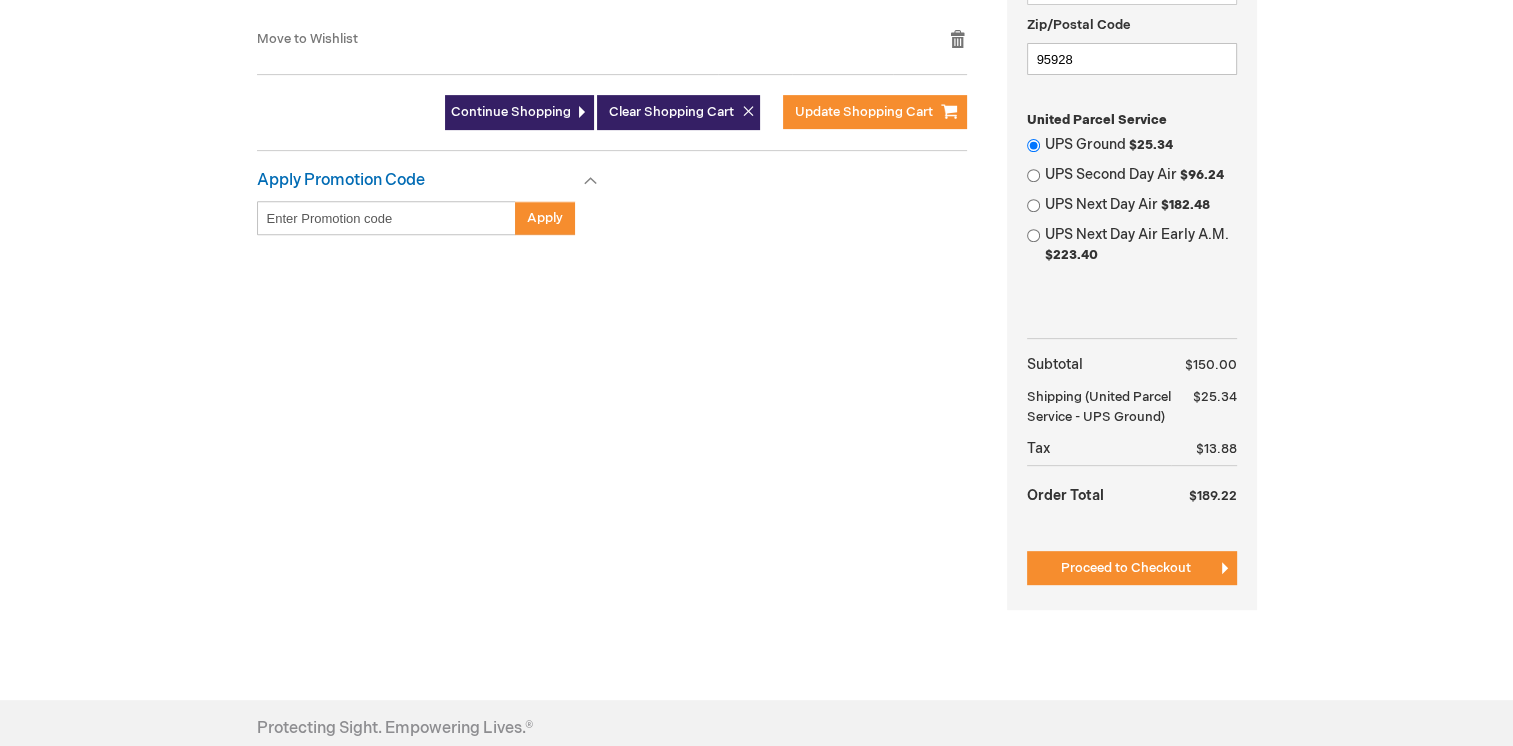 scroll, scrollTop: 790, scrollLeft: 0, axis: vertical 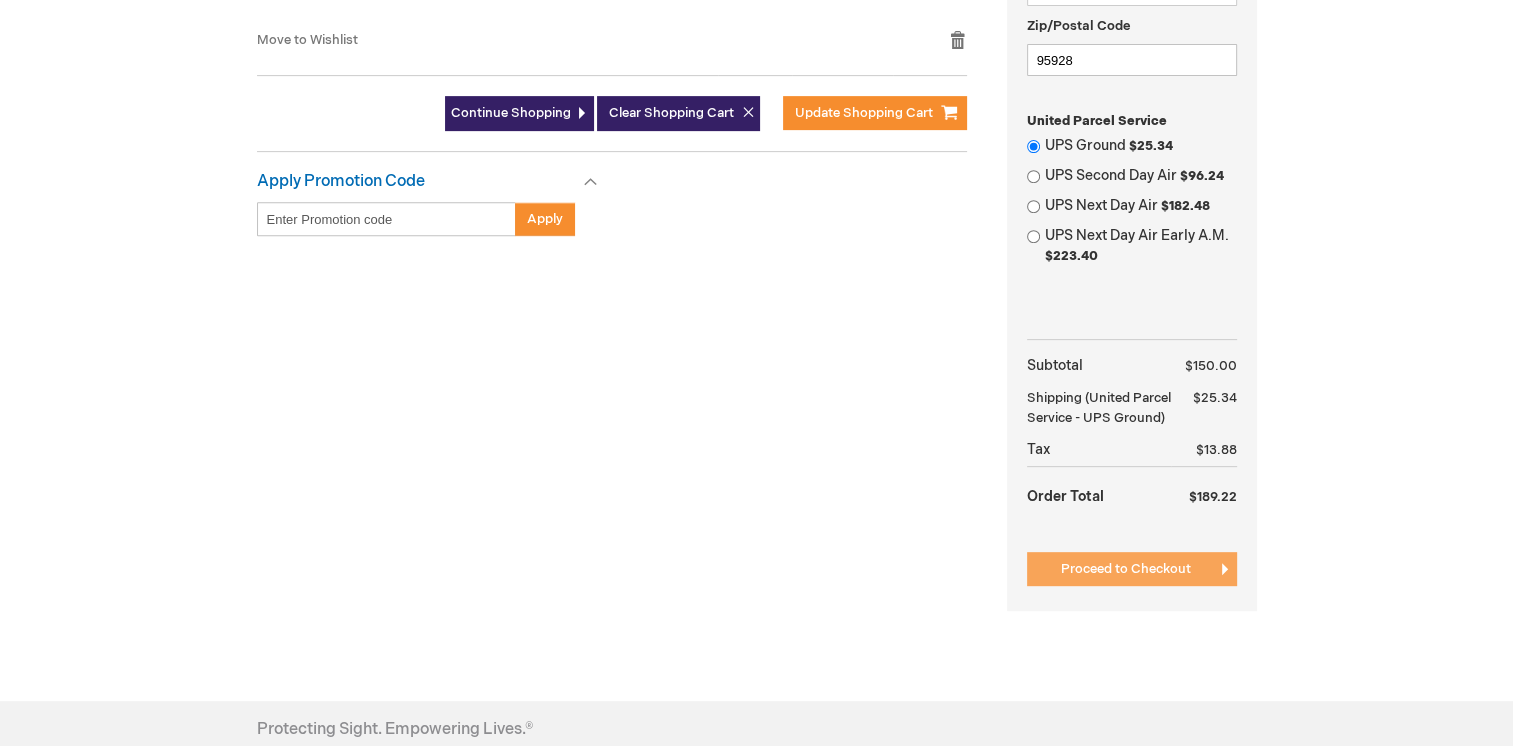 click on "Proceed to Checkout" at bounding box center (1126, 569) 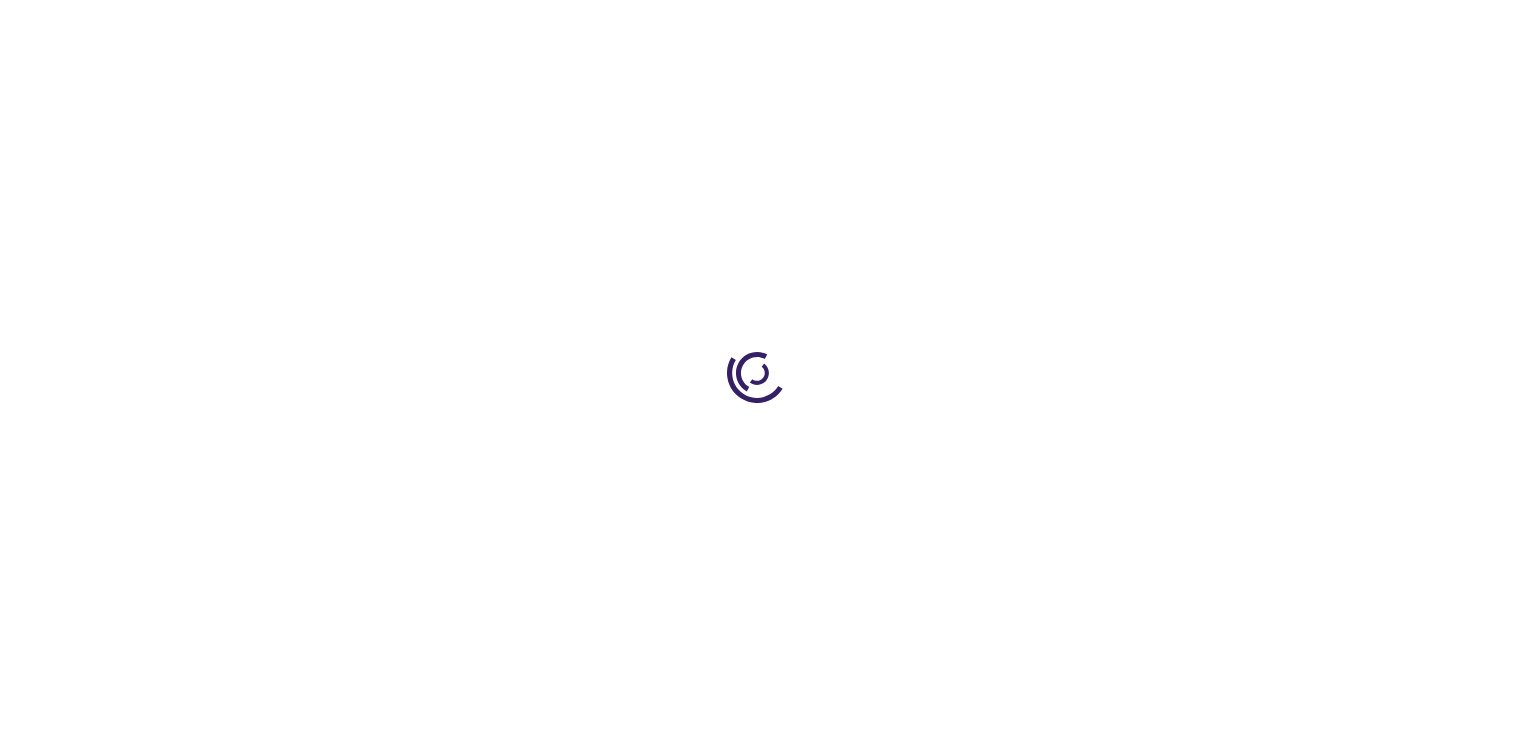 scroll, scrollTop: 0, scrollLeft: 0, axis: both 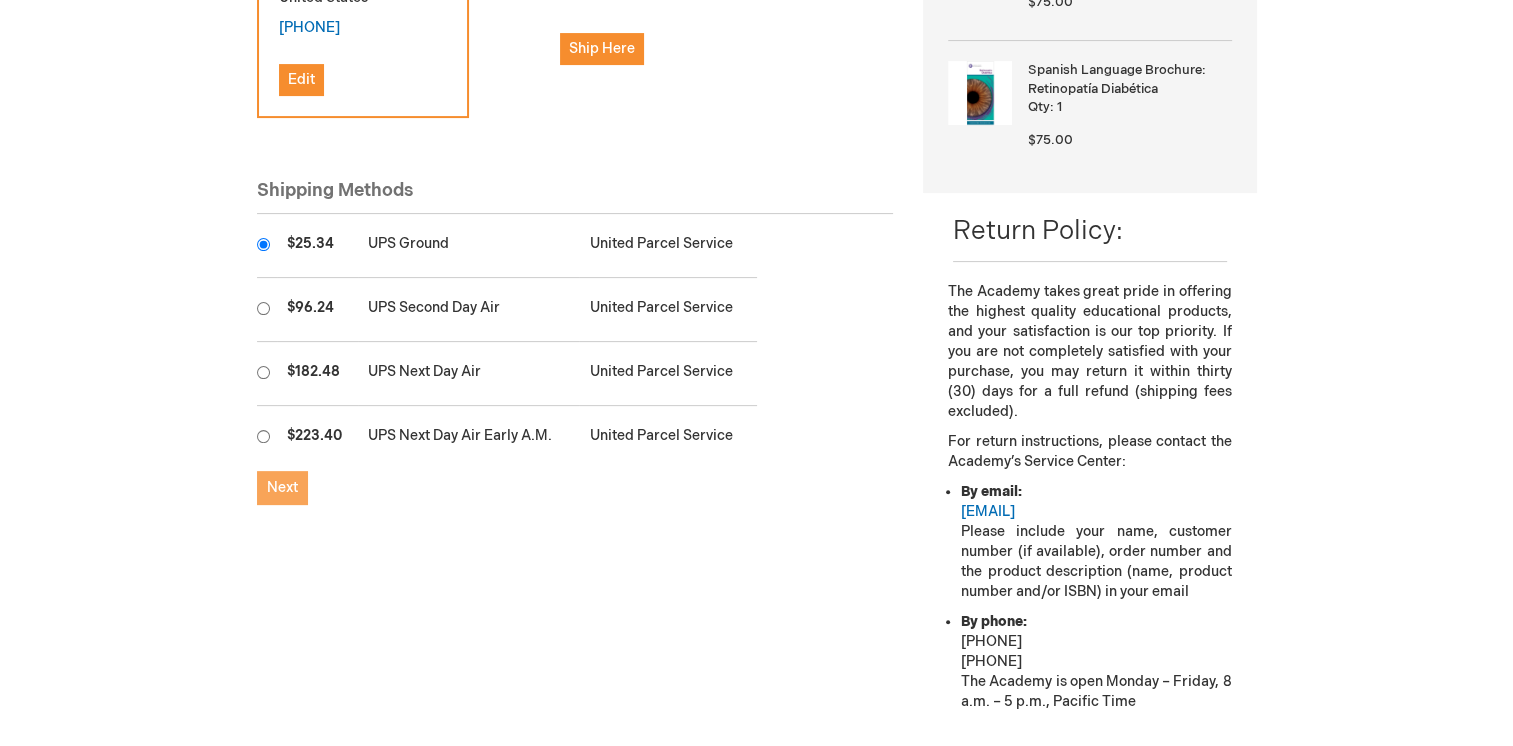 click on "Next" at bounding box center [282, 487] 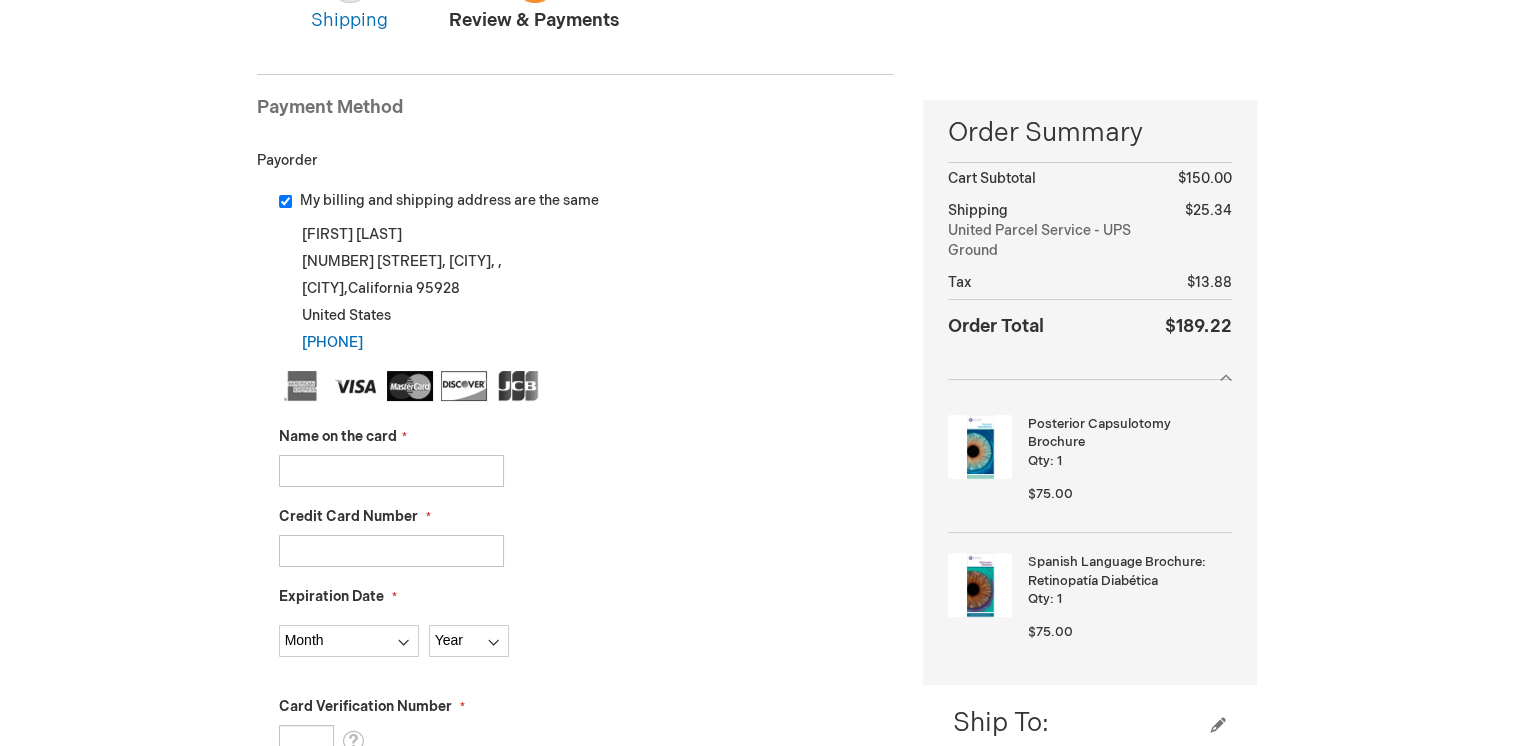 scroll, scrollTop: 222, scrollLeft: 0, axis: vertical 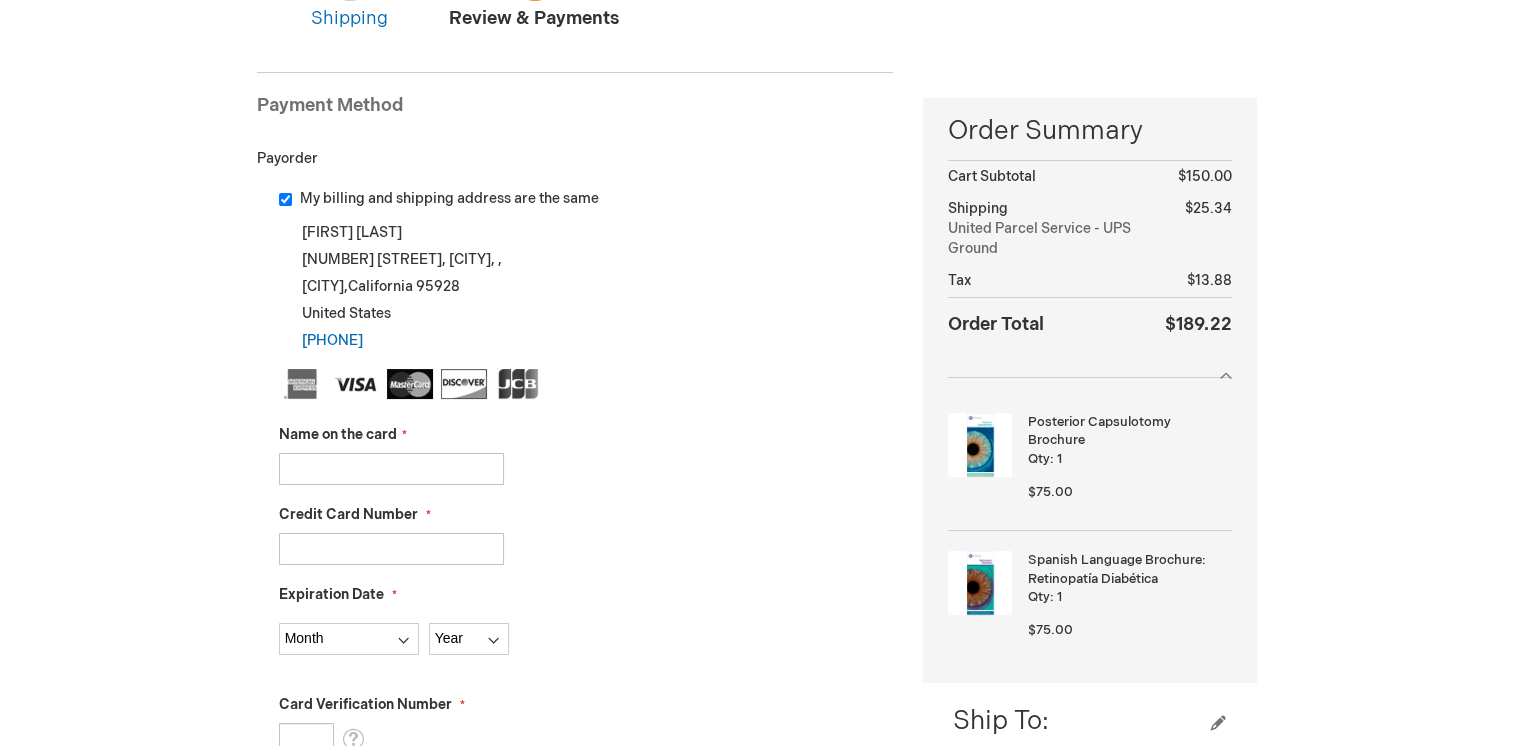 click on "Name on the card" at bounding box center [391, 469] 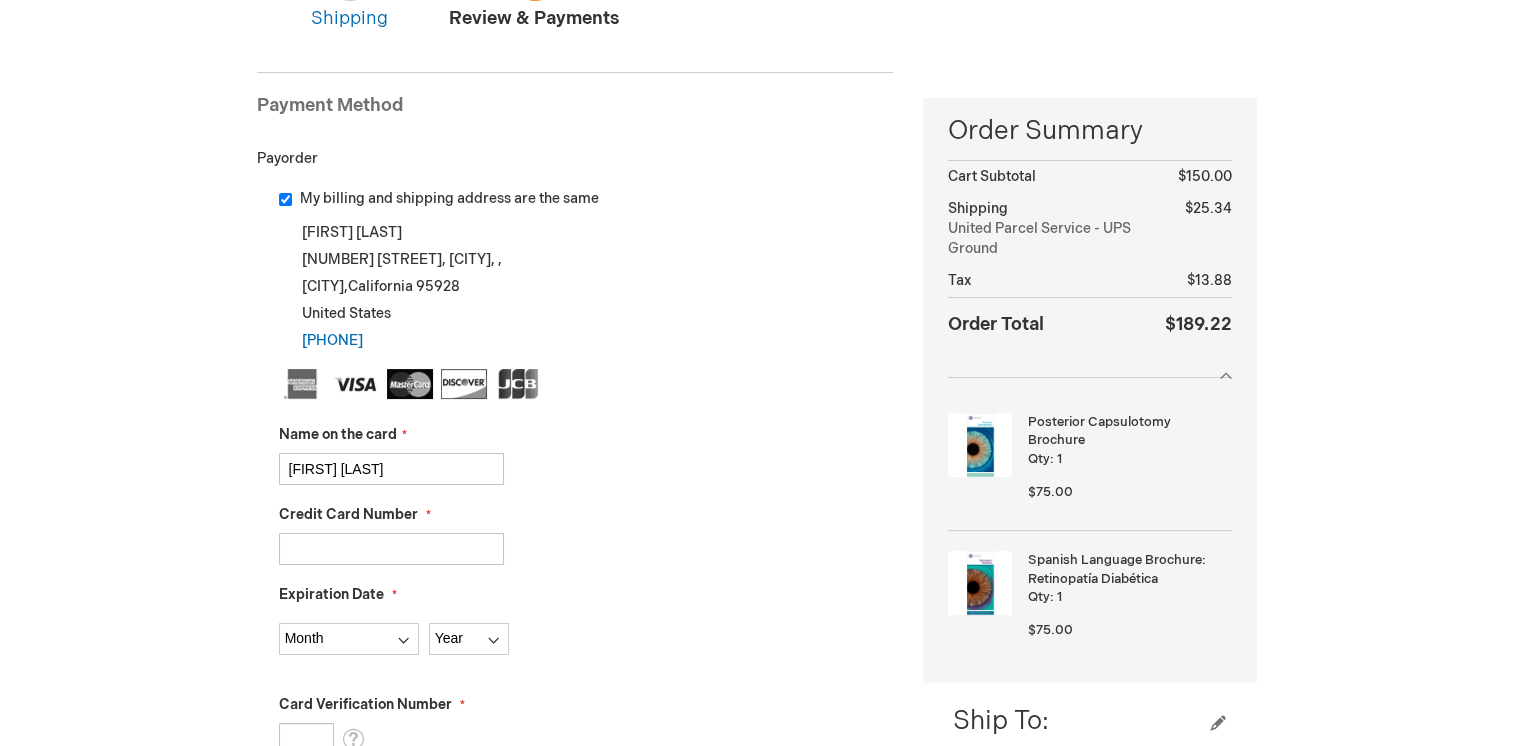 type on "371559611611688" 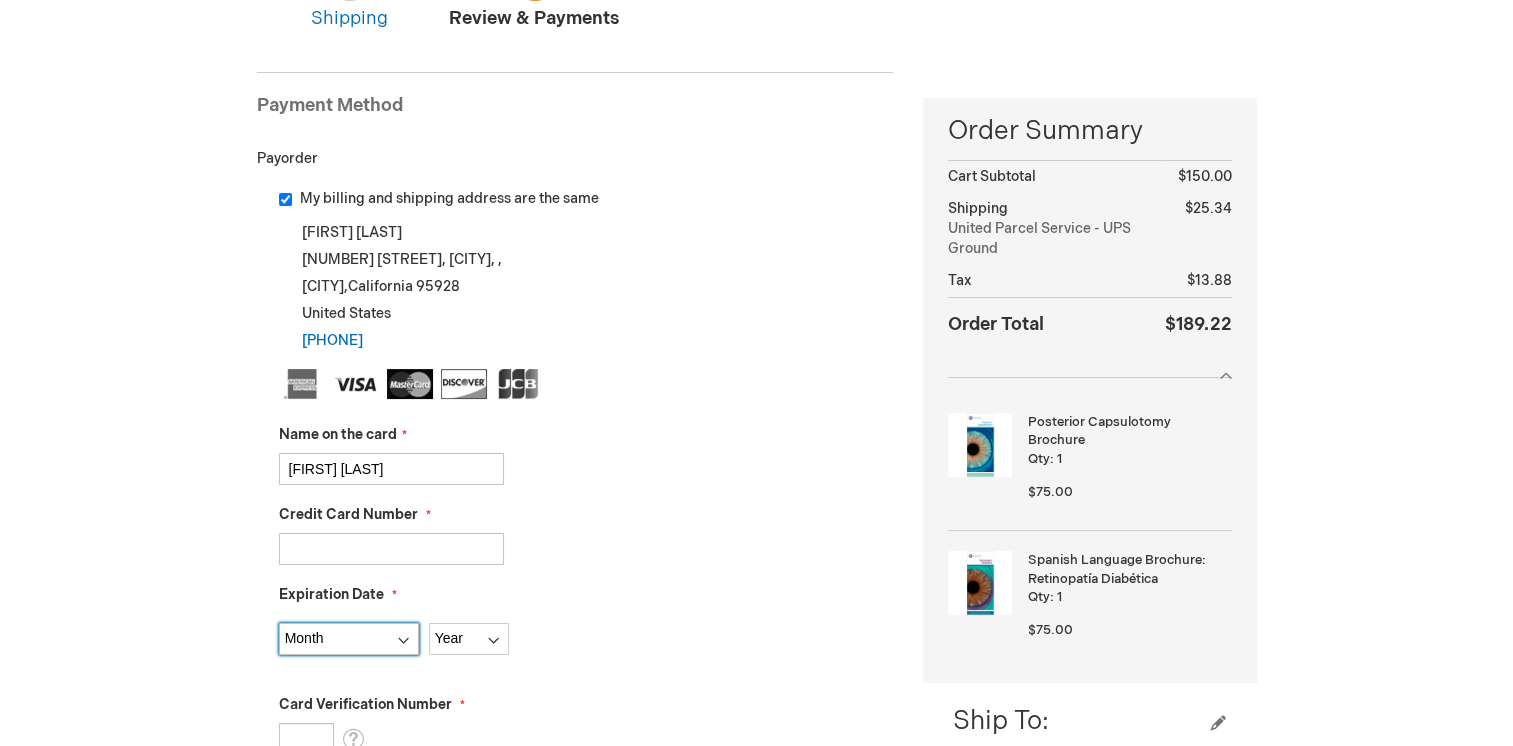 select on "1" 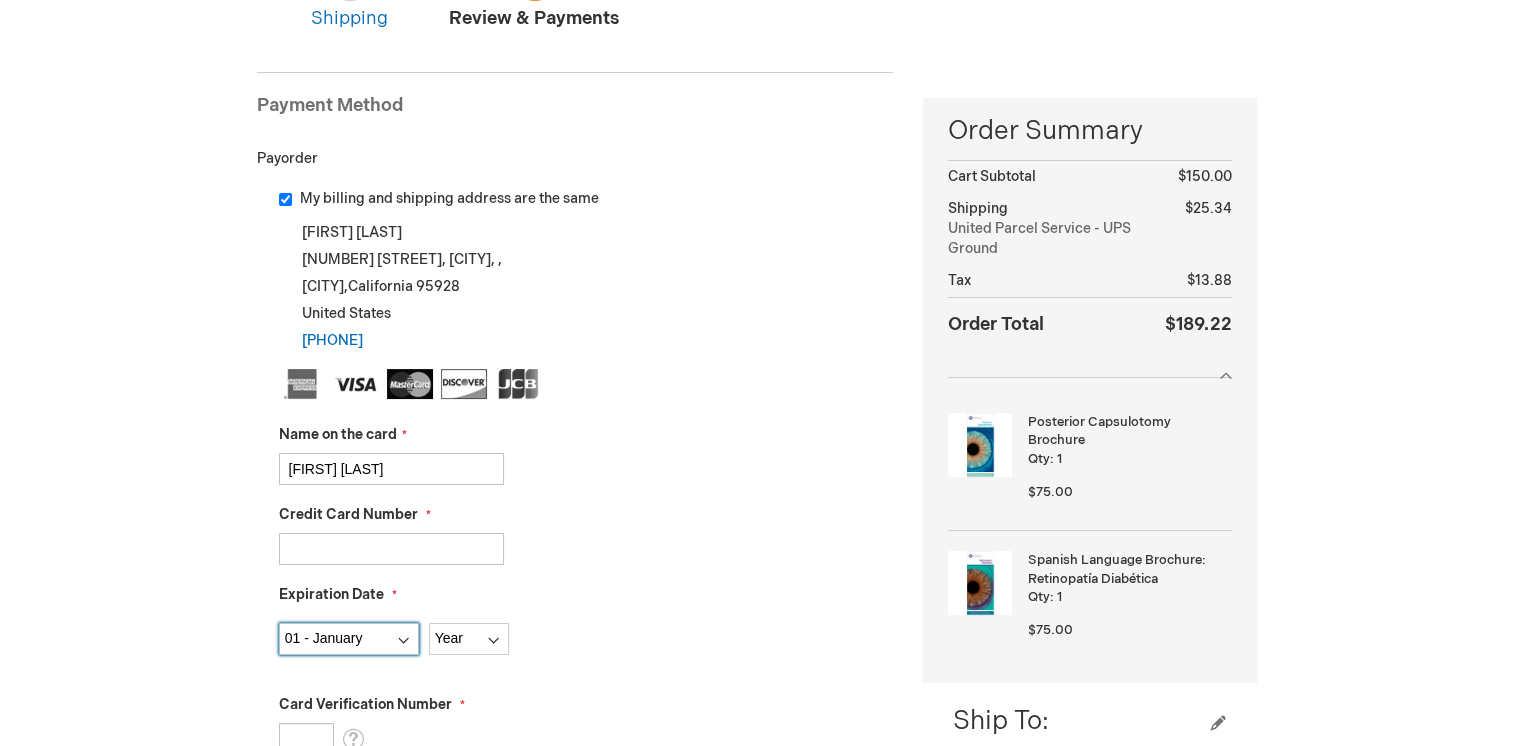 select on "2029" 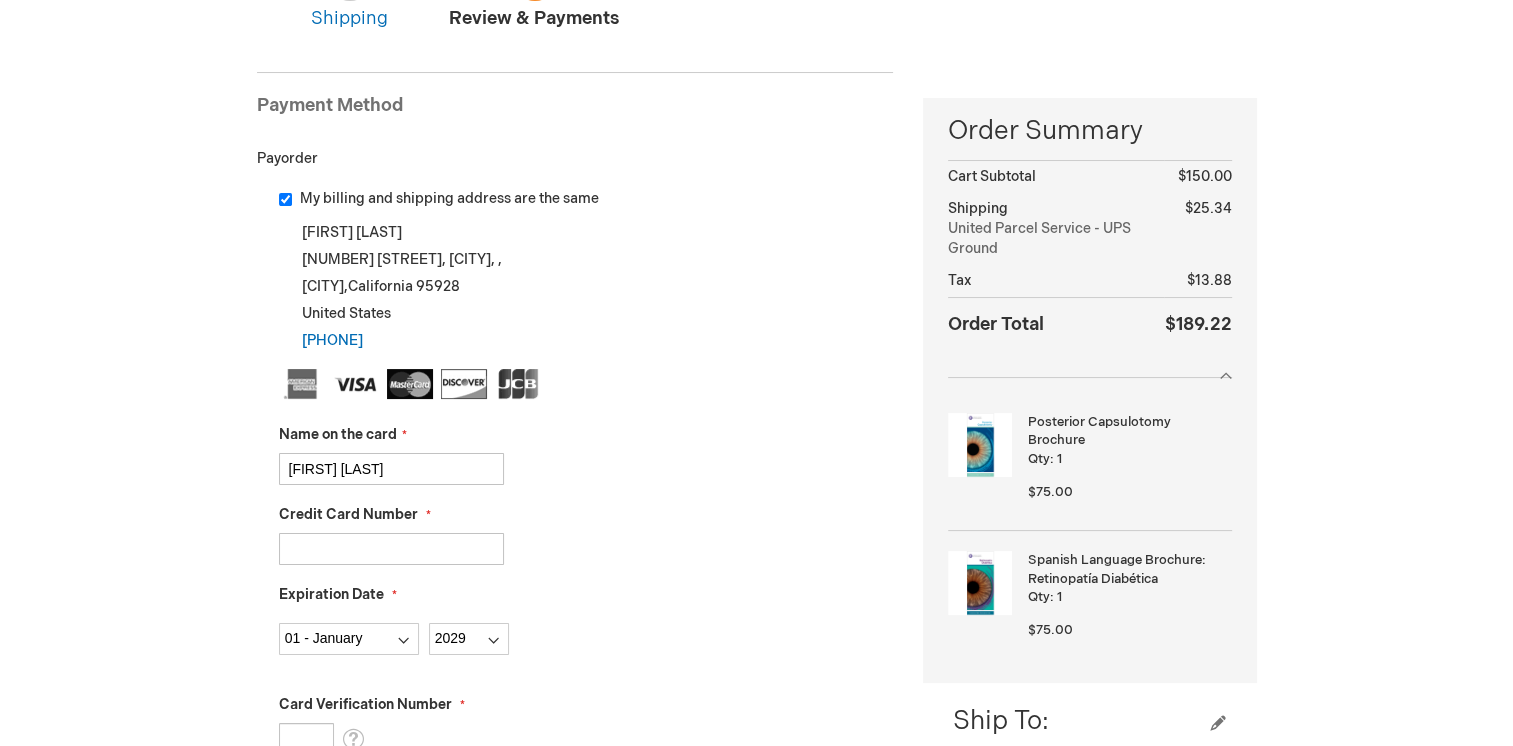 type on "8225" 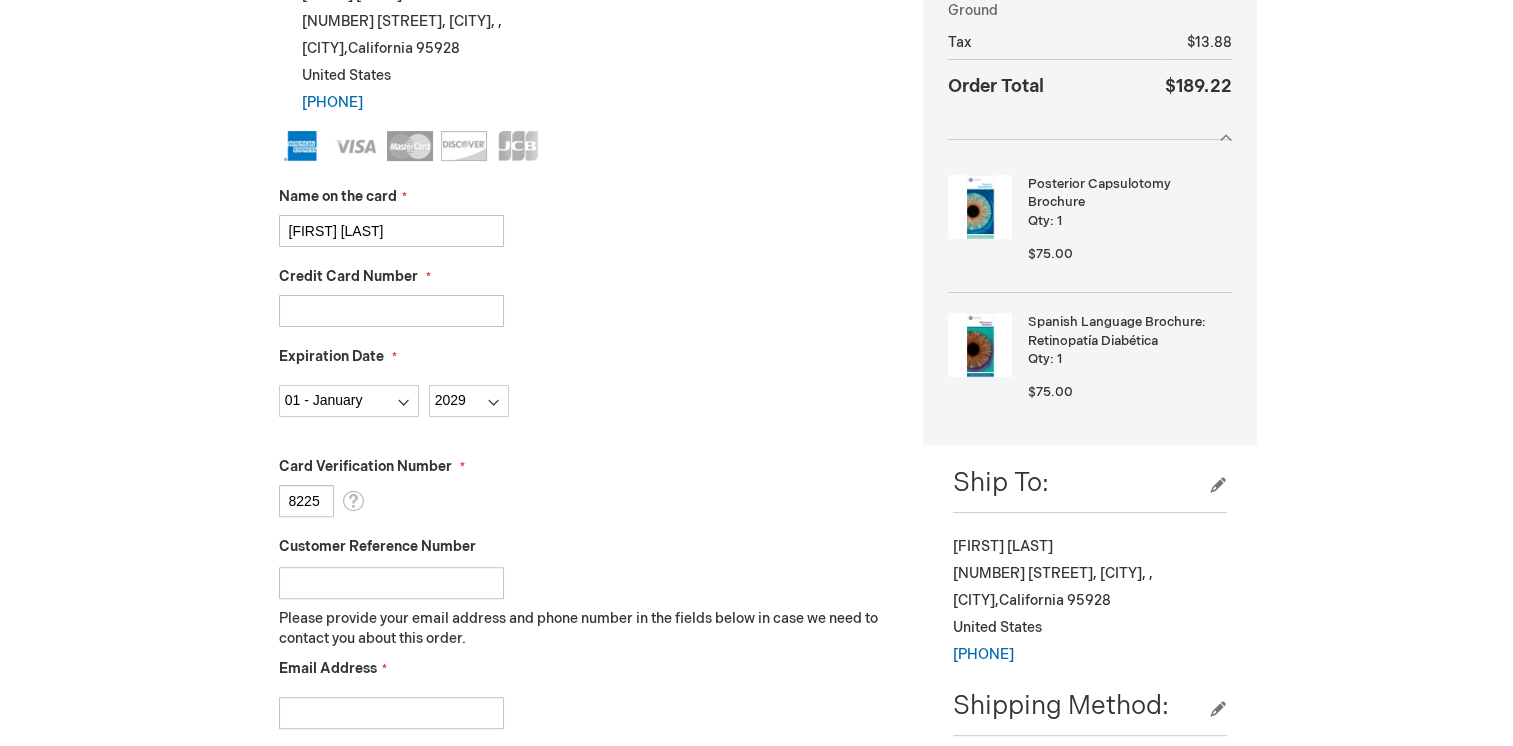 scroll, scrollTop: 462, scrollLeft: 0, axis: vertical 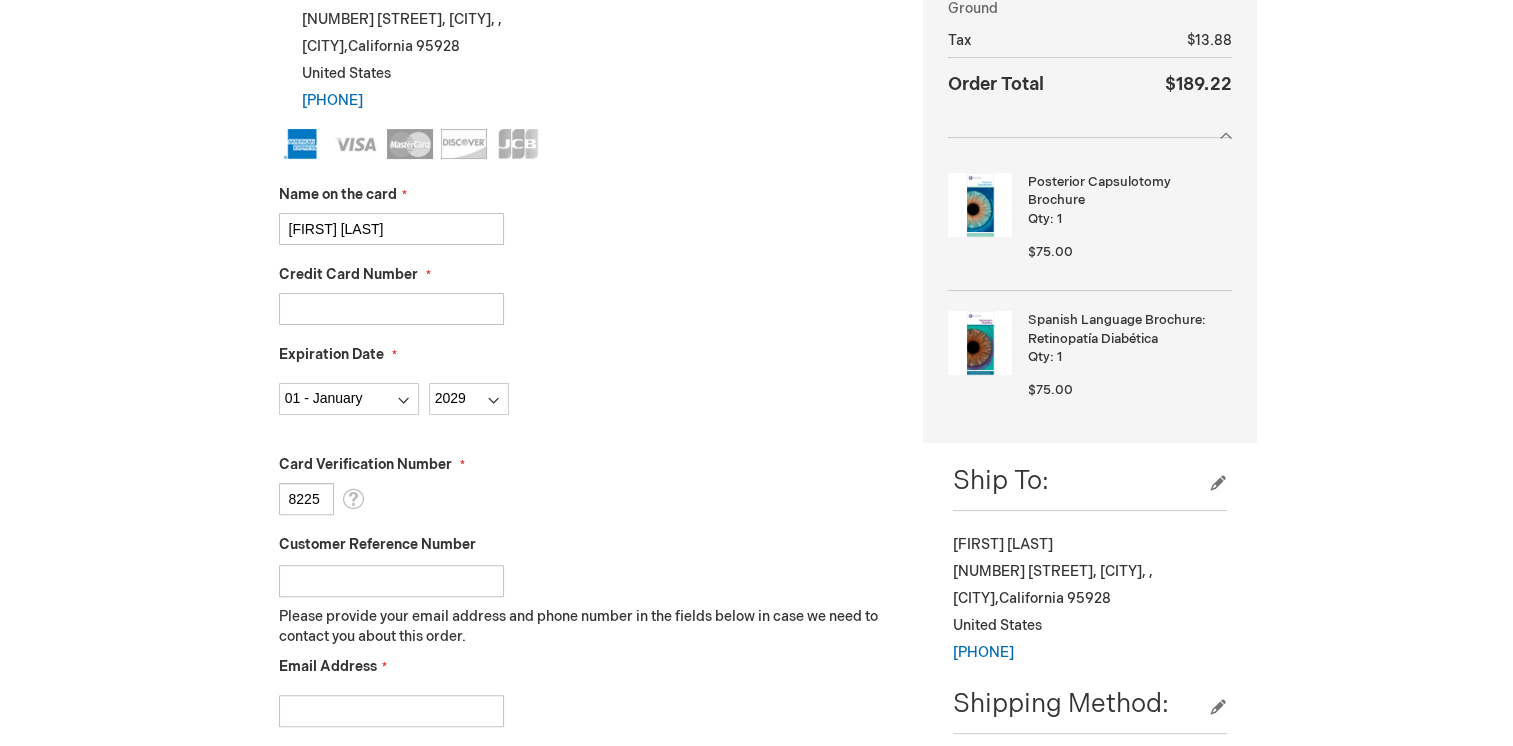 click on "Customer Reference Number" at bounding box center (391, 581) 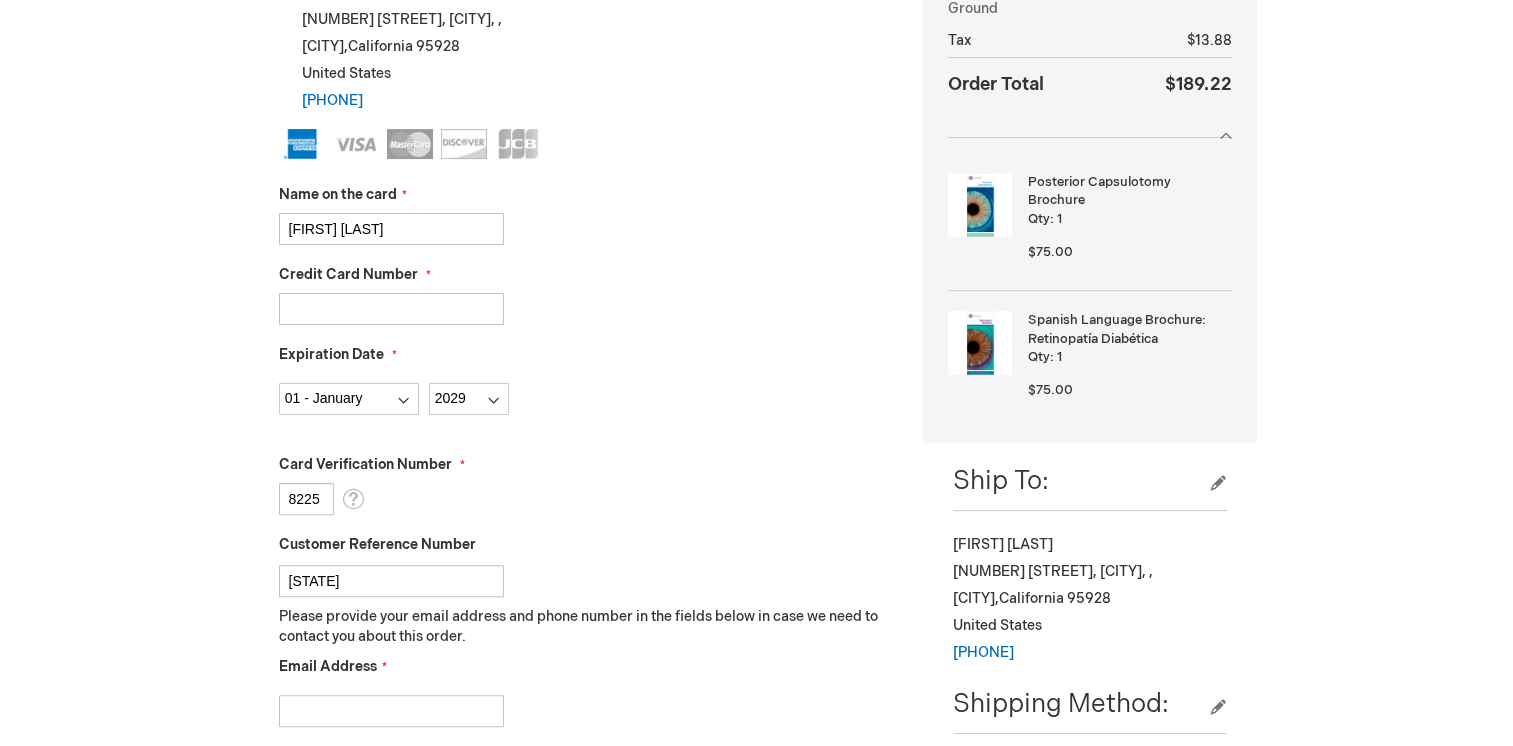 type on "Y" 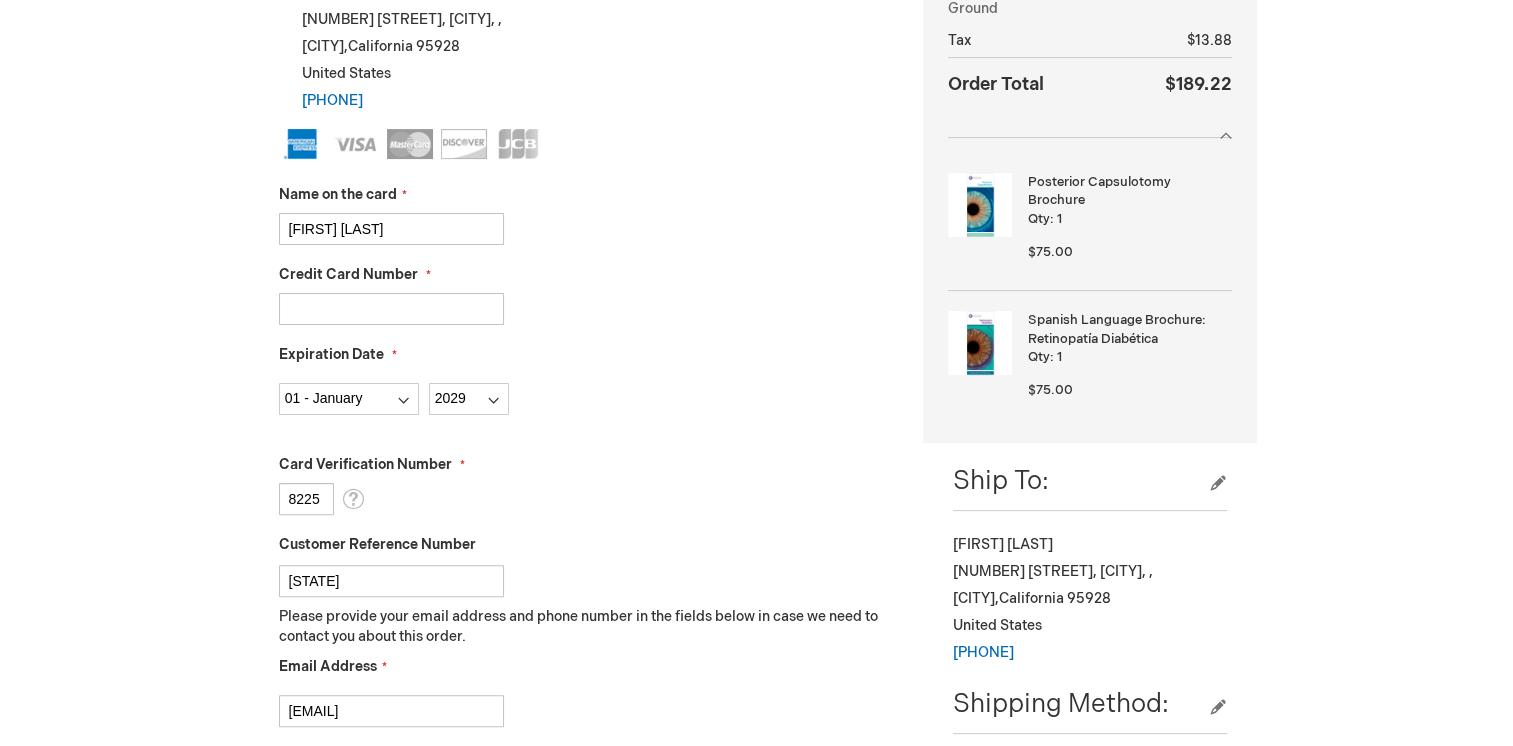 type on "6502807792" 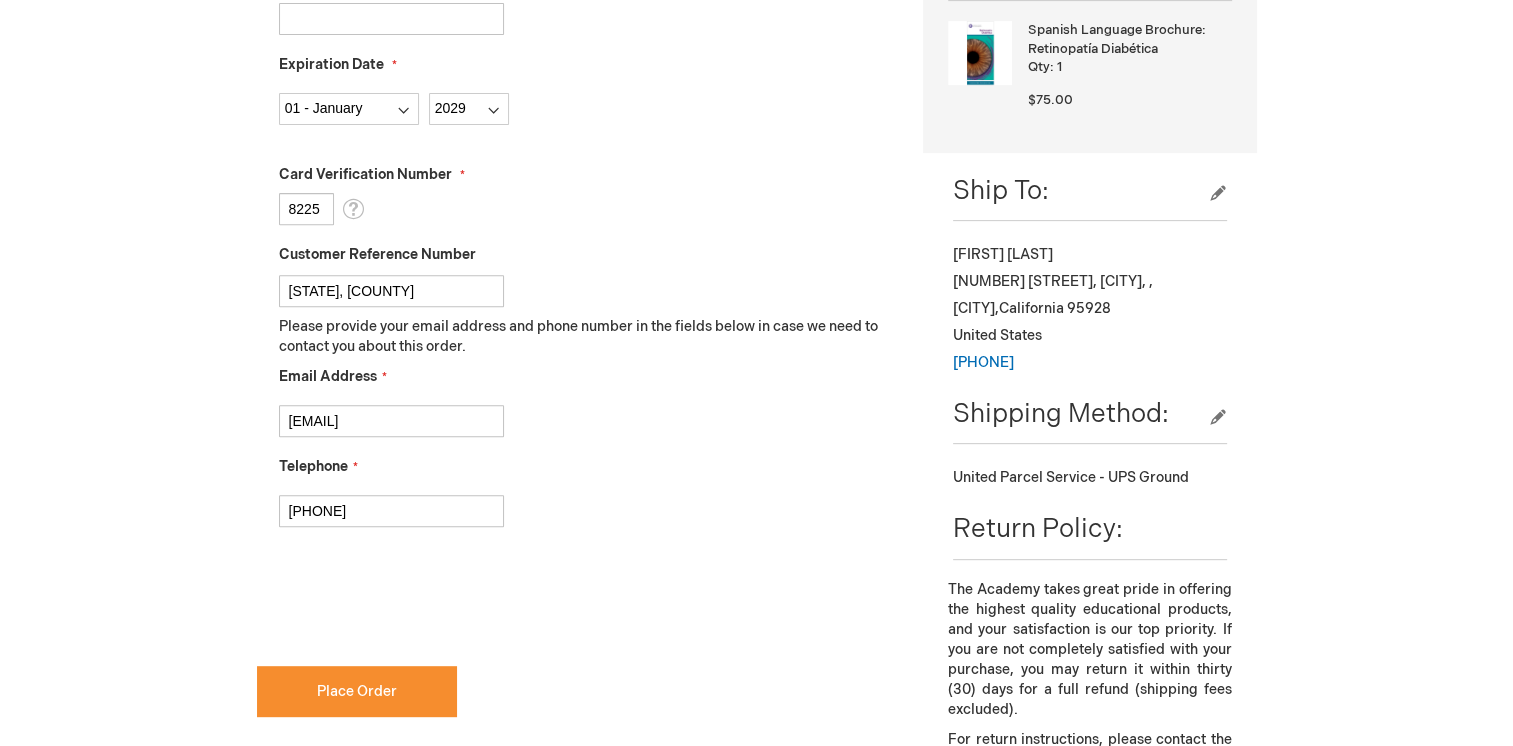 scroll, scrollTop: 754, scrollLeft: 0, axis: vertical 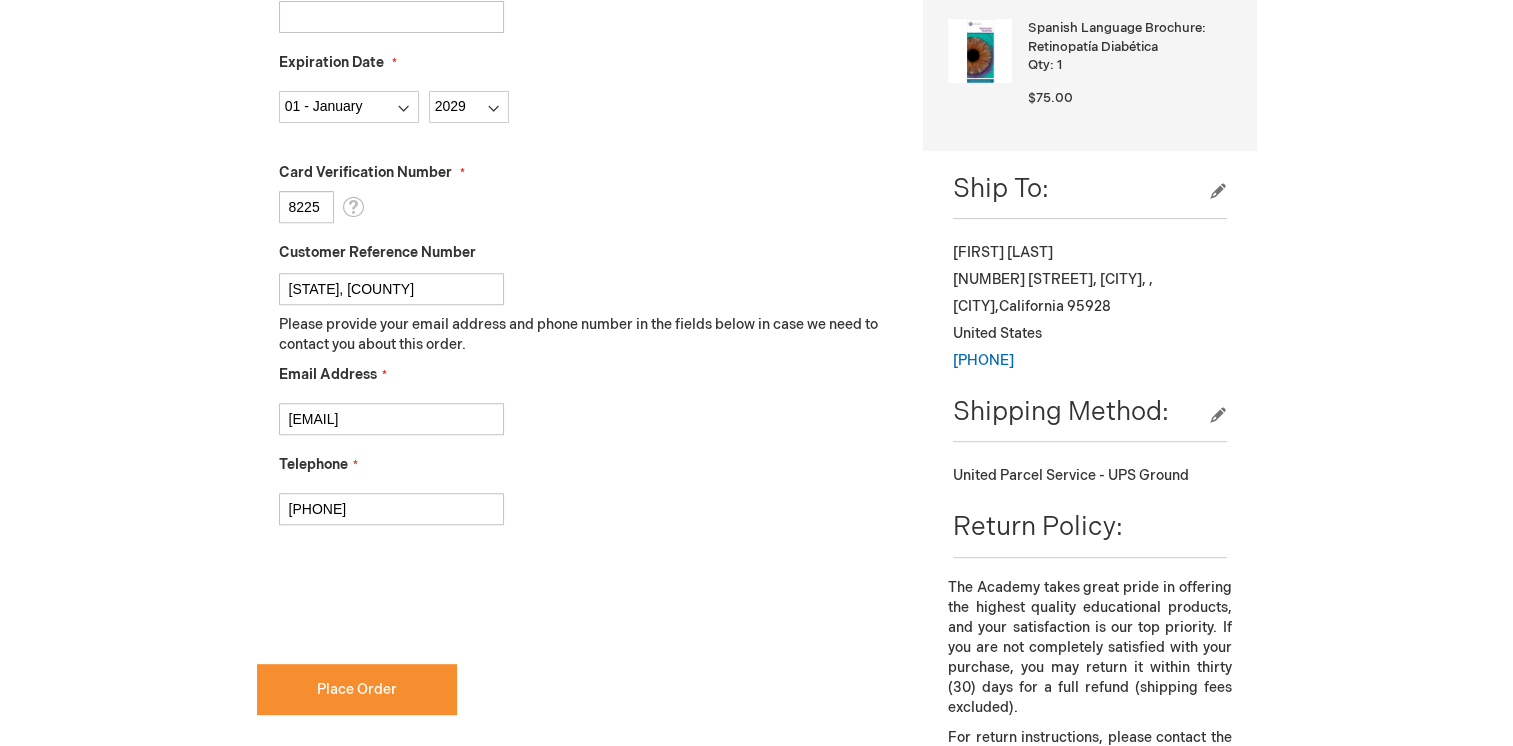 type on "[STATE_CODE], [LAST_NAME]" 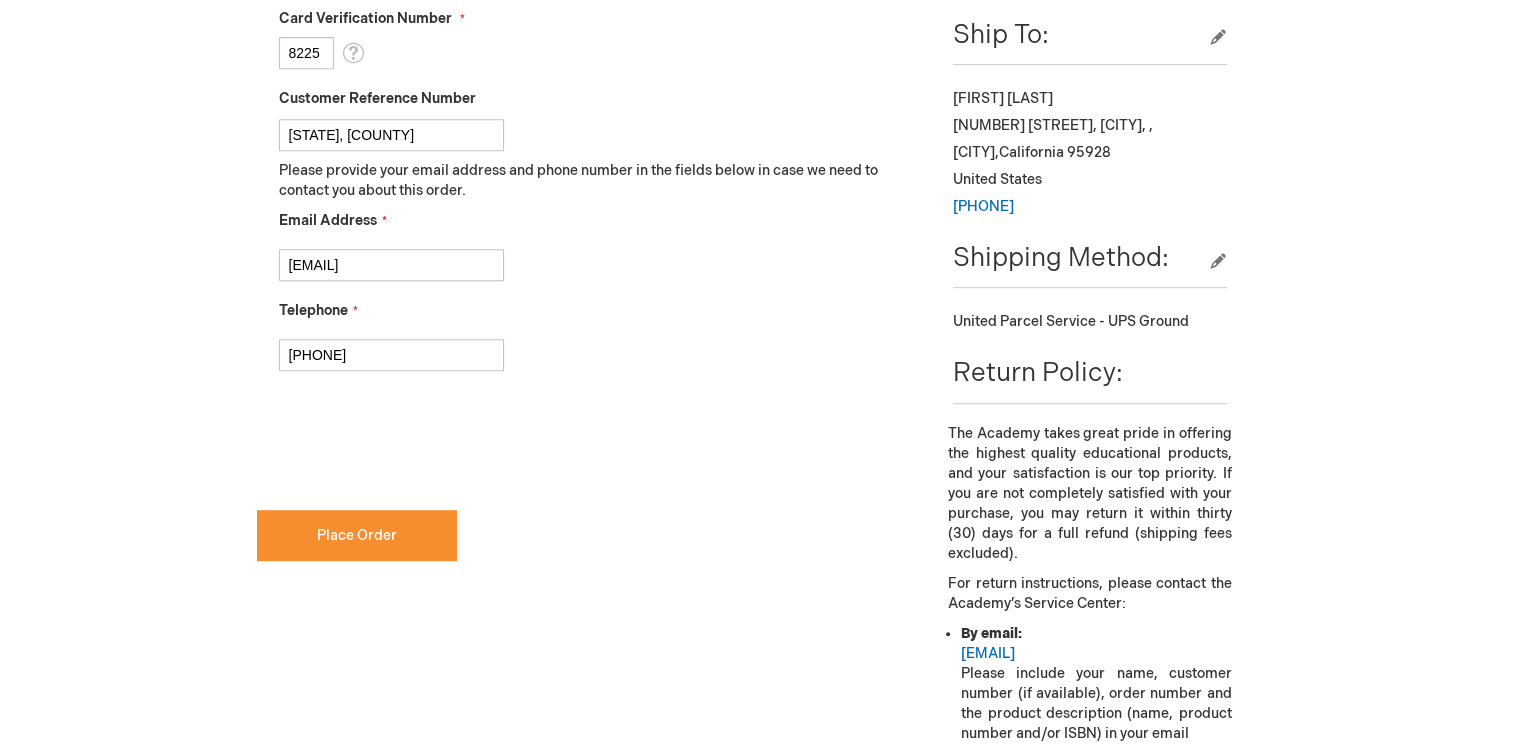 scroll, scrollTop: 919, scrollLeft: 0, axis: vertical 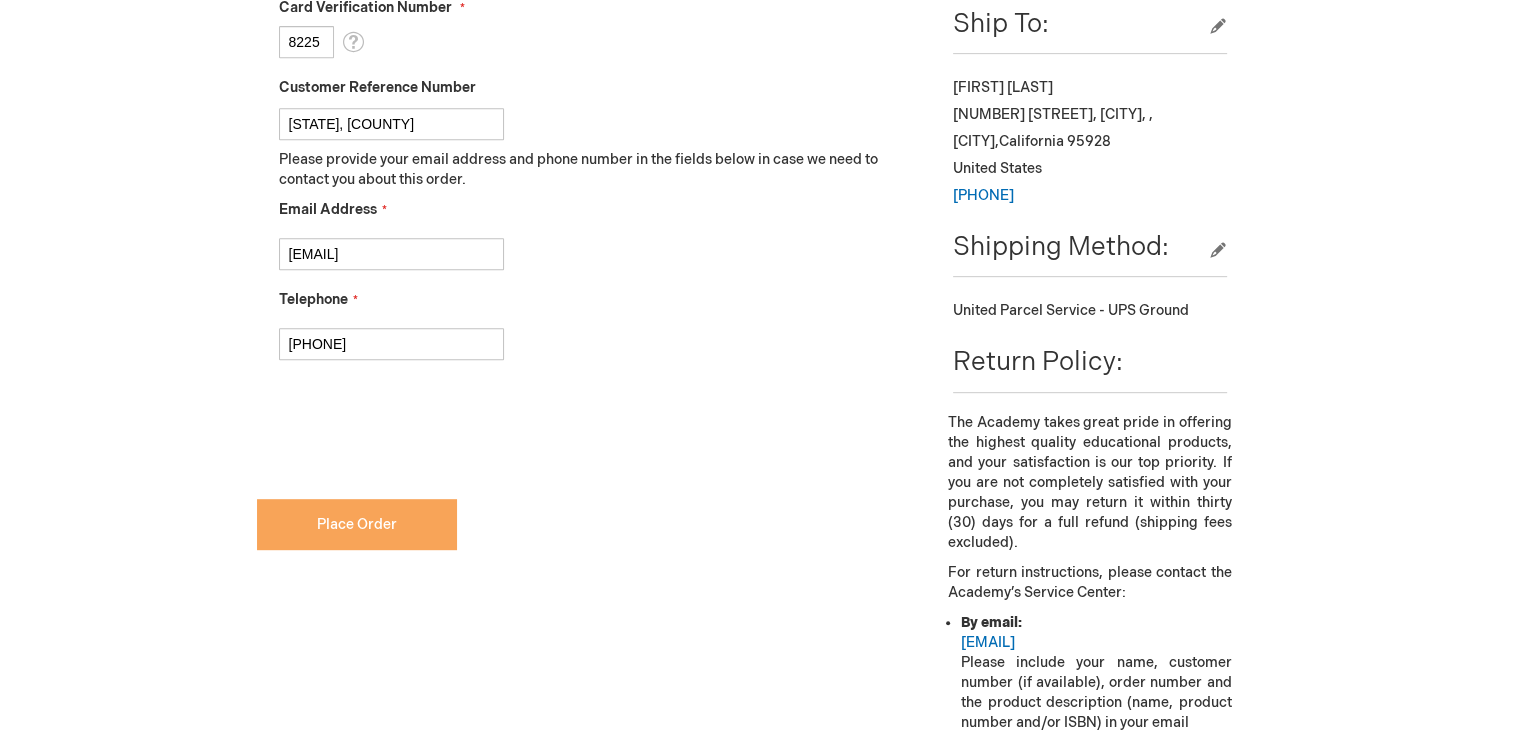 click on "Place Order" at bounding box center [357, 524] 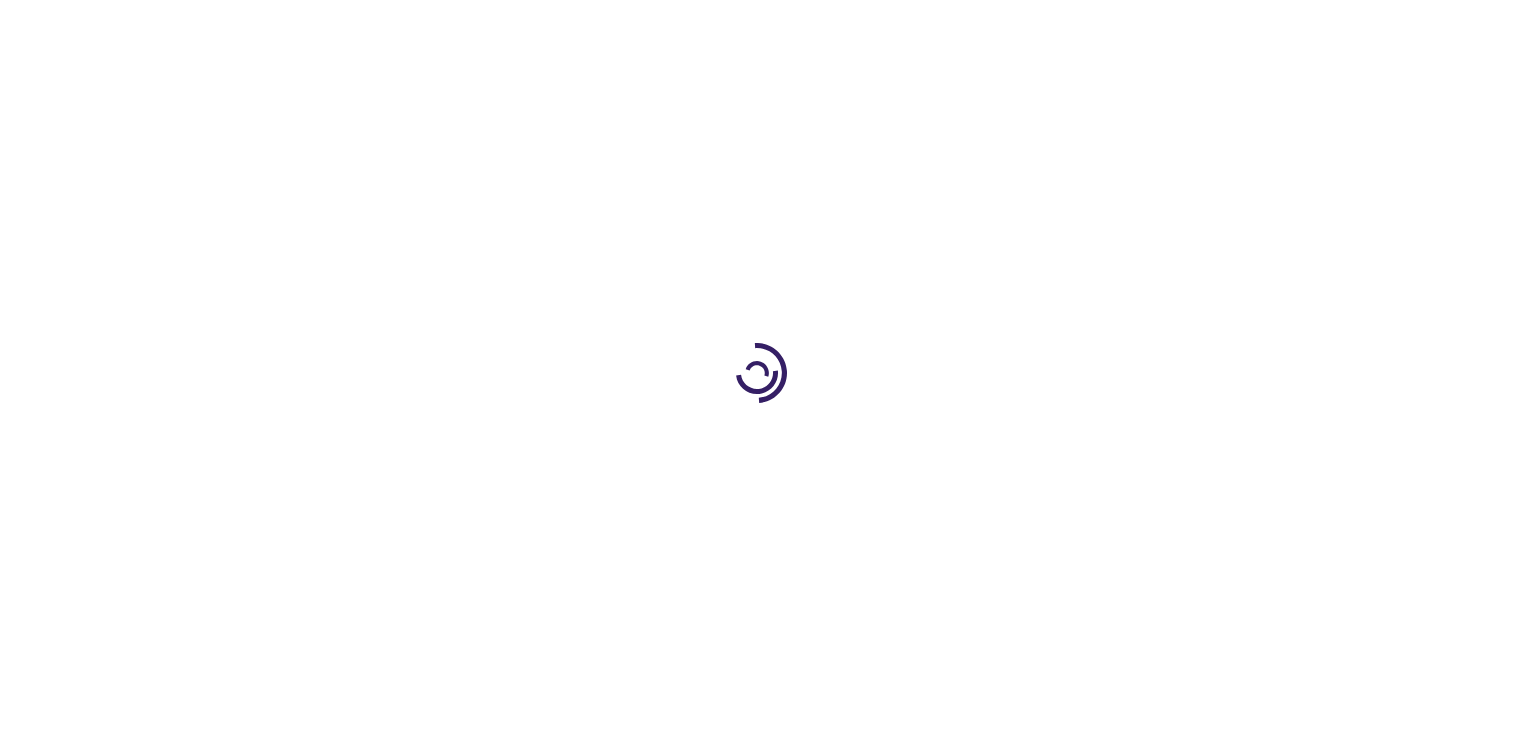 scroll, scrollTop: 0, scrollLeft: 0, axis: both 